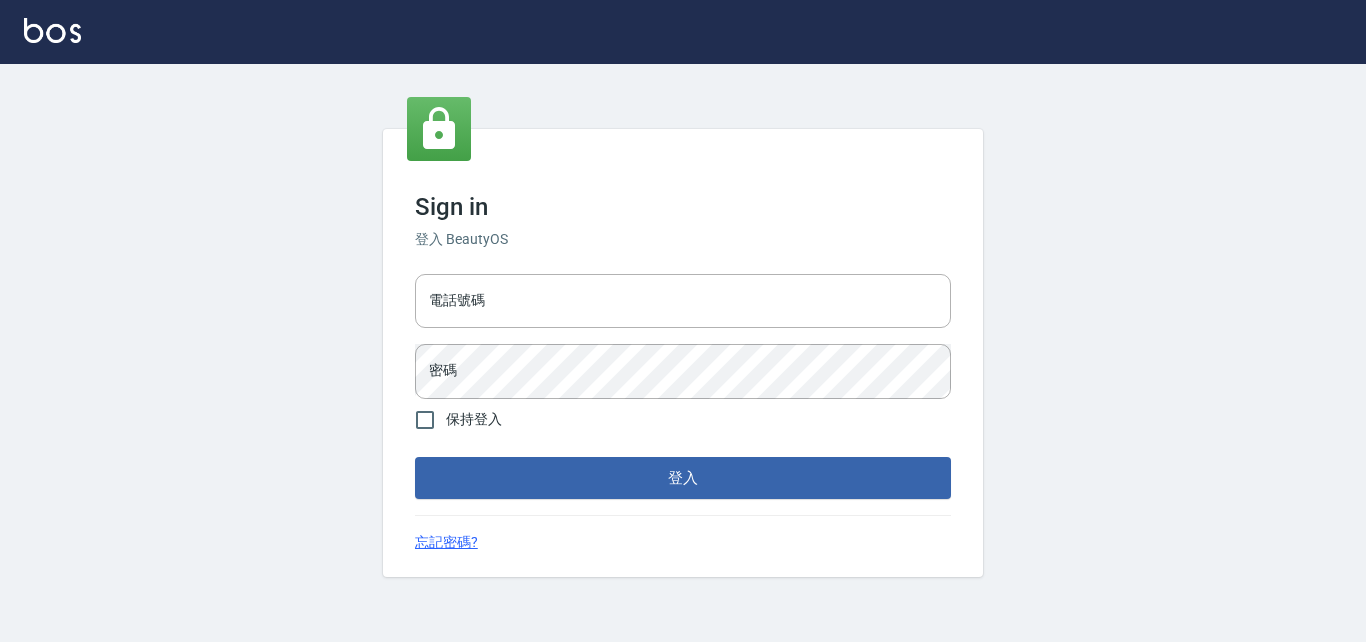 scroll, scrollTop: 0, scrollLeft: 0, axis: both 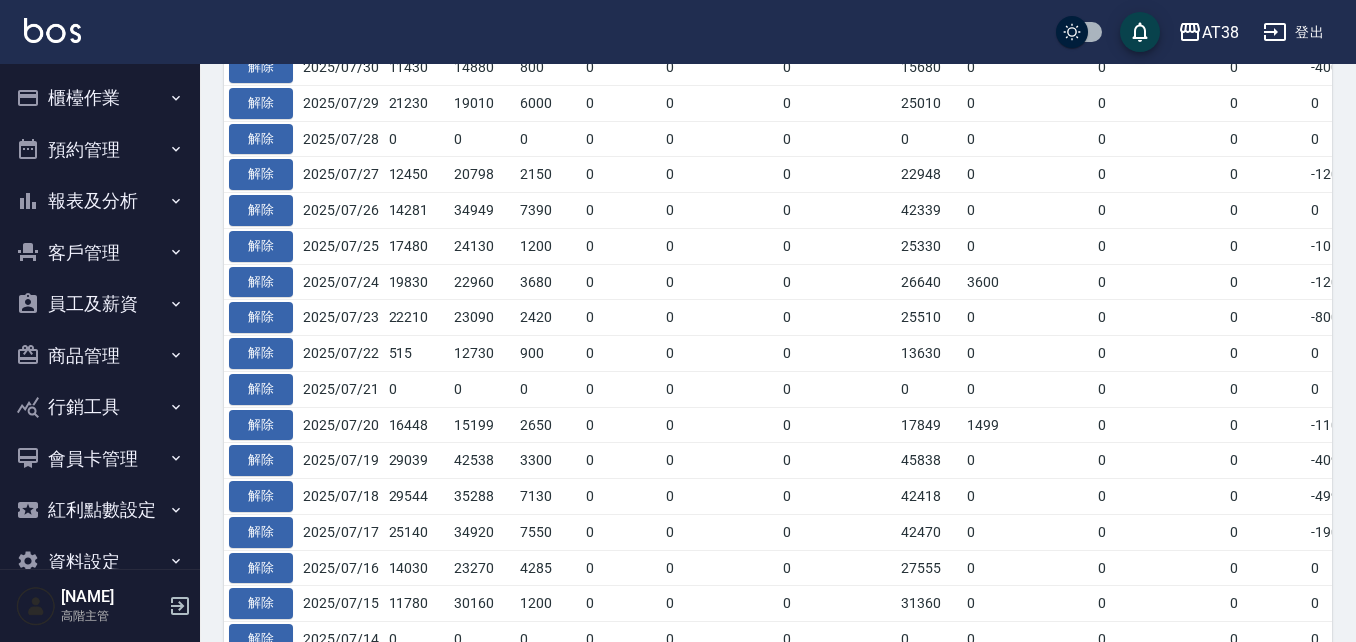 click on "員工及薪資" at bounding box center [100, 304] 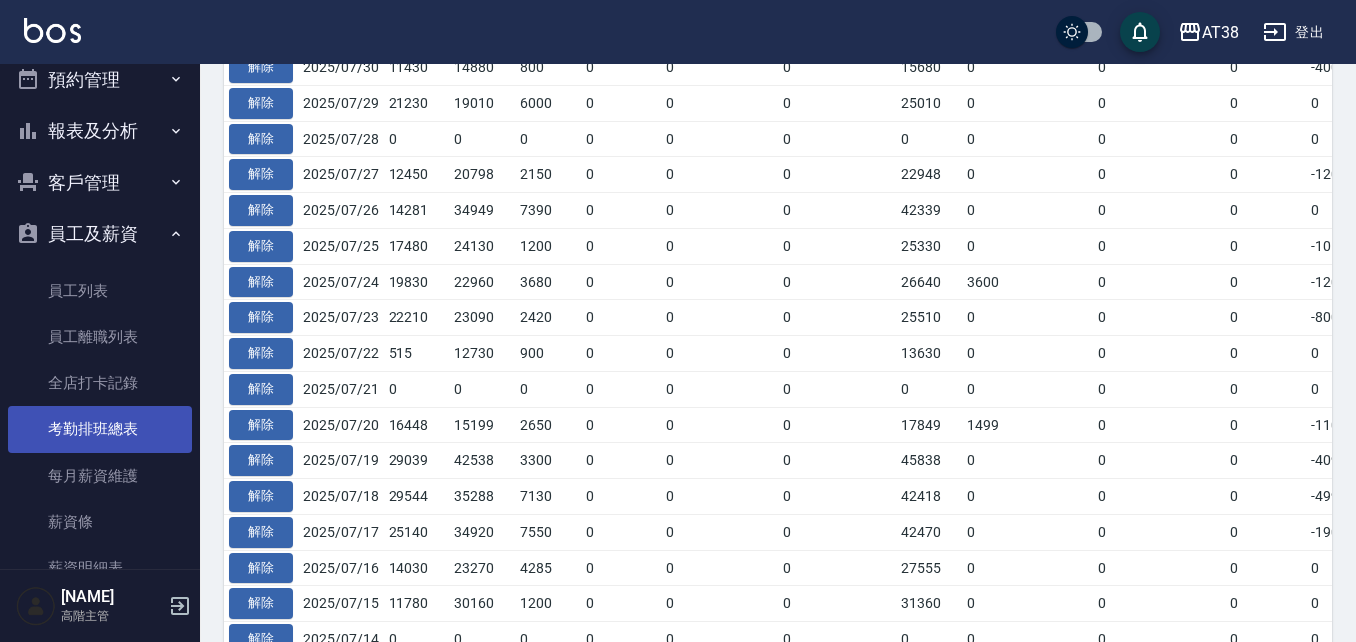 scroll, scrollTop: 100, scrollLeft: 0, axis: vertical 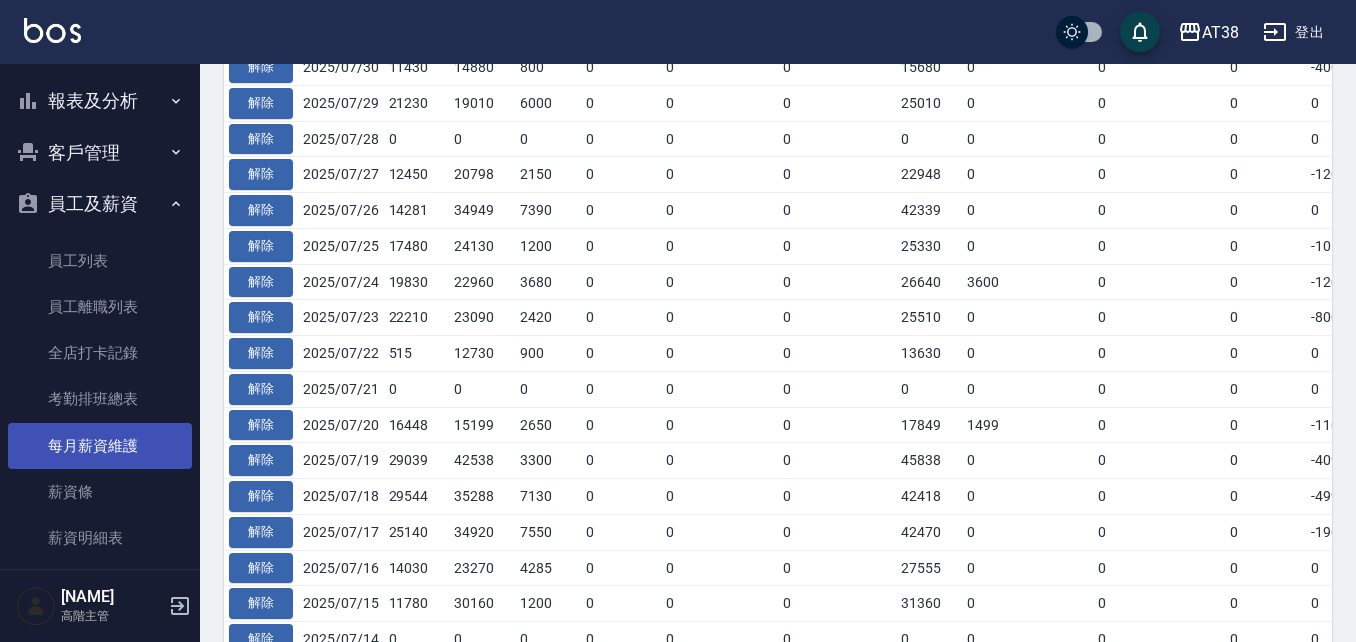 click on "每月薪資維護" at bounding box center (100, 446) 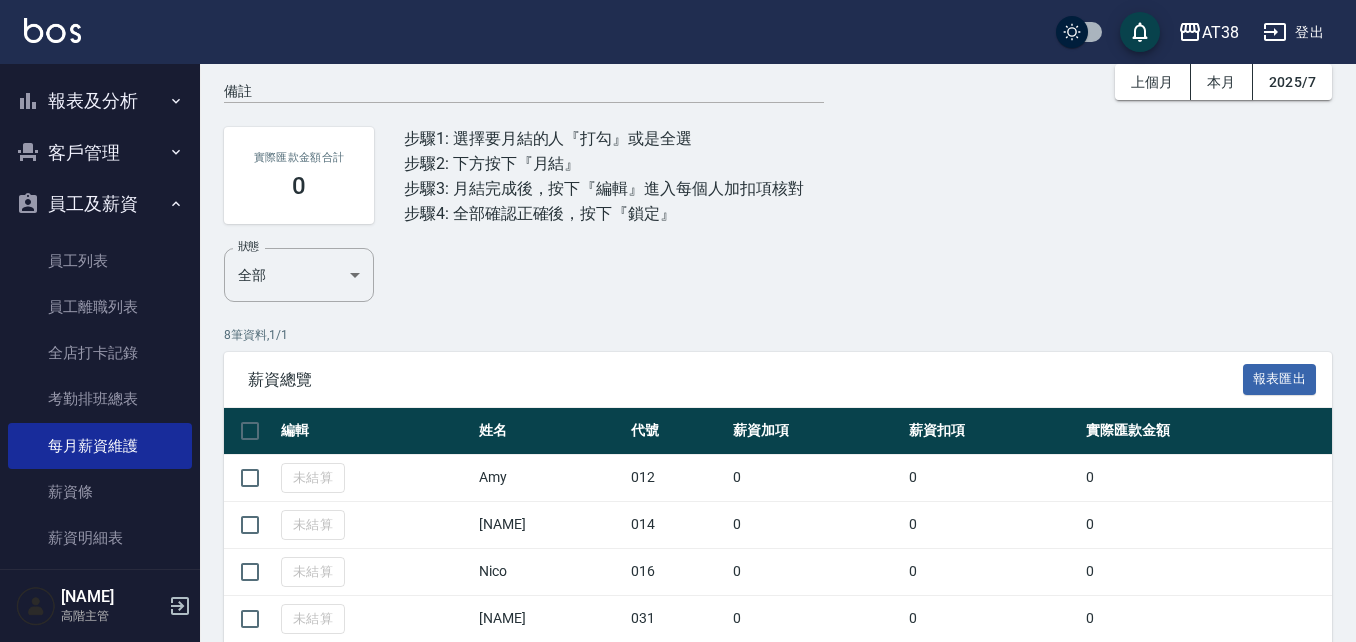 scroll, scrollTop: 200, scrollLeft: 0, axis: vertical 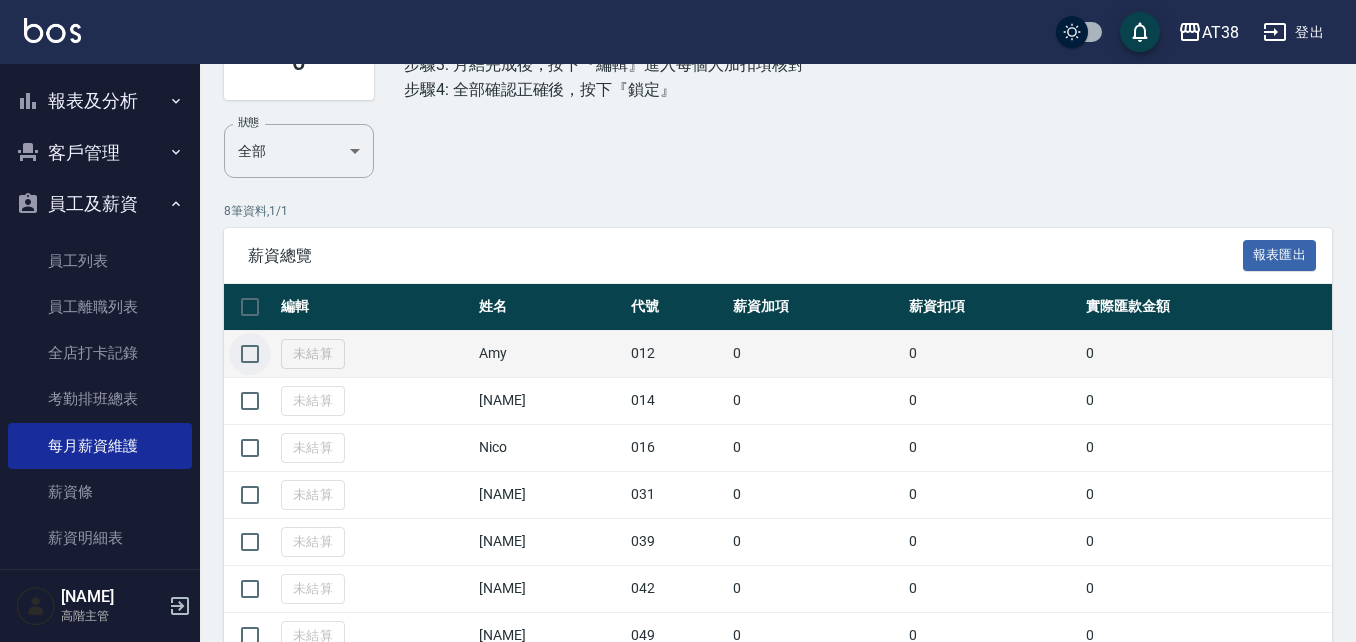 click at bounding box center (250, 354) 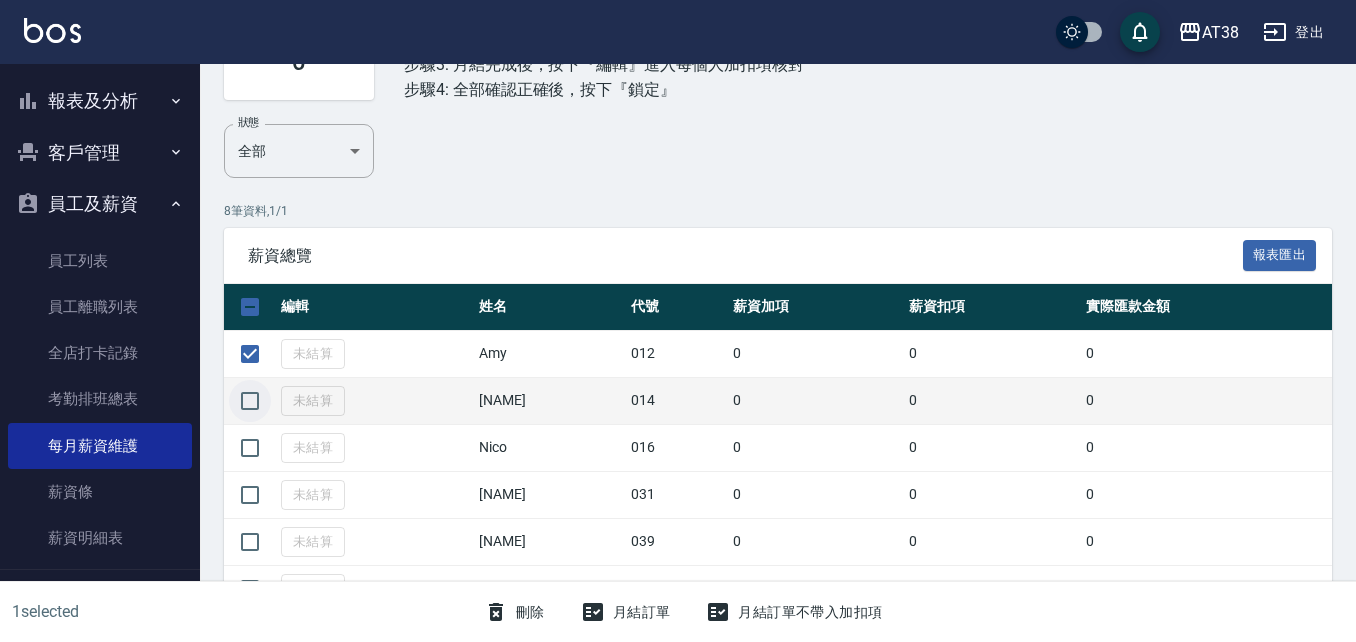 click at bounding box center (250, 401) 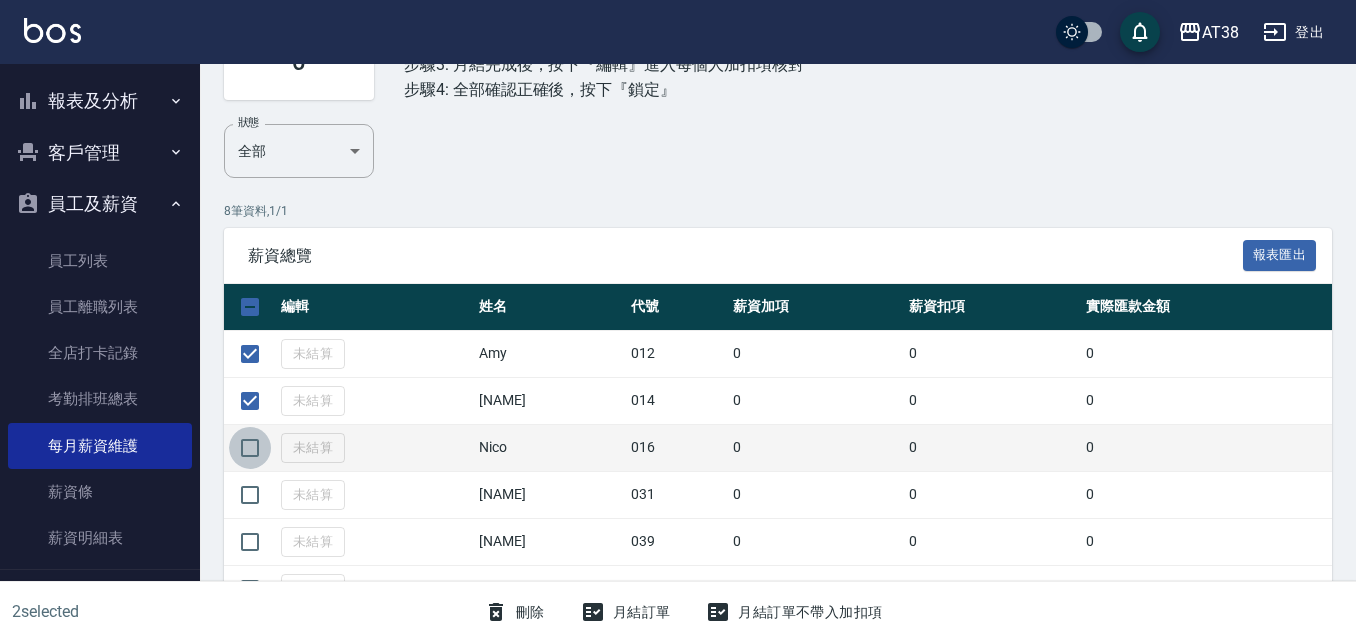 click at bounding box center [250, 448] 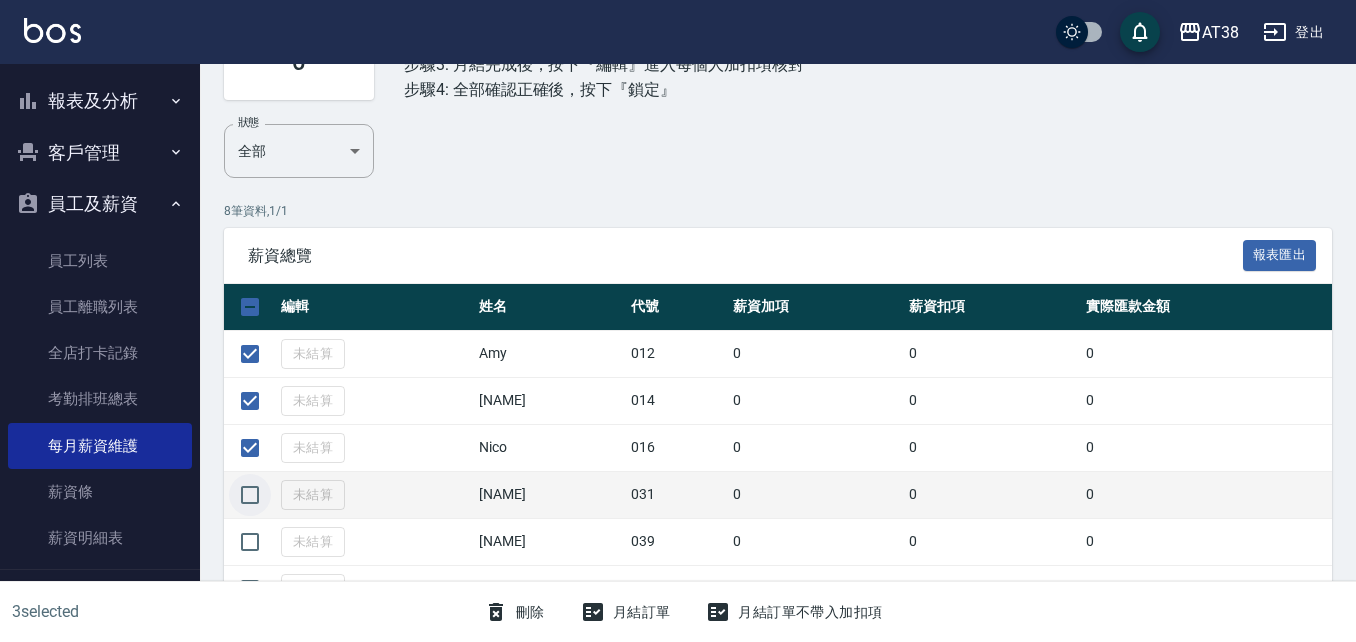 click at bounding box center (250, 495) 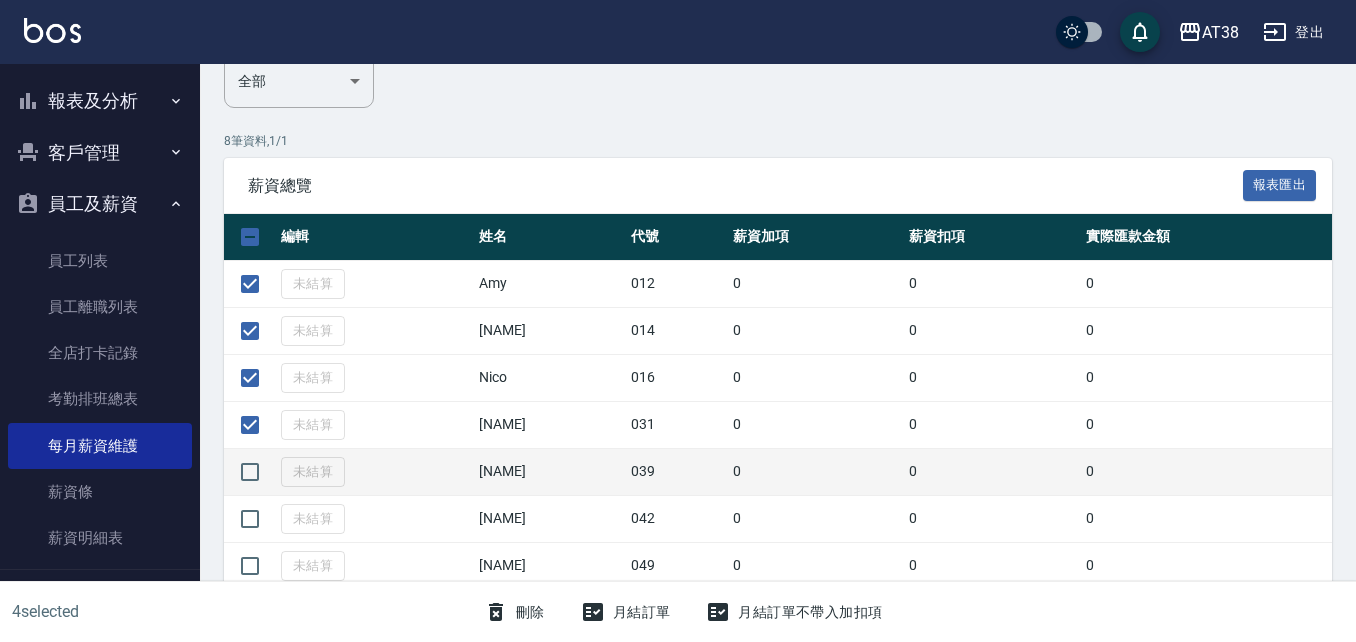 scroll, scrollTop: 329, scrollLeft: 0, axis: vertical 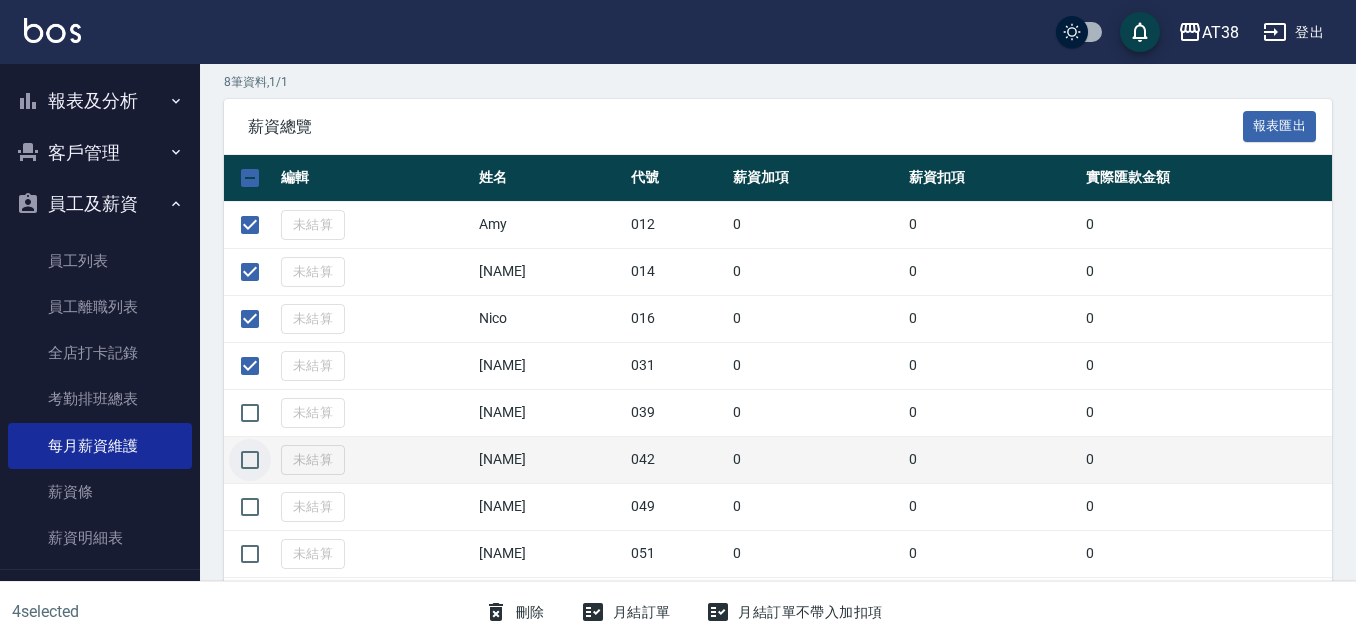 click at bounding box center [250, 460] 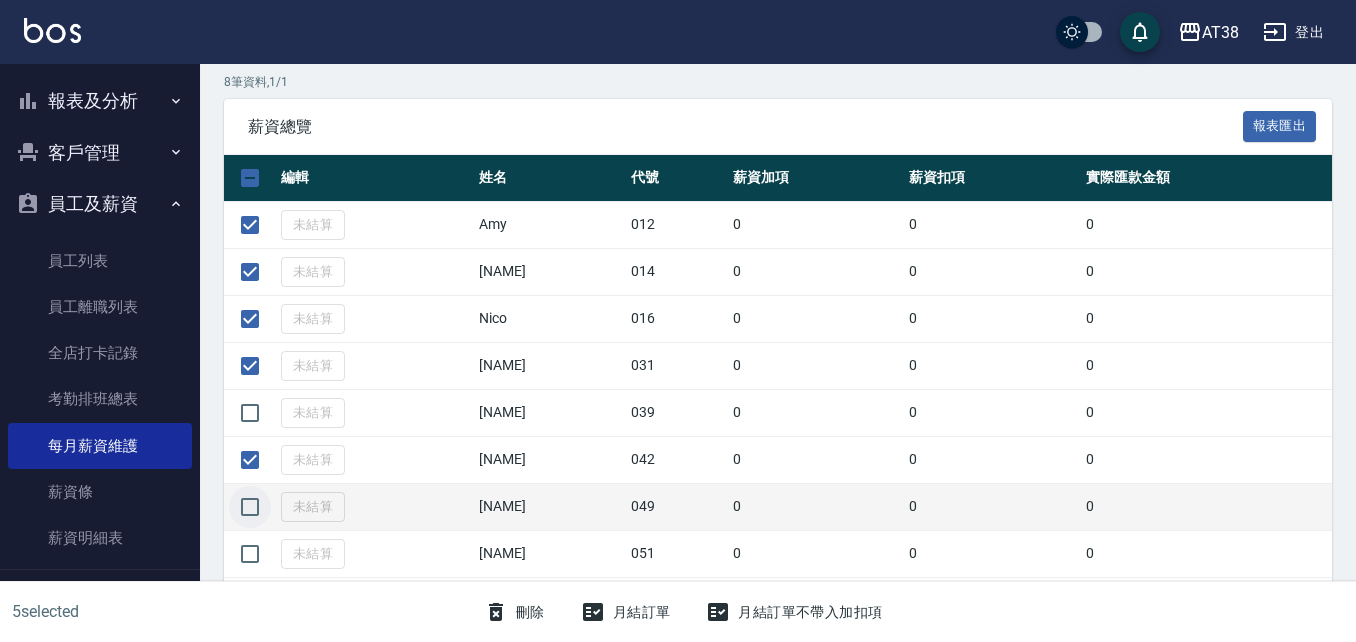 click at bounding box center (250, 507) 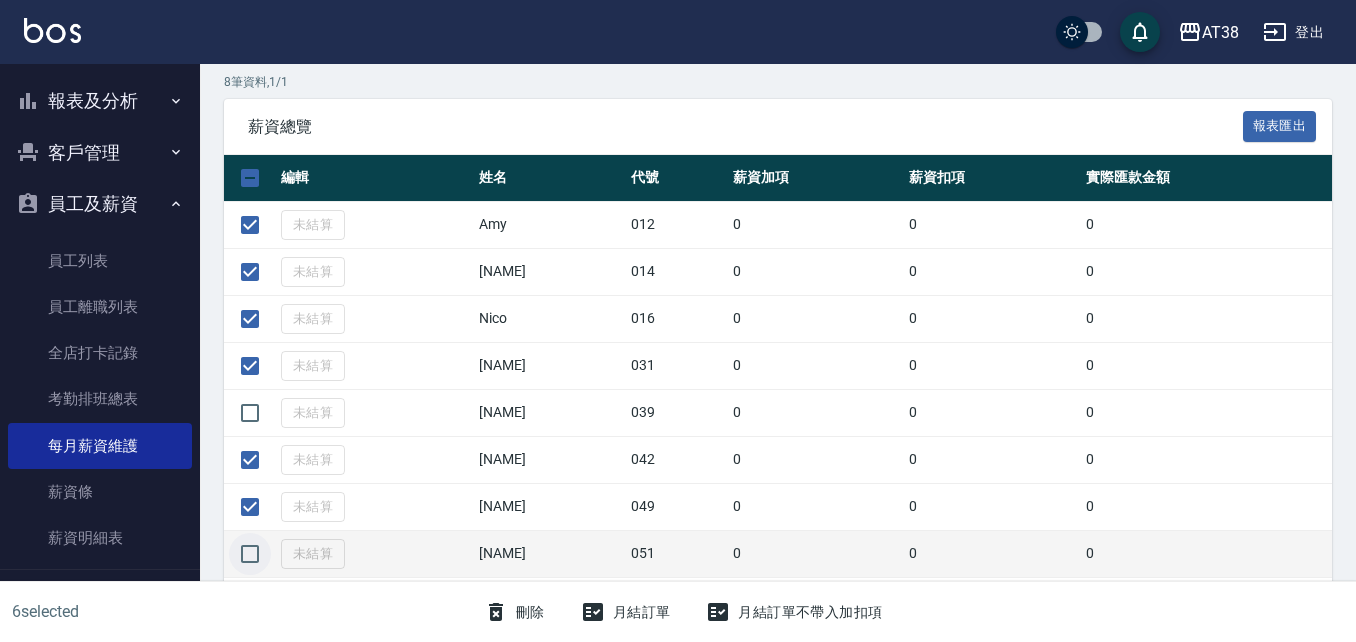 click at bounding box center (250, 554) 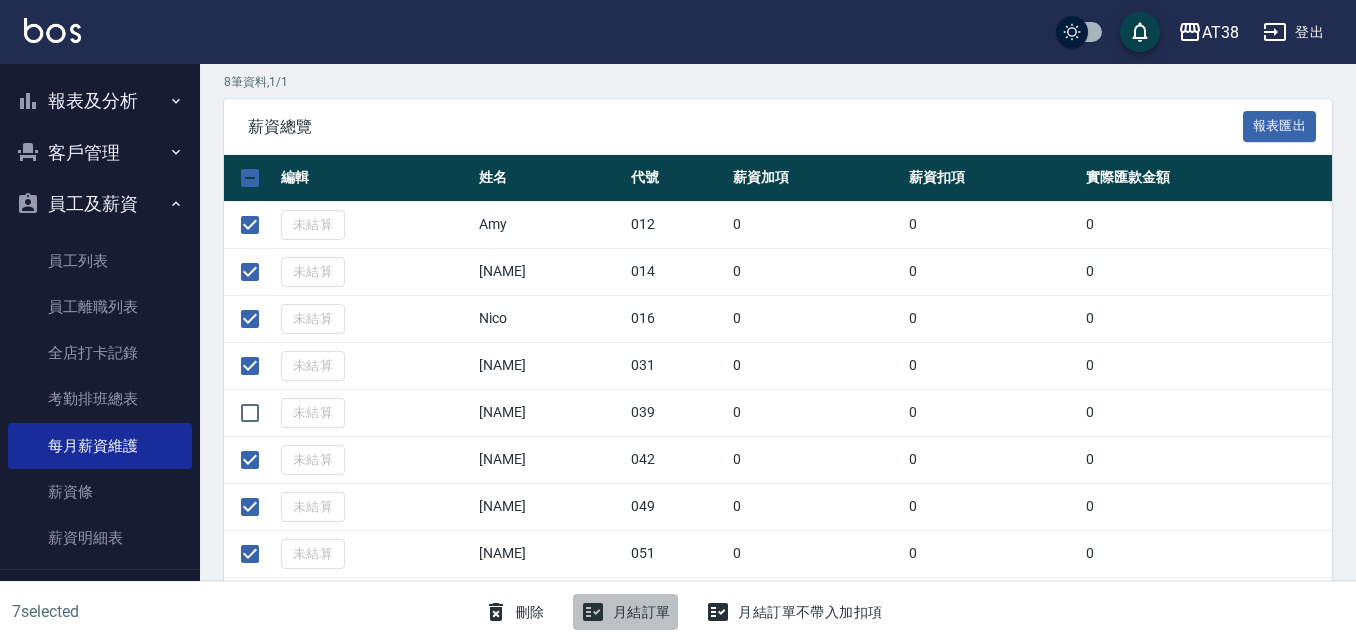 click on "月結訂單" at bounding box center (626, 612) 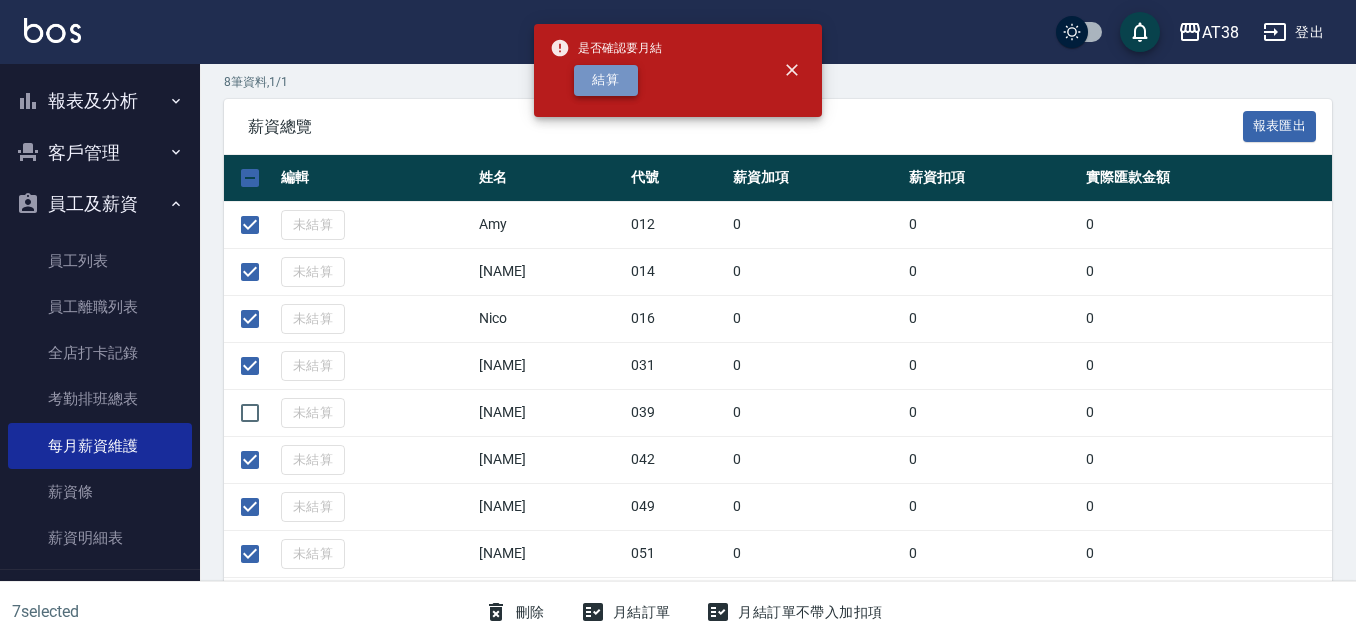 click on "結算" at bounding box center (606, 80) 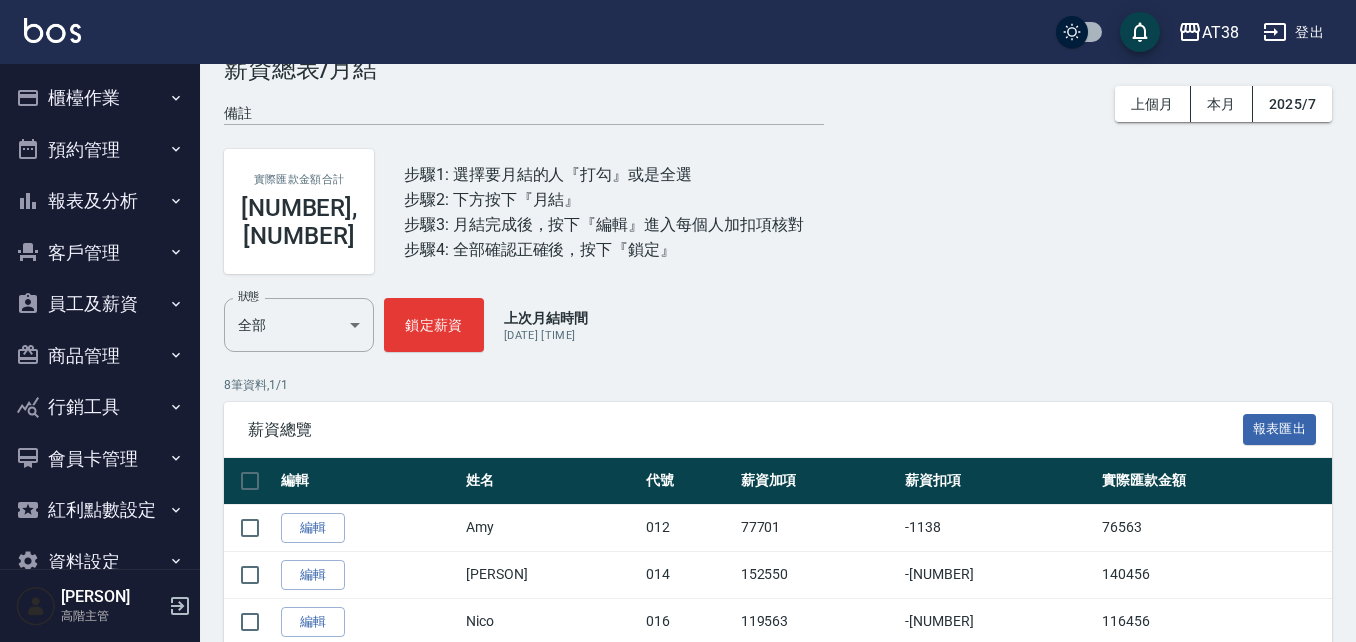 scroll, scrollTop: 29, scrollLeft: 0, axis: vertical 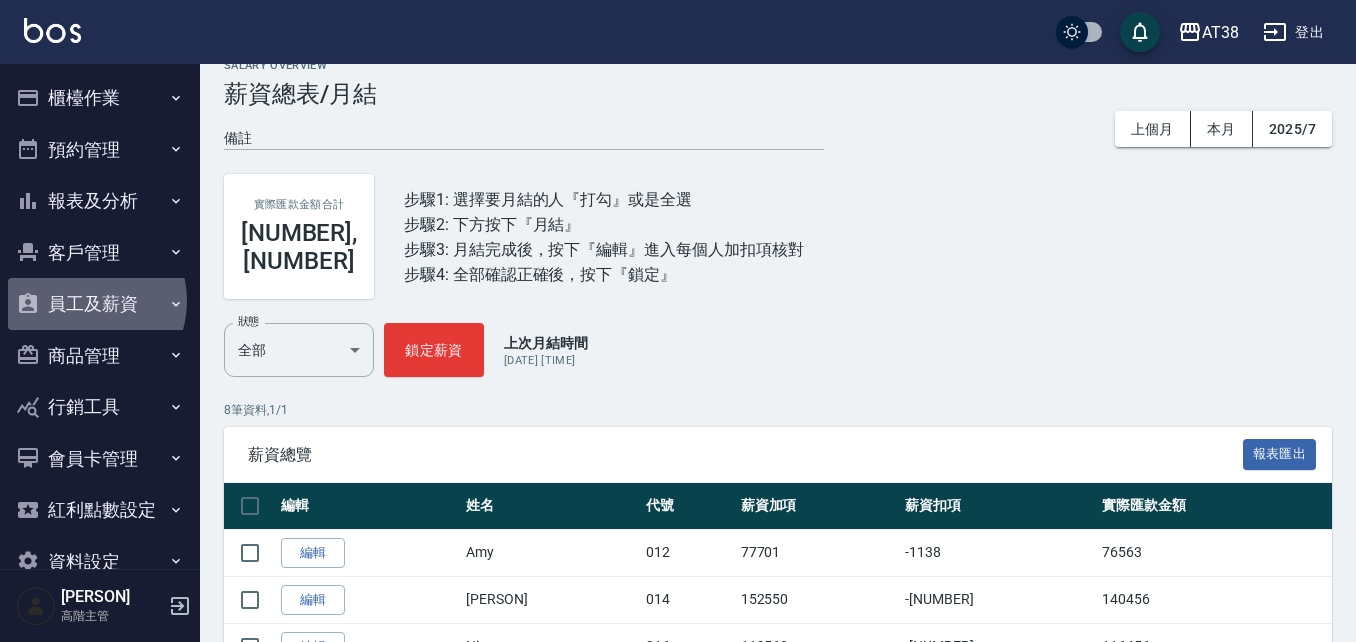 click on "員工及薪資" at bounding box center (100, 304) 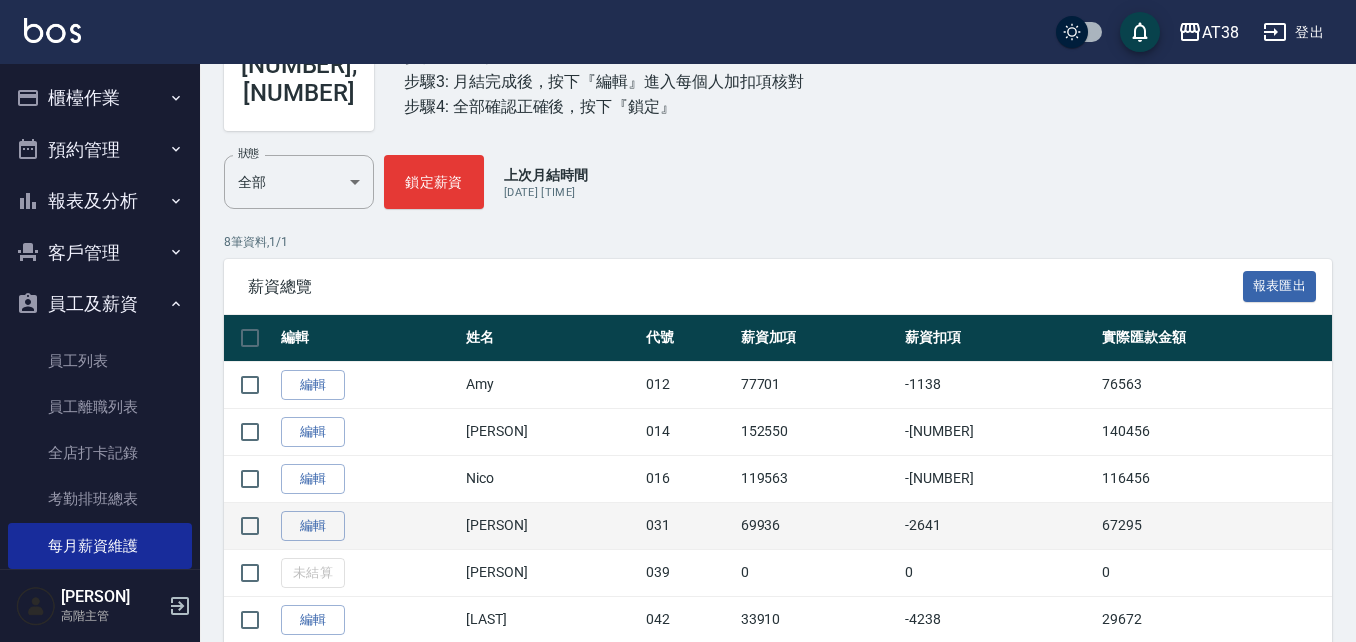 scroll, scrollTop: 329, scrollLeft: 0, axis: vertical 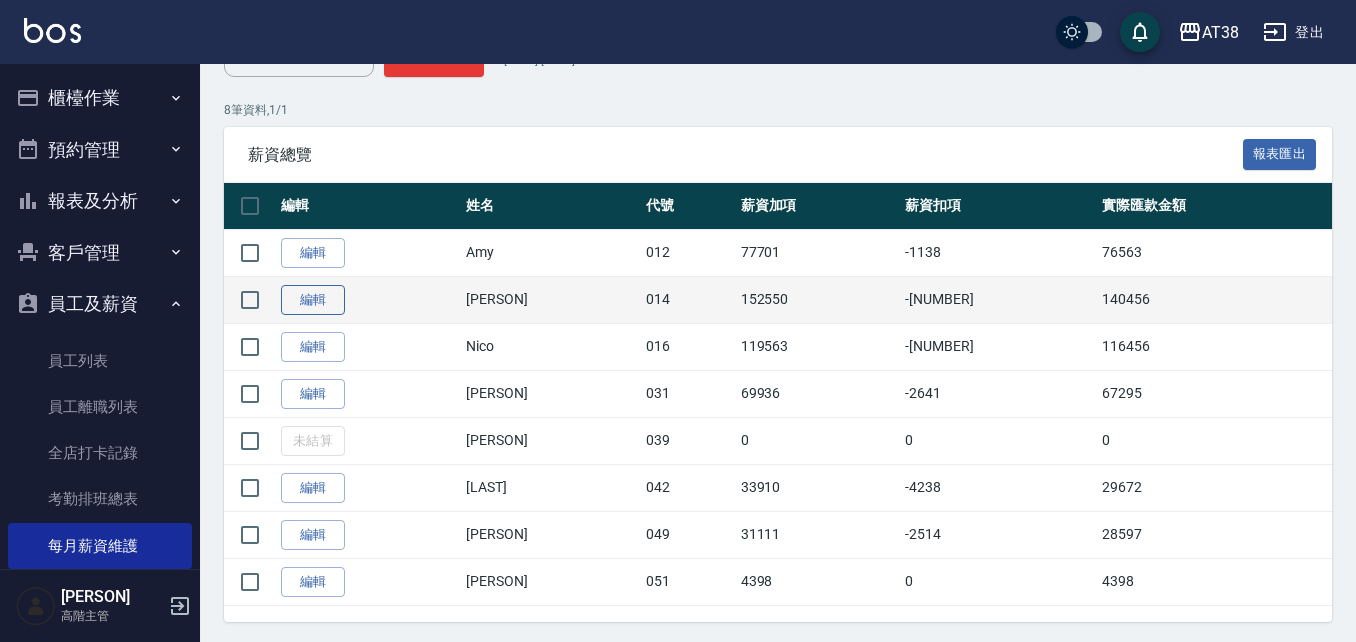 click on "編輯" at bounding box center [313, 300] 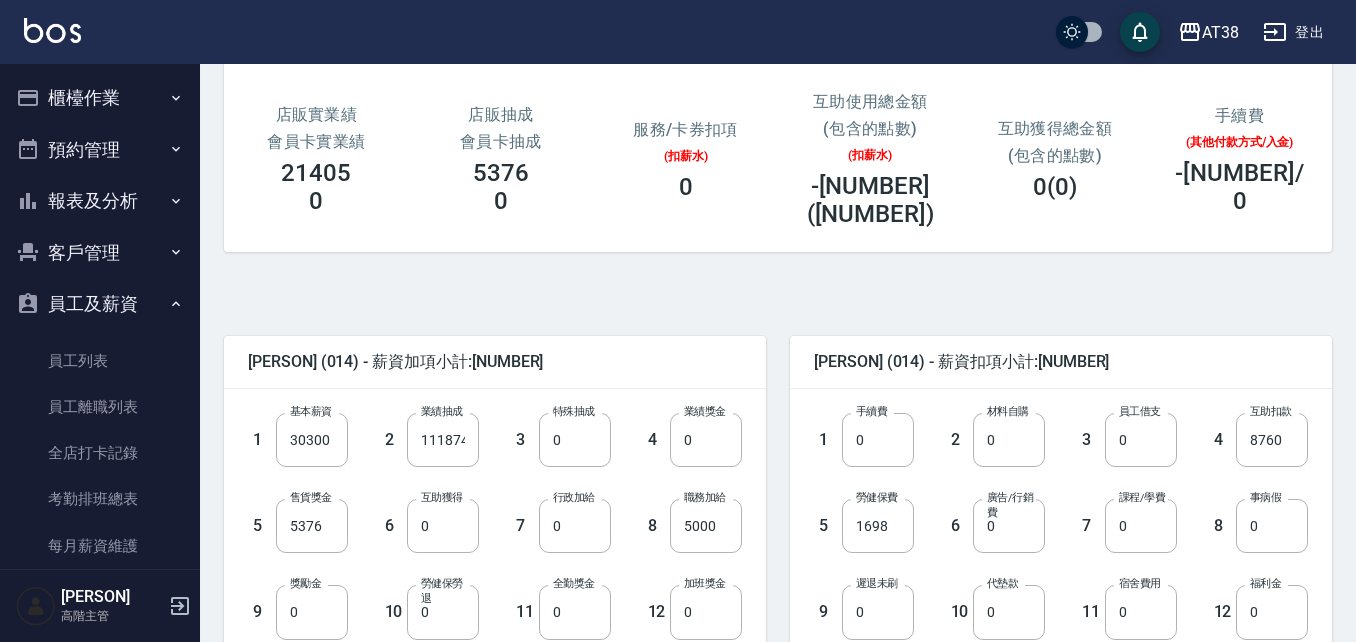scroll, scrollTop: 0, scrollLeft: 0, axis: both 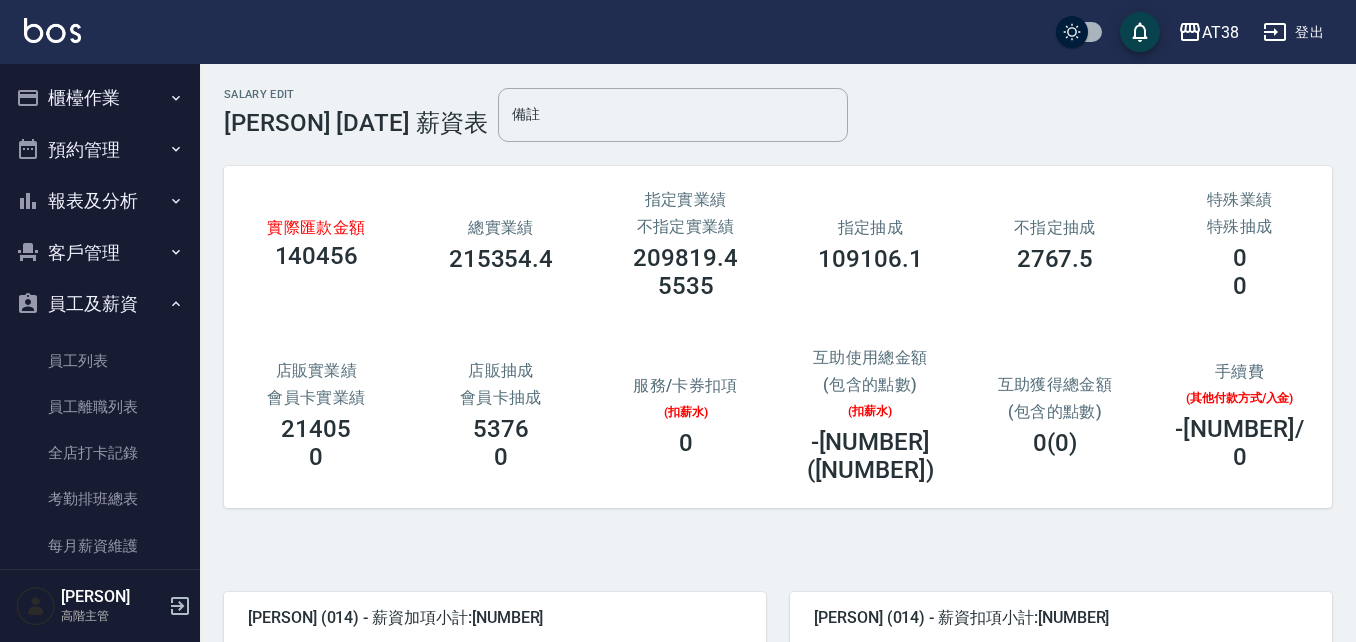 click on "櫃檯作業" at bounding box center (100, 98) 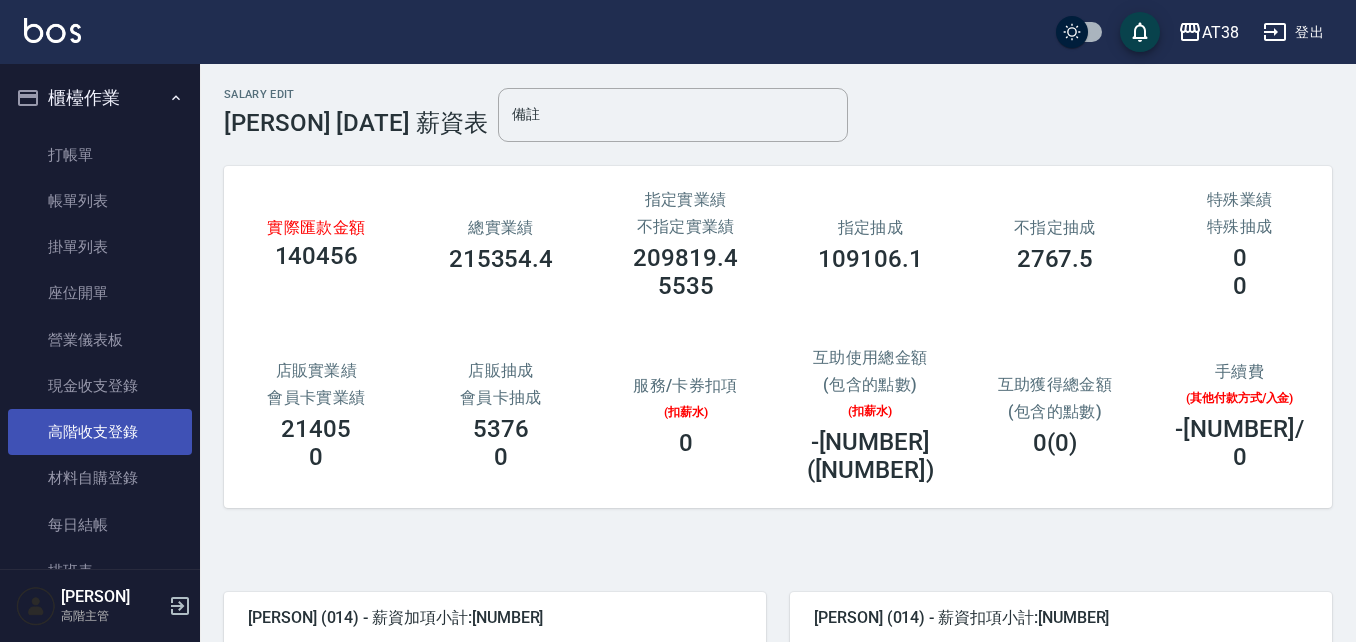click on "高階收支登錄" at bounding box center (100, 432) 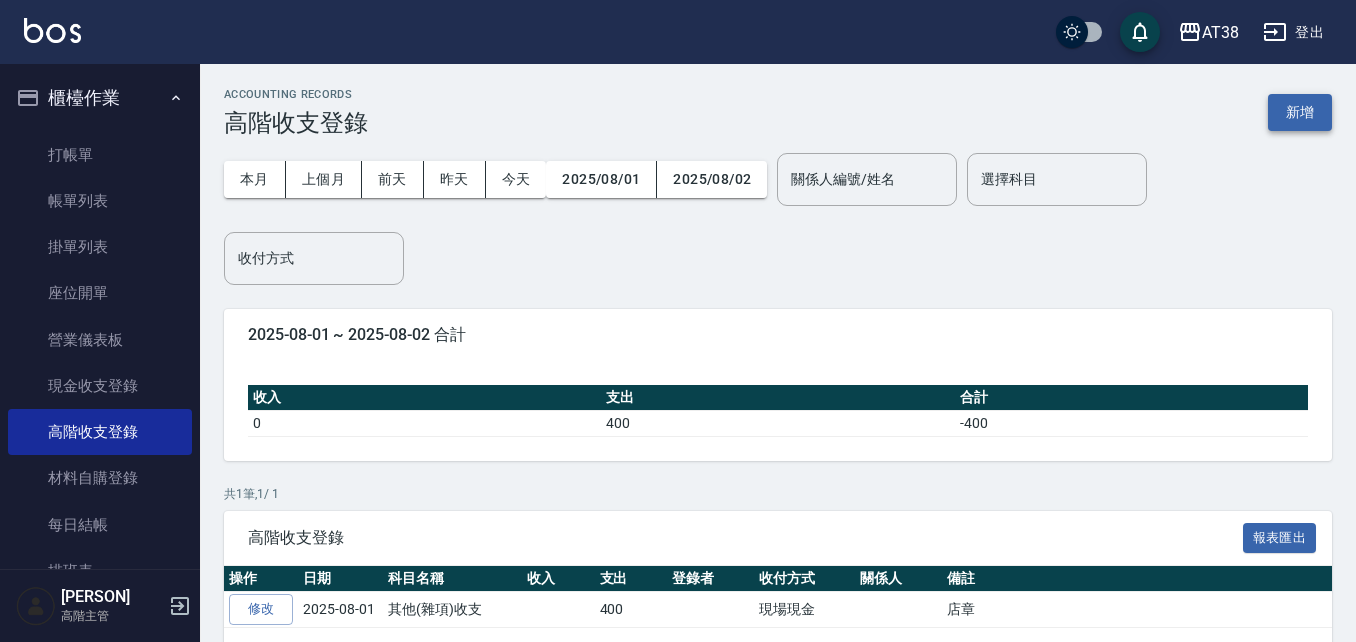 click on "新增" at bounding box center (1300, 112) 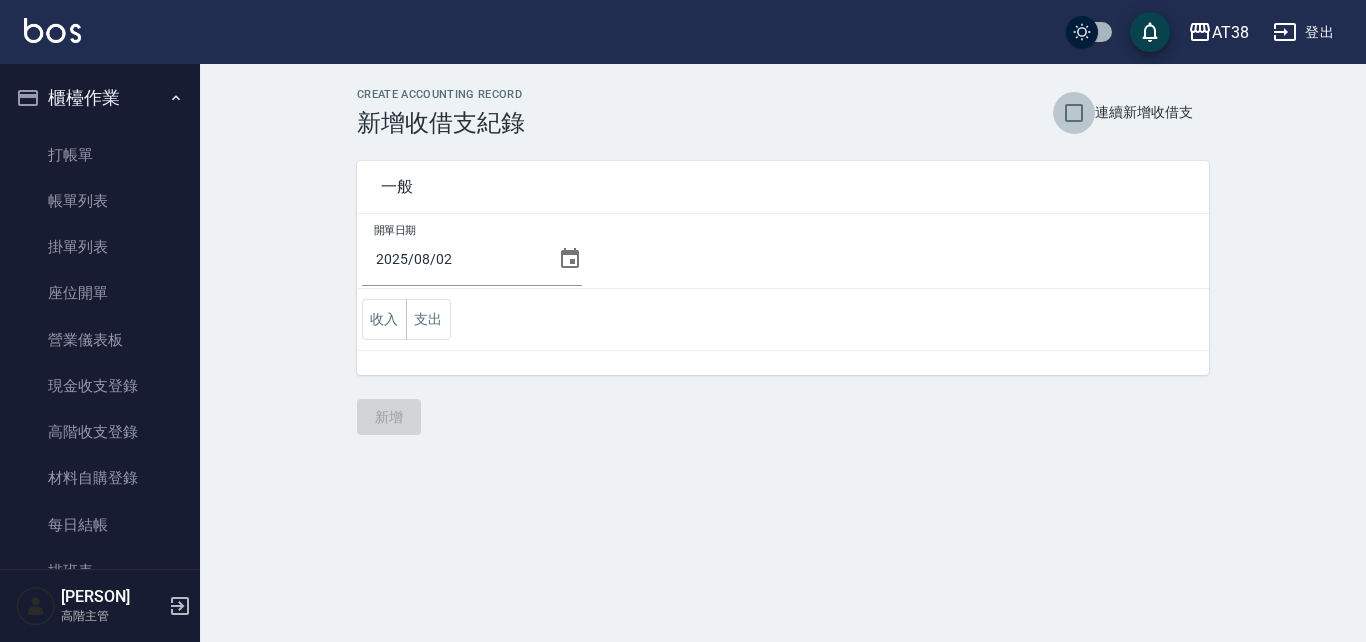click on "連續新增收借支" at bounding box center [1074, 113] 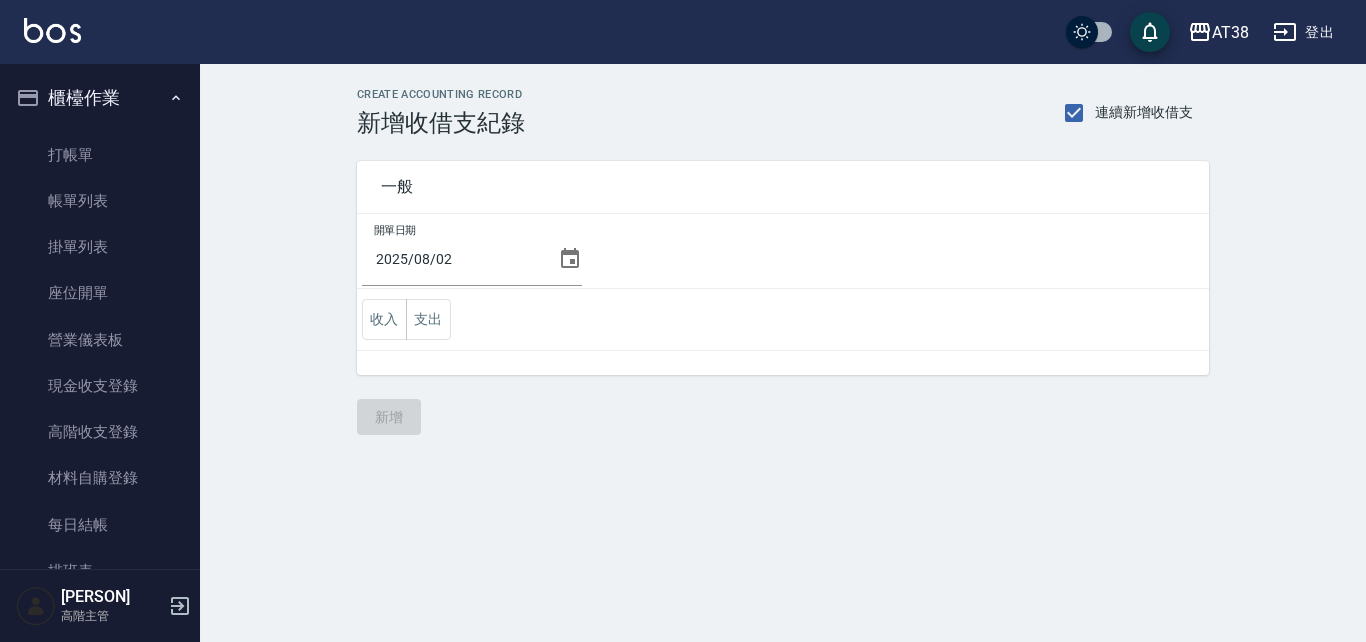 click 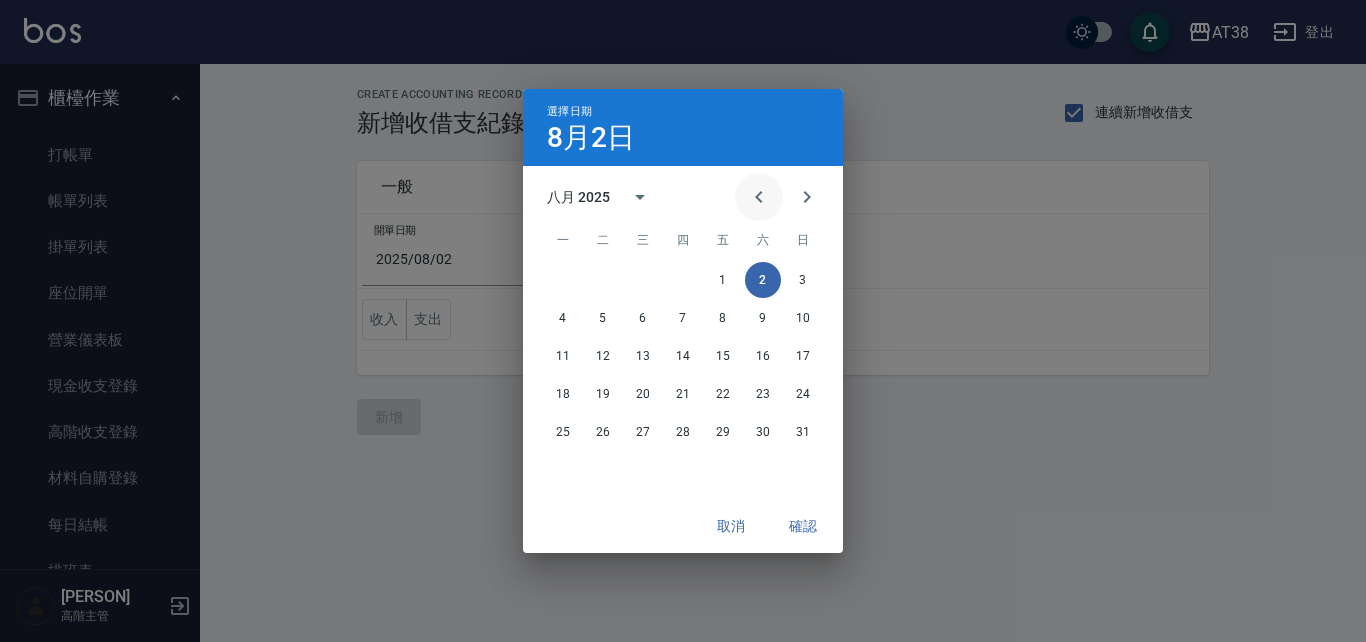 click 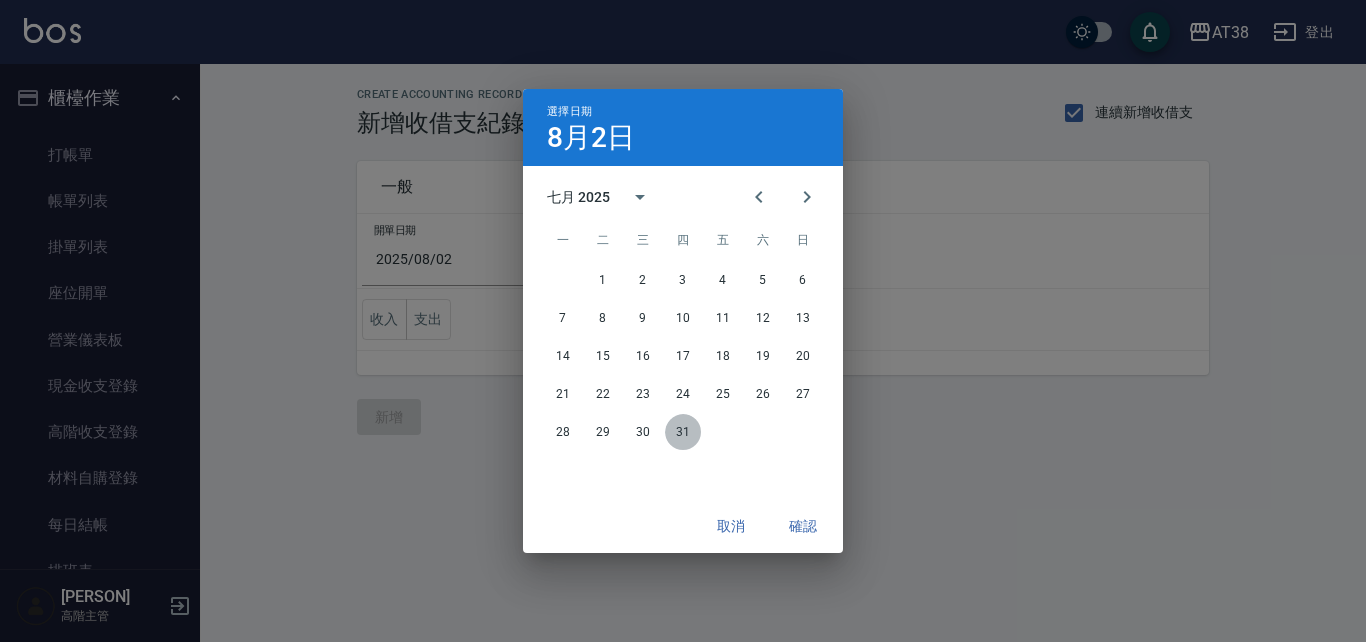click on "31" at bounding box center [683, 432] 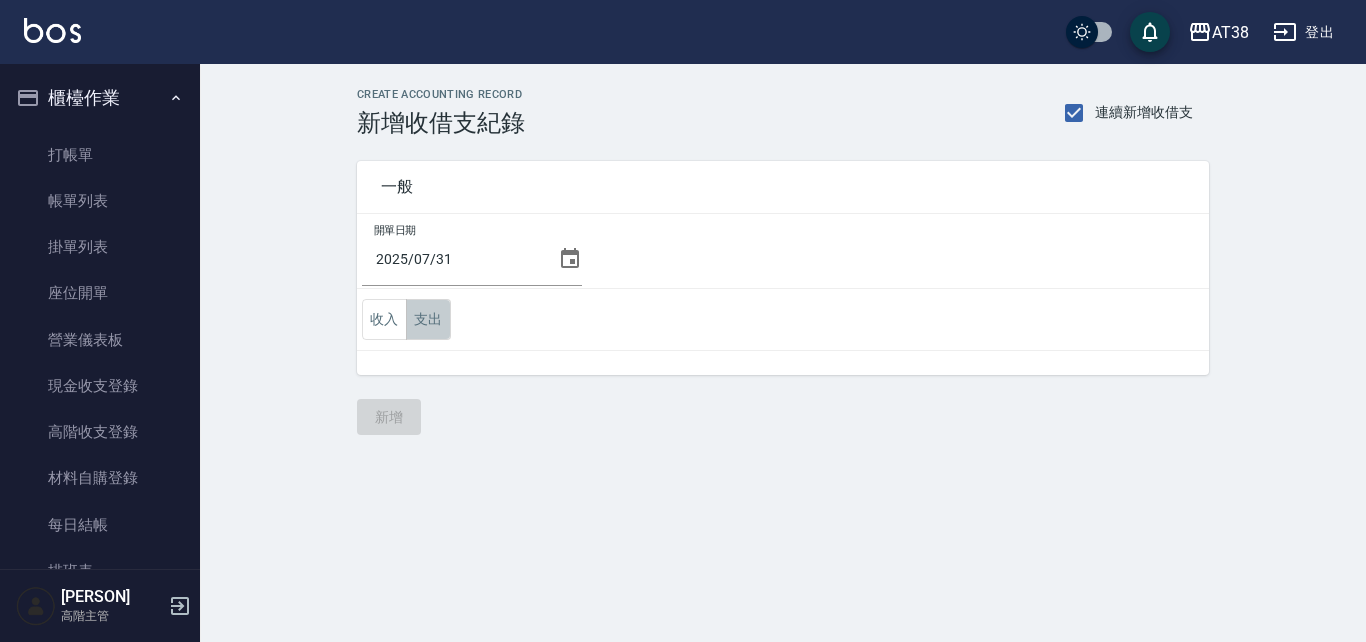 click on "支出" at bounding box center (428, 319) 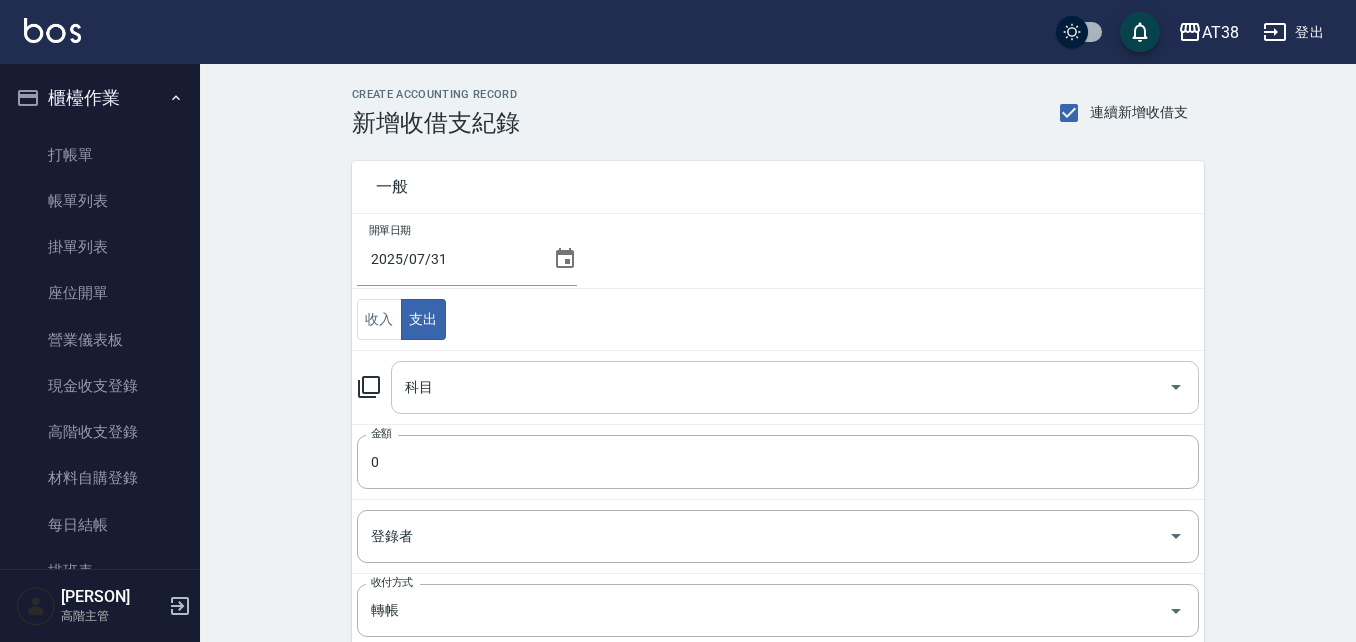 click on "科目" at bounding box center (780, 387) 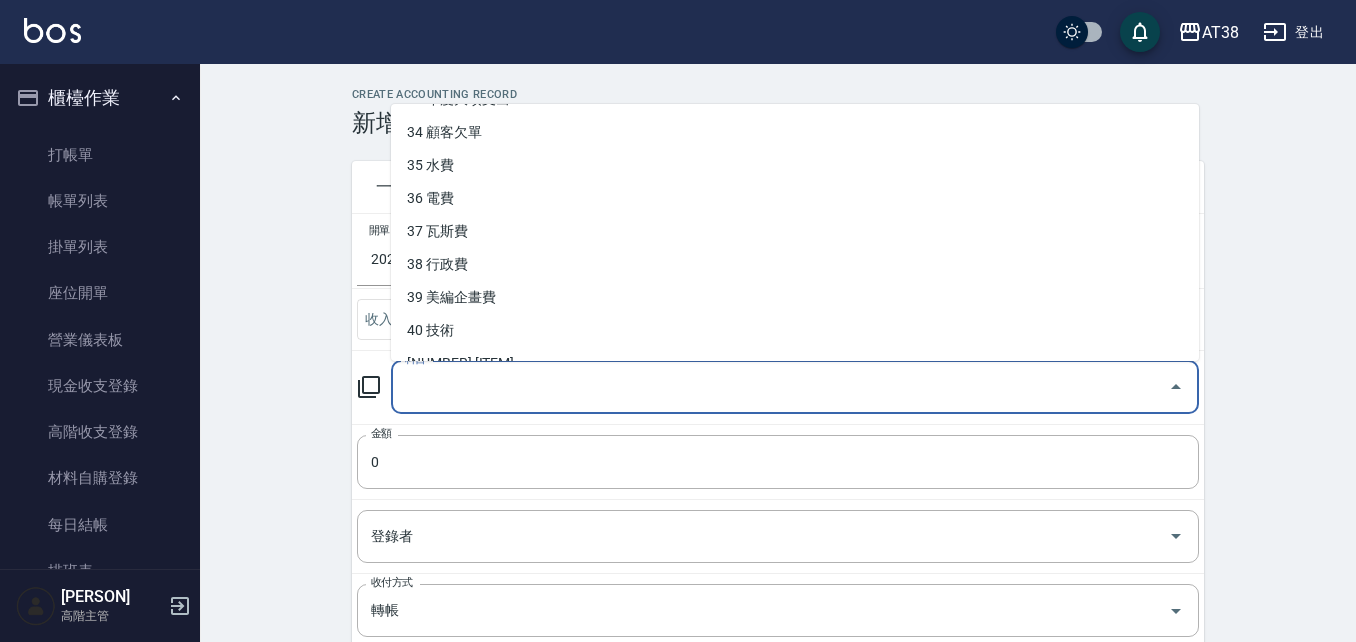 scroll, scrollTop: 1178, scrollLeft: 0, axis: vertical 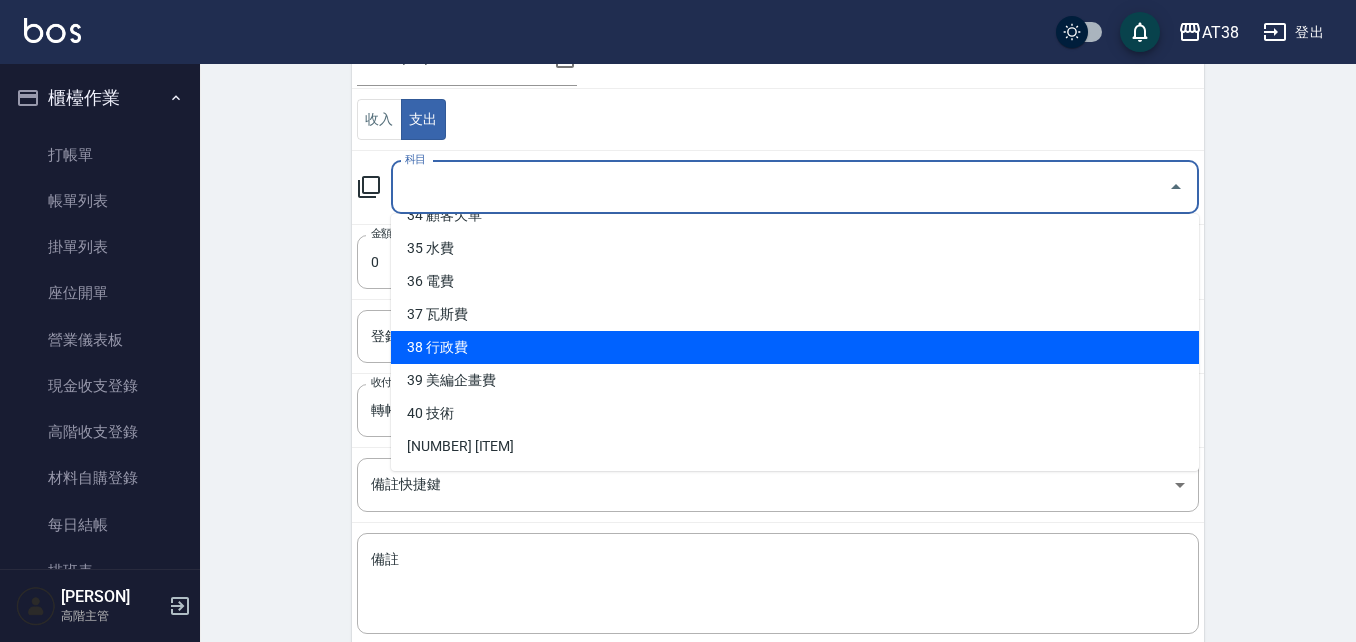 click on "38 行政費" at bounding box center (795, 347) 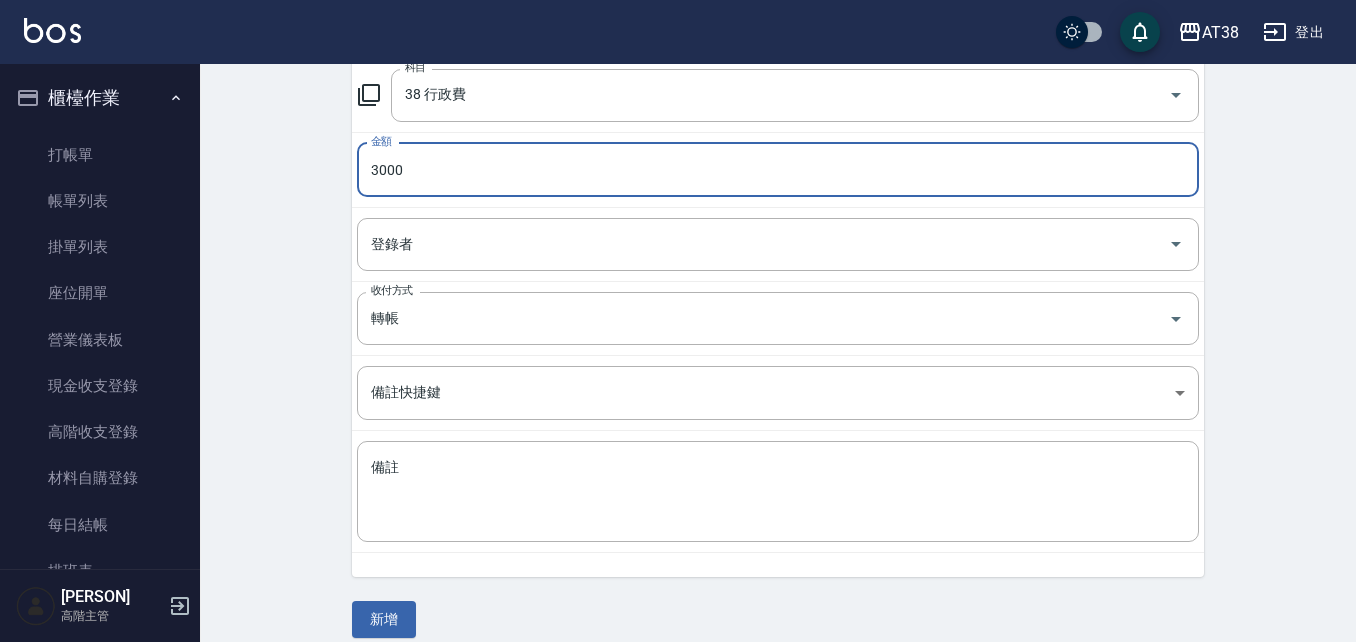 scroll, scrollTop: 312, scrollLeft: 0, axis: vertical 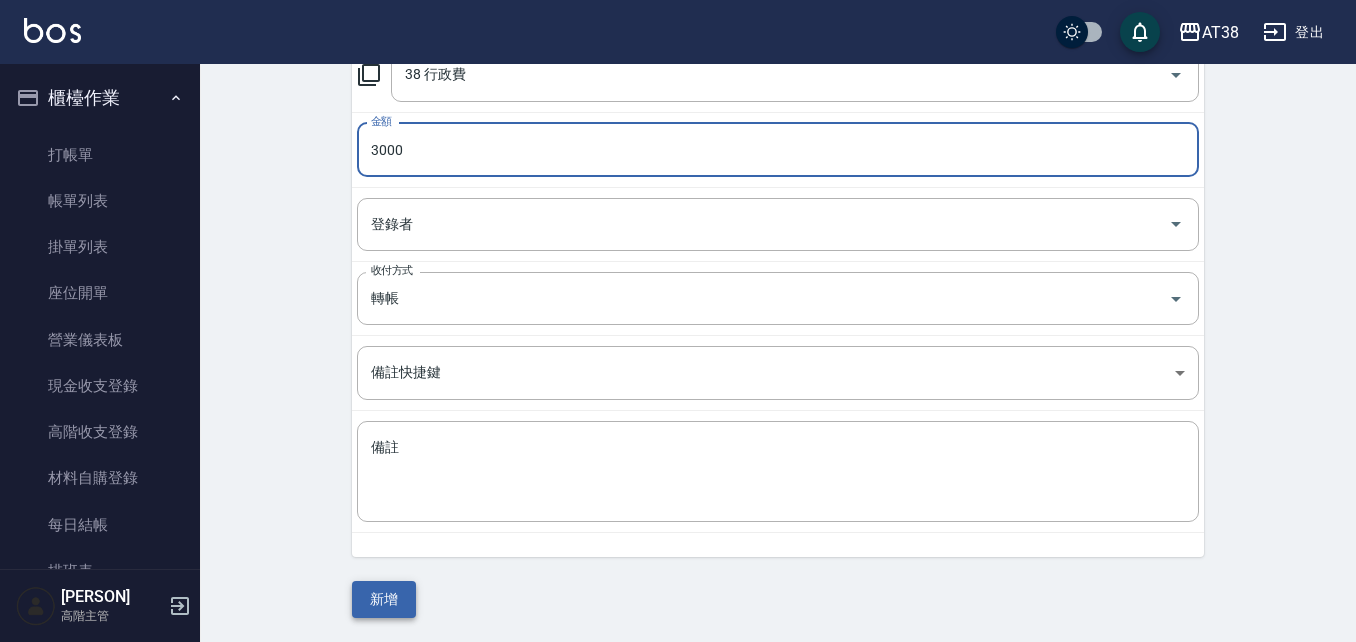 type on "3000" 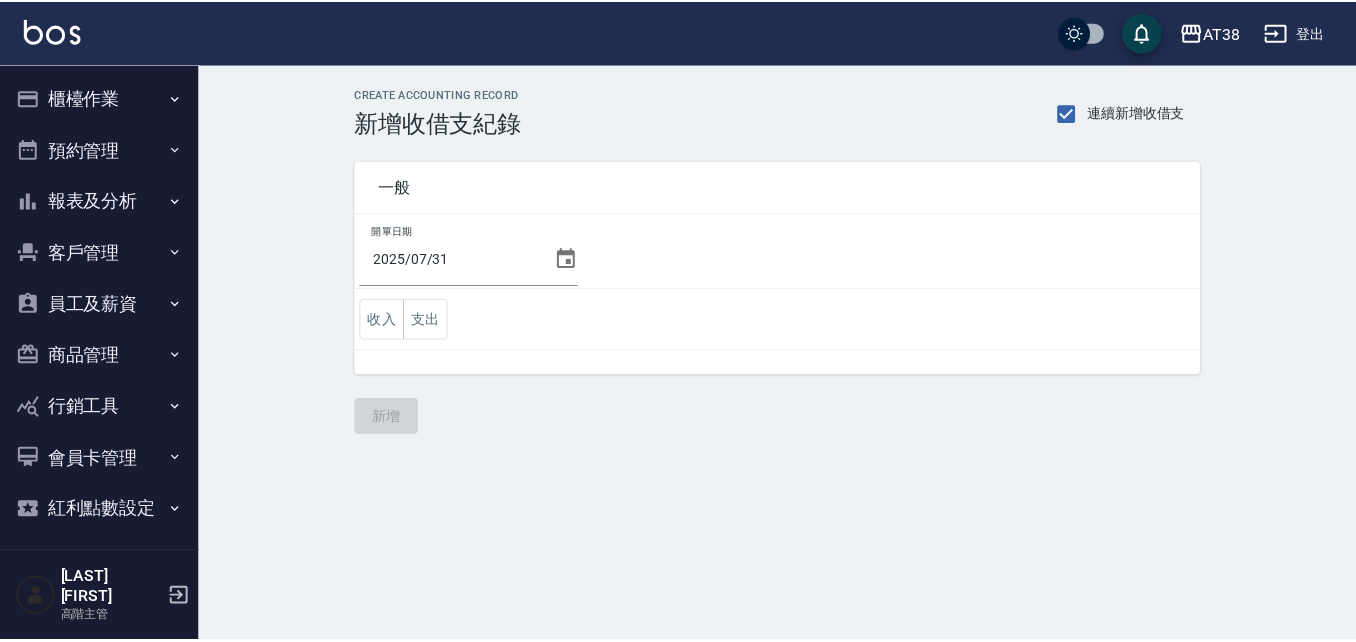 scroll, scrollTop: 0, scrollLeft: 0, axis: both 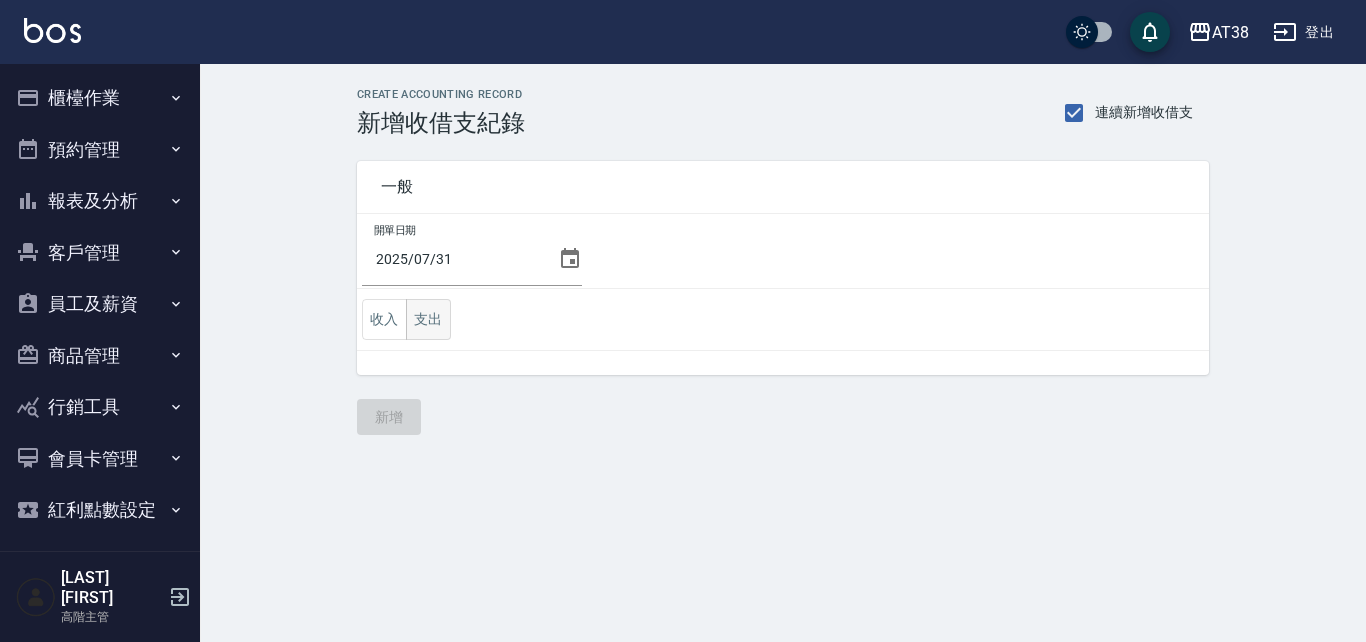 click on "支出" at bounding box center (428, 319) 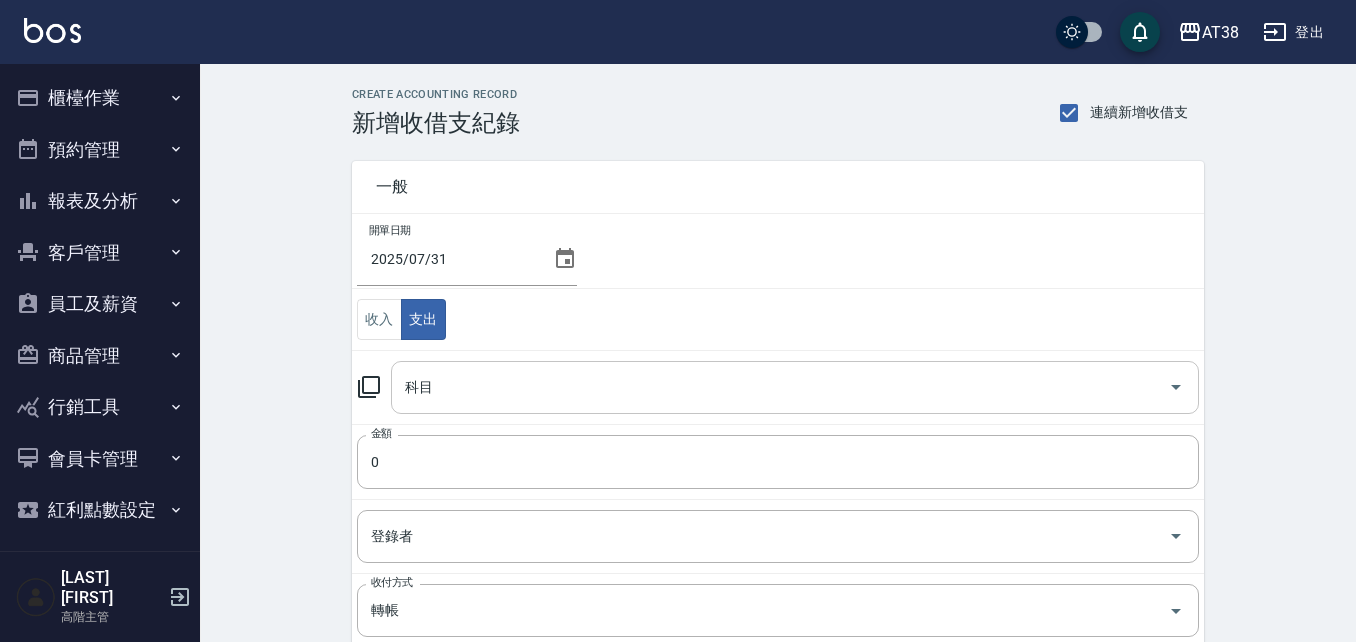 click on "科目" at bounding box center (780, 387) 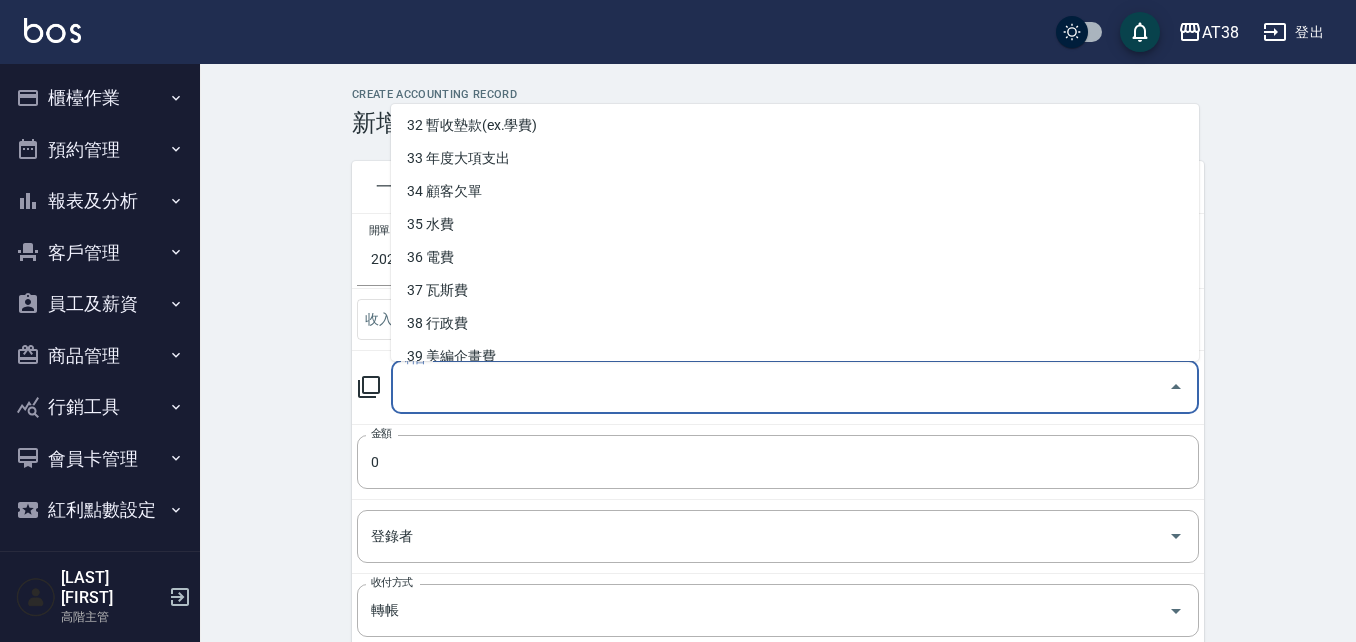 scroll, scrollTop: 1100, scrollLeft: 0, axis: vertical 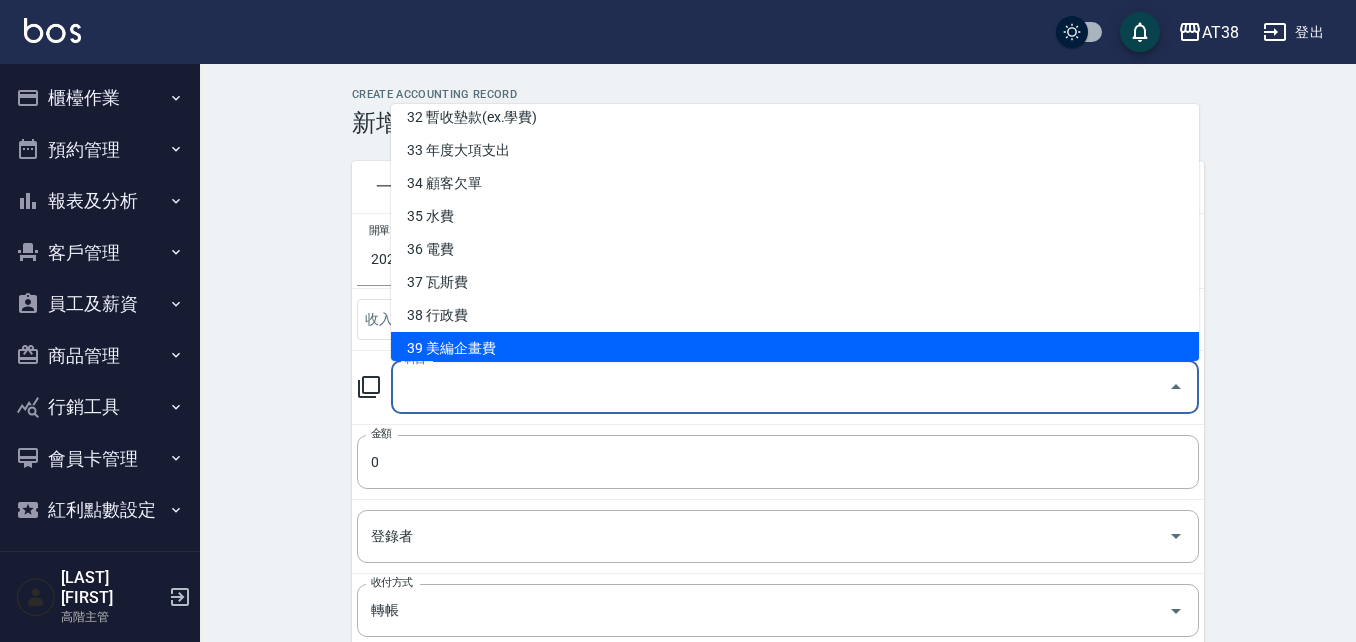 click on "39 美編企畫費" at bounding box center [795, 348] 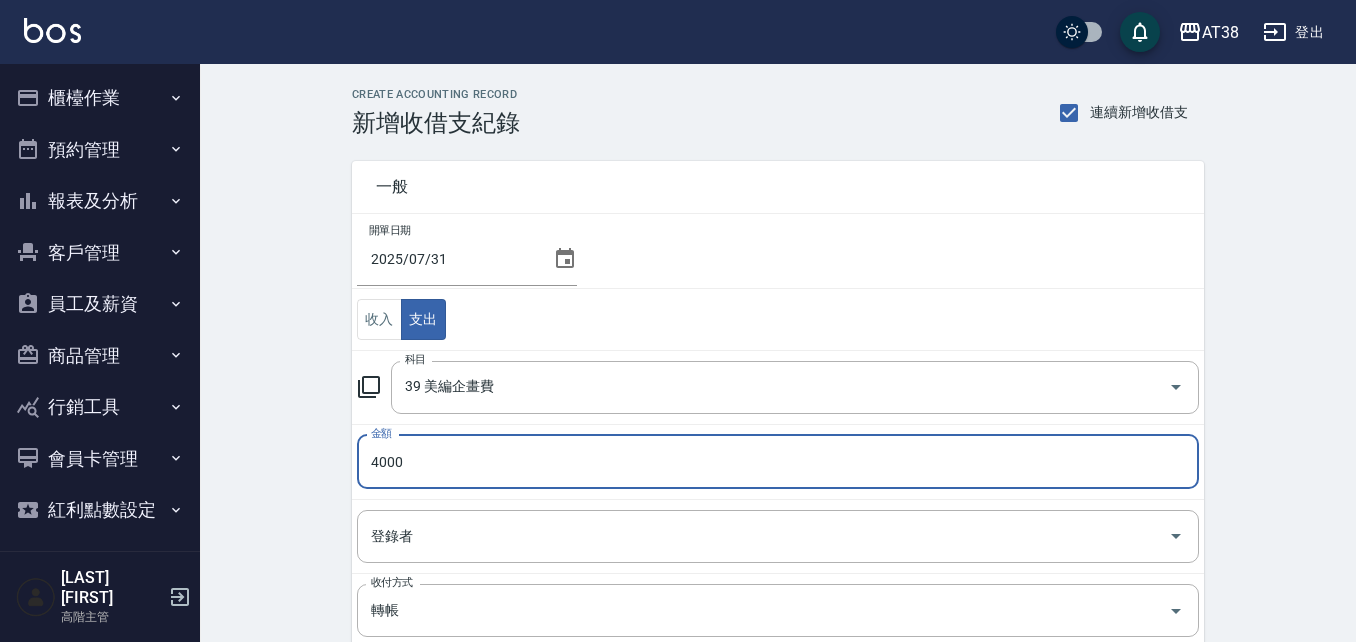 type on "4000" 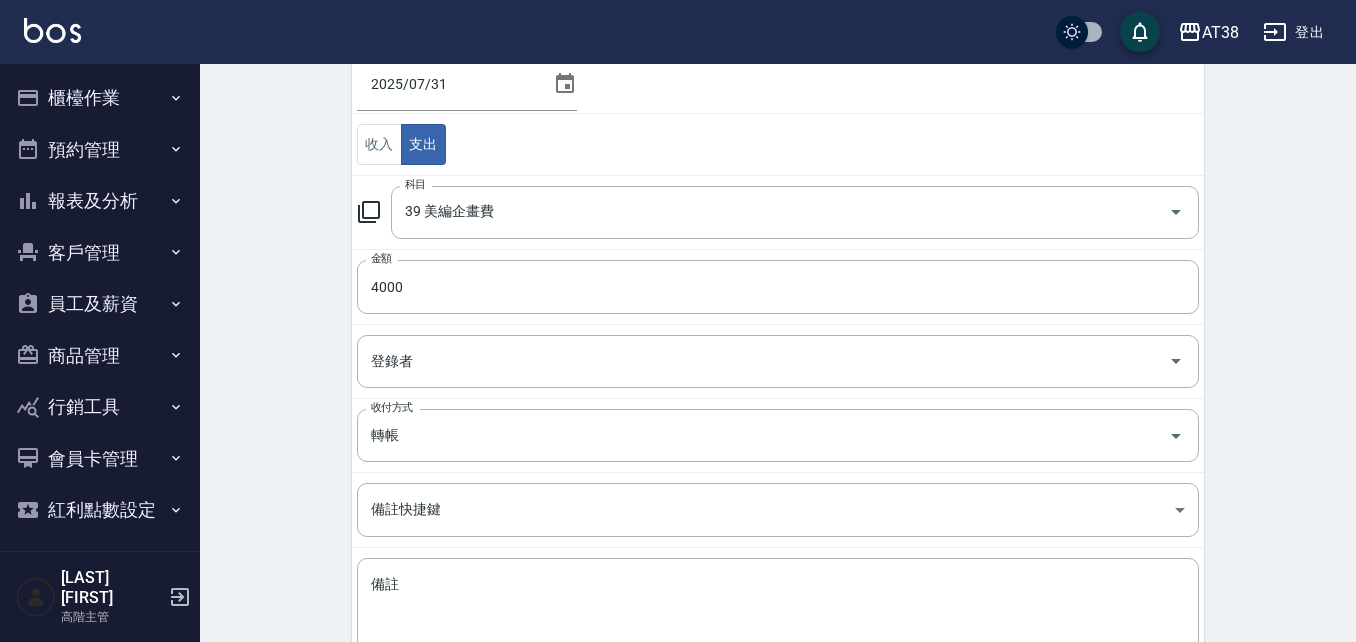 scroll, scrollTop: 312, scrollLeft: 0, axis: vertical 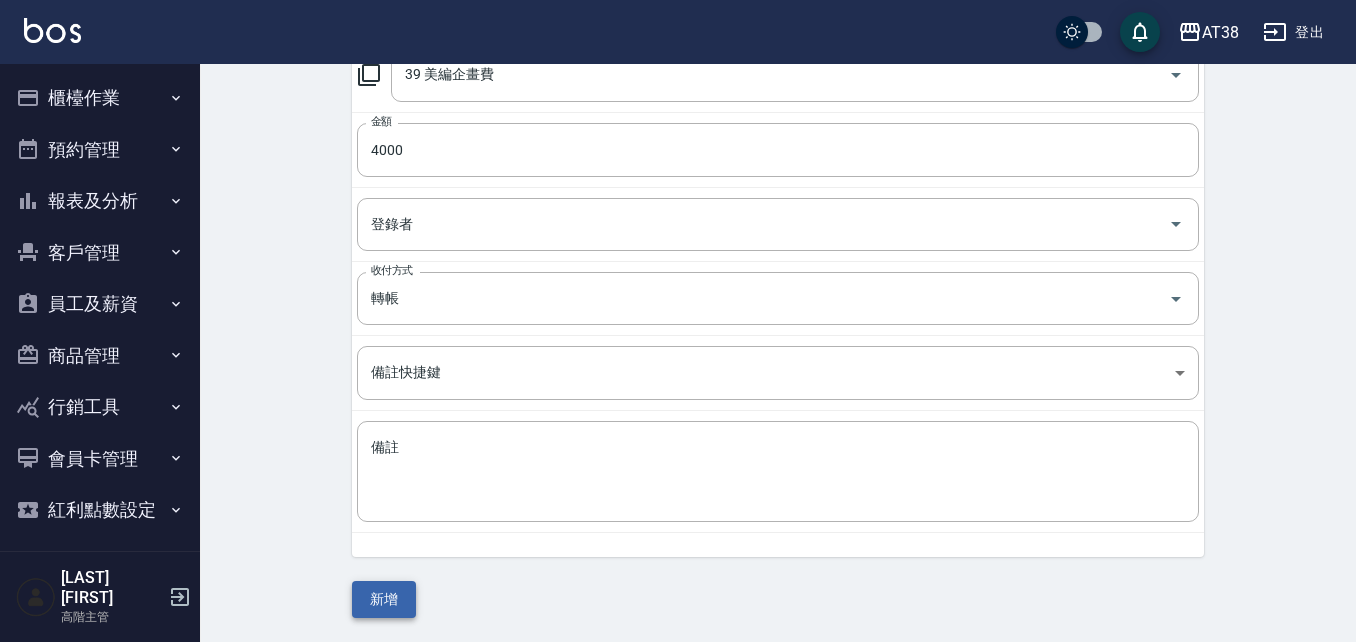 click on "新增" at bounding box center [384, 599] 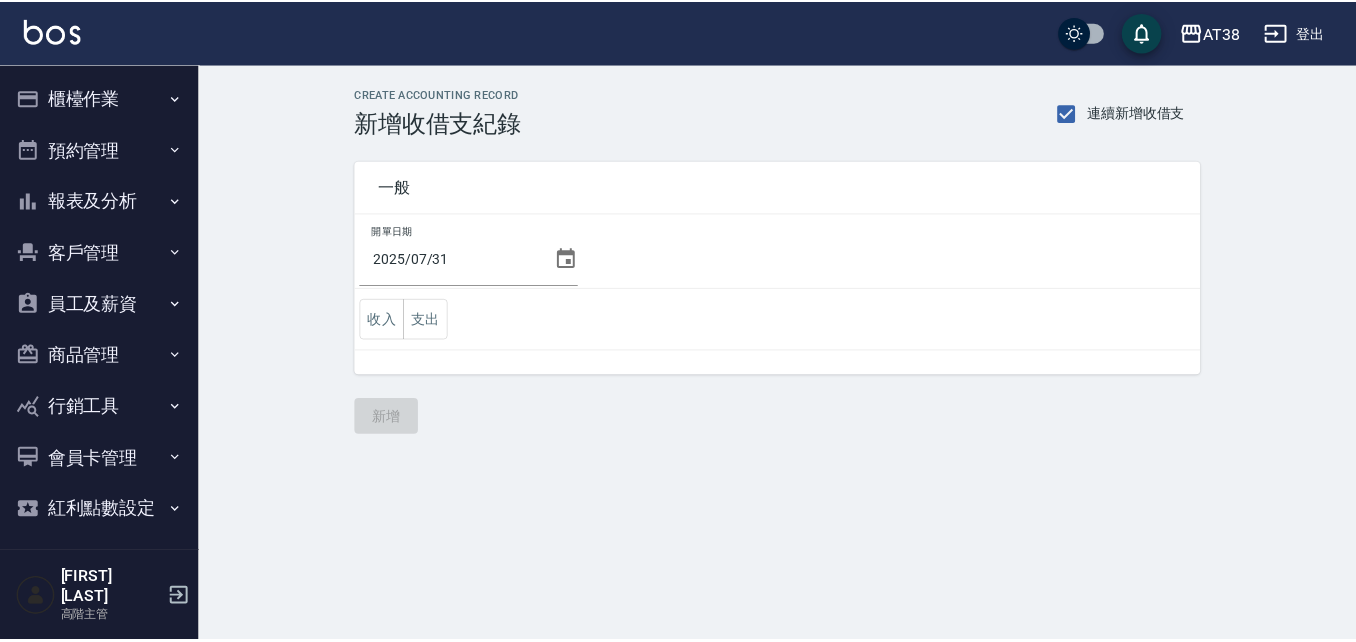 scroll, scrollTop: 0, scrollLeft: 0, axis: both 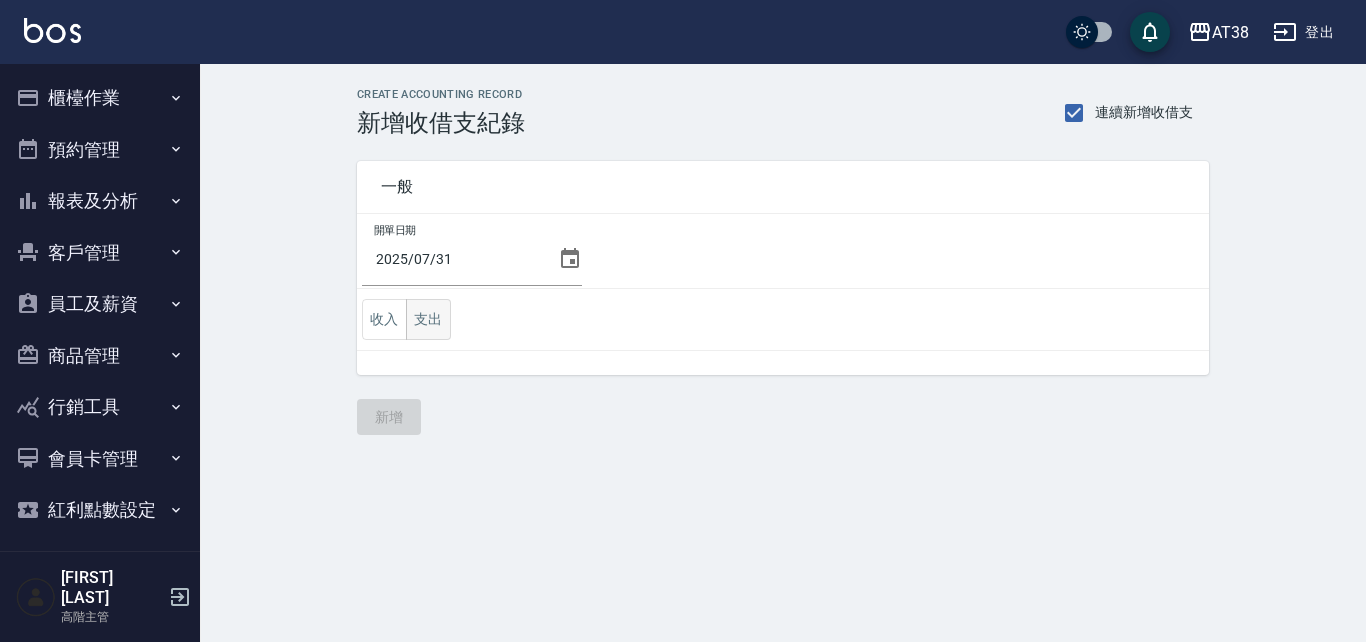 click on "支出" at bounding box center (428, 319) 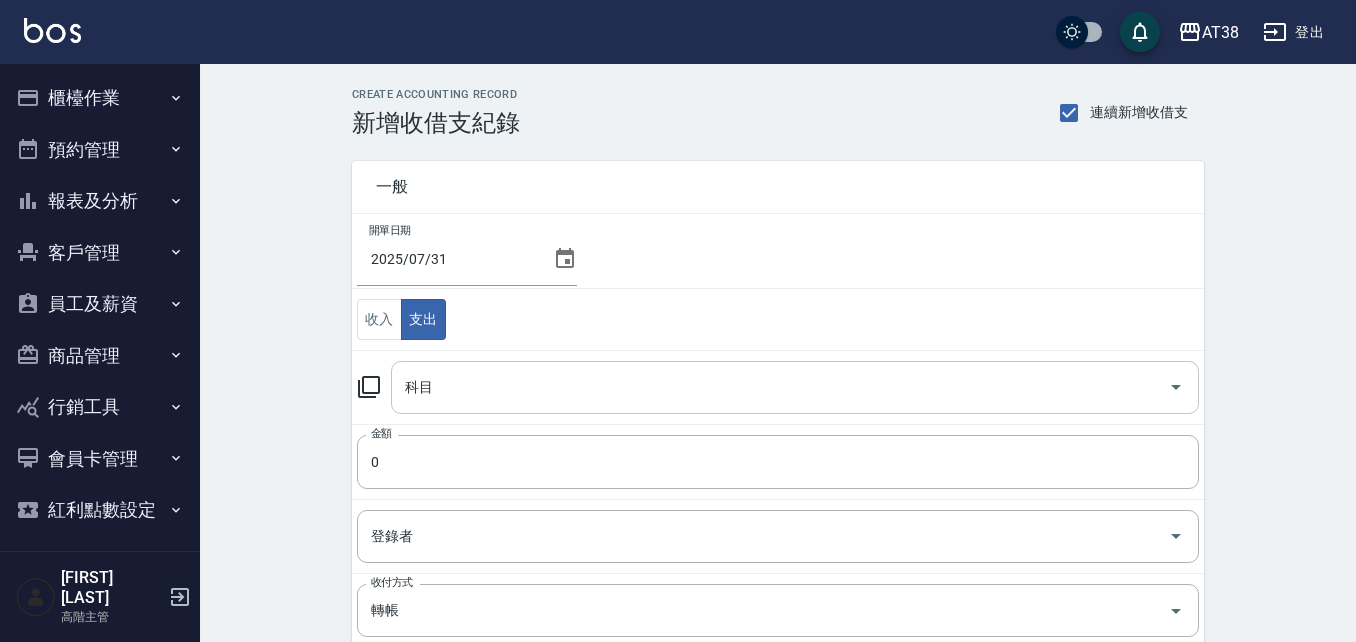 click on "科目" at bounding box center [780, 387] 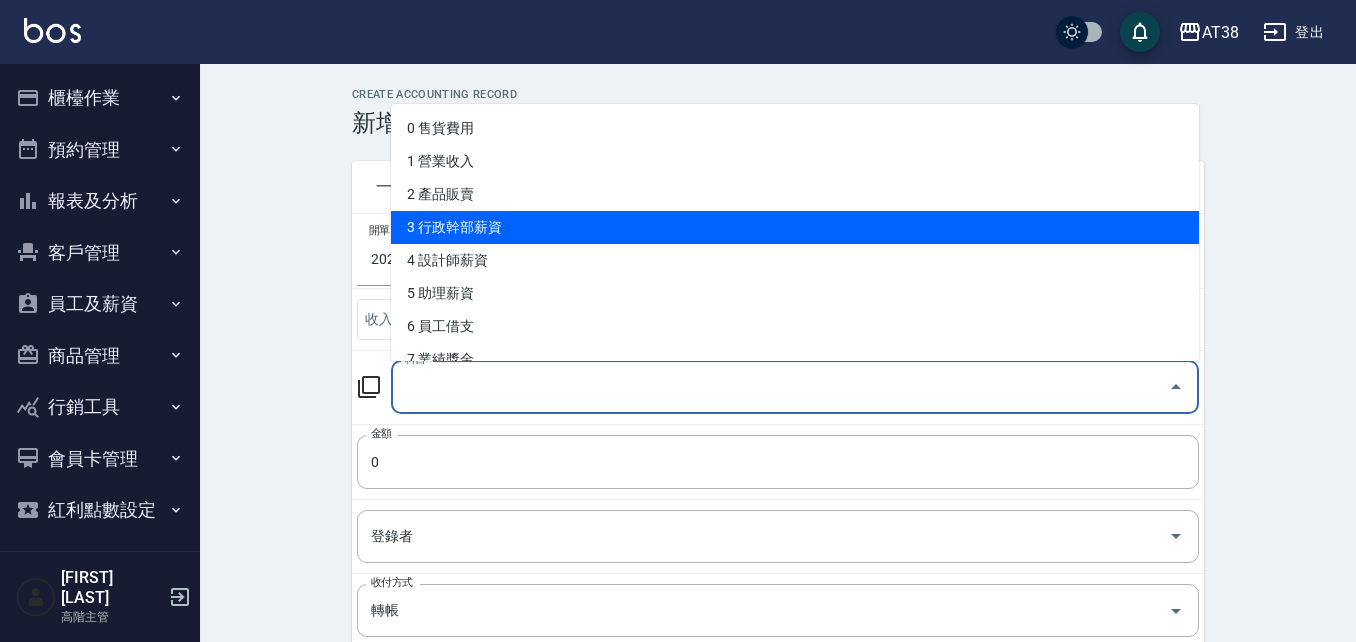 click on "3 行政幹部薪資" at bounding box center [795, 227] 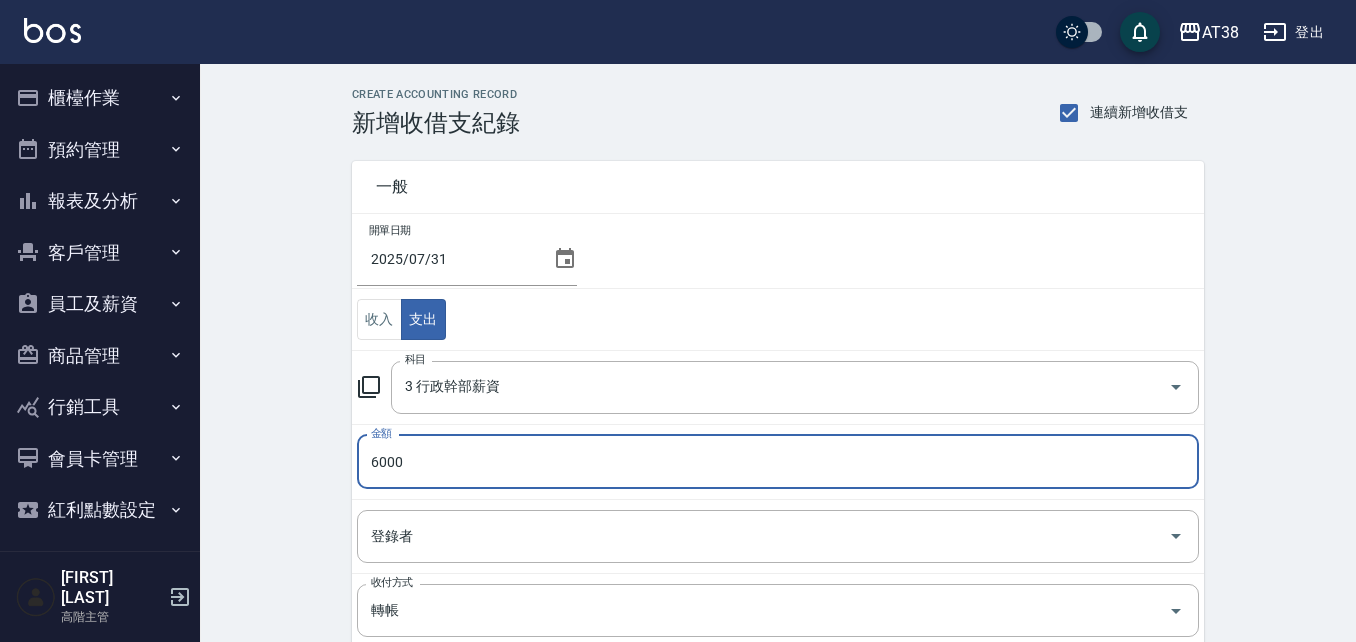 type on "6000" 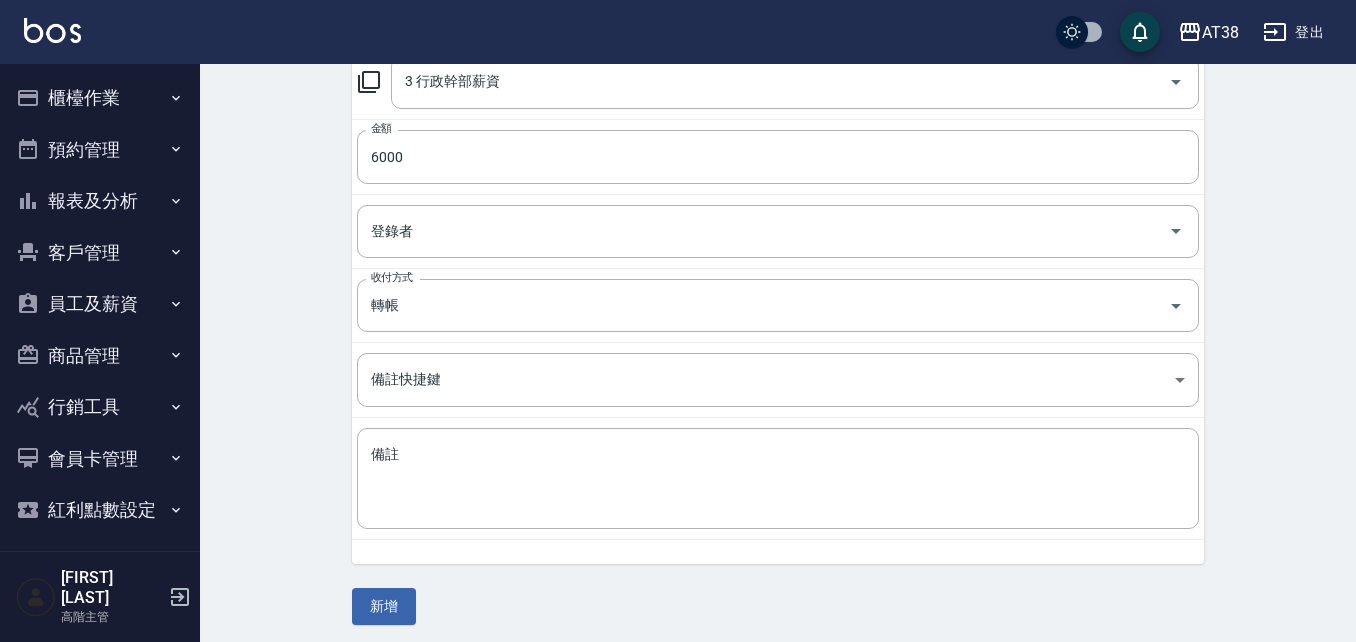 scroll, scrollTop: 312, scrollLeft: 0, axis: vertical 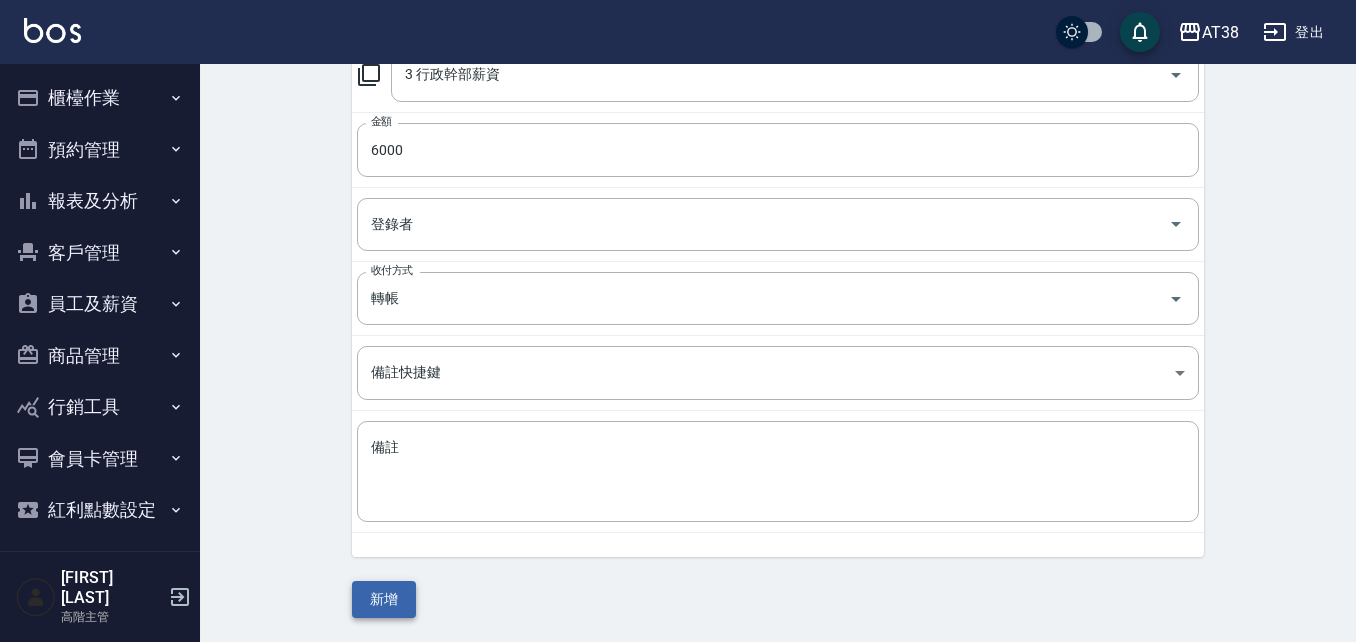 click on "新增" at bounding box center [384, 599] 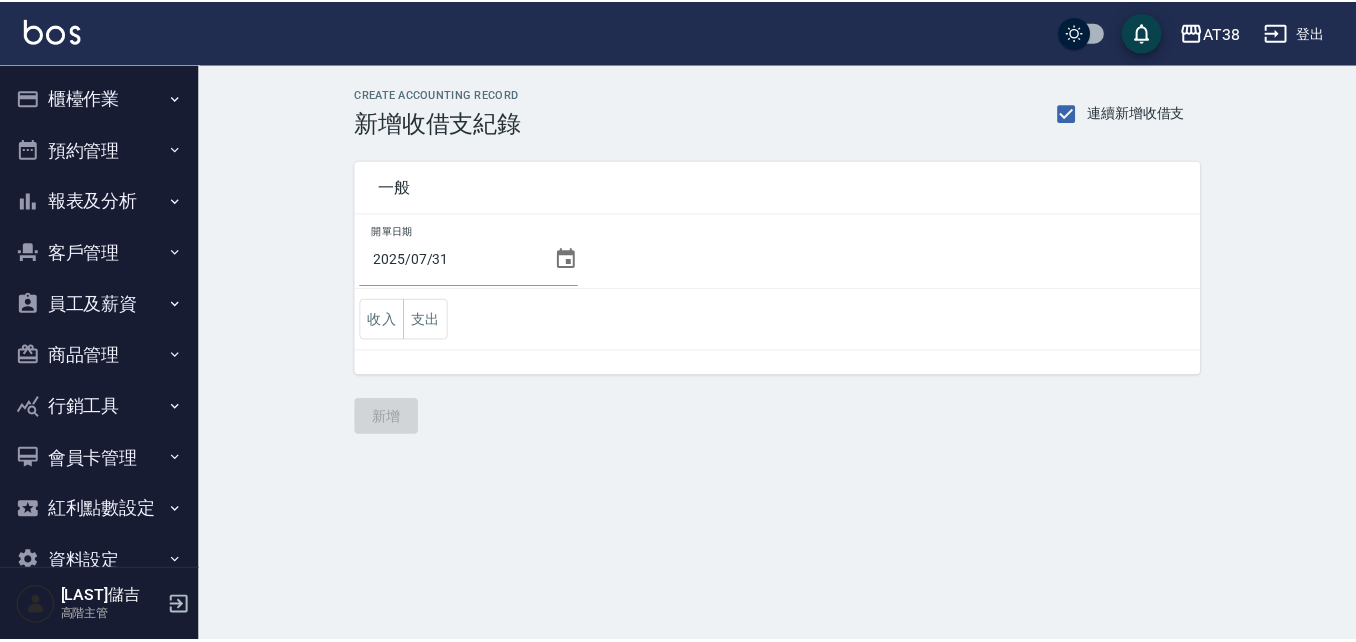 scroll, scrollTop: 0, scrollLeft: 0, axis: both 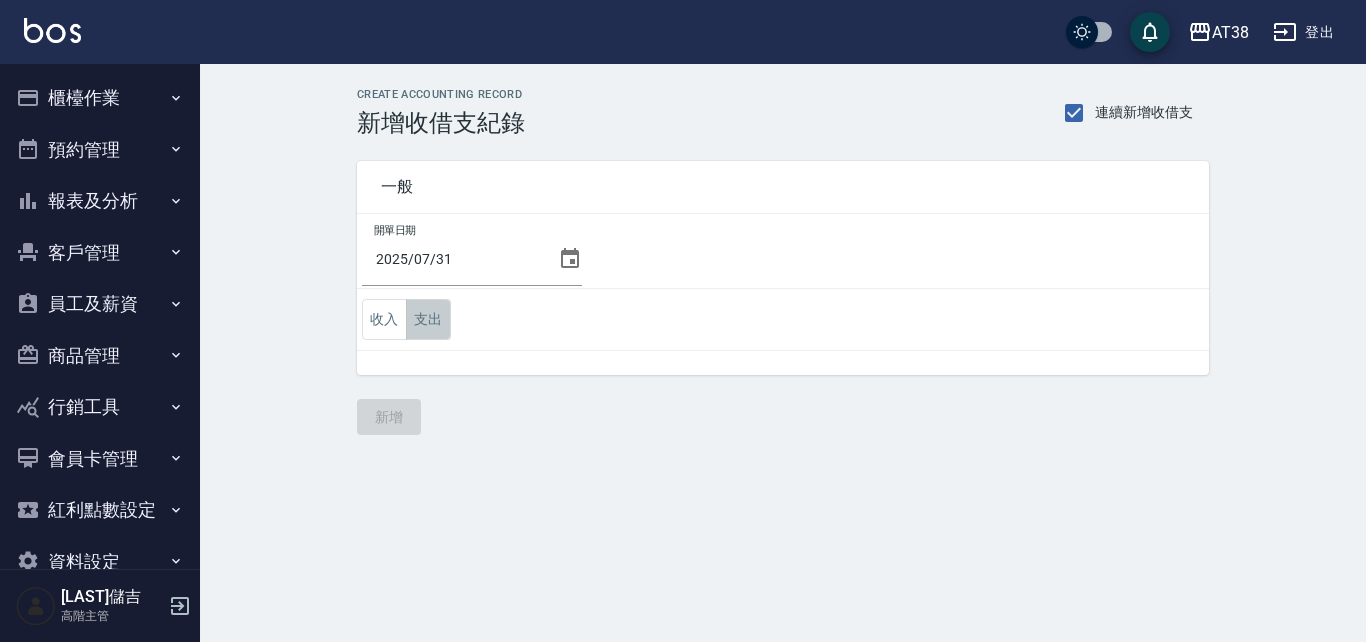 click on "支出" at bounding box center (428, 319) 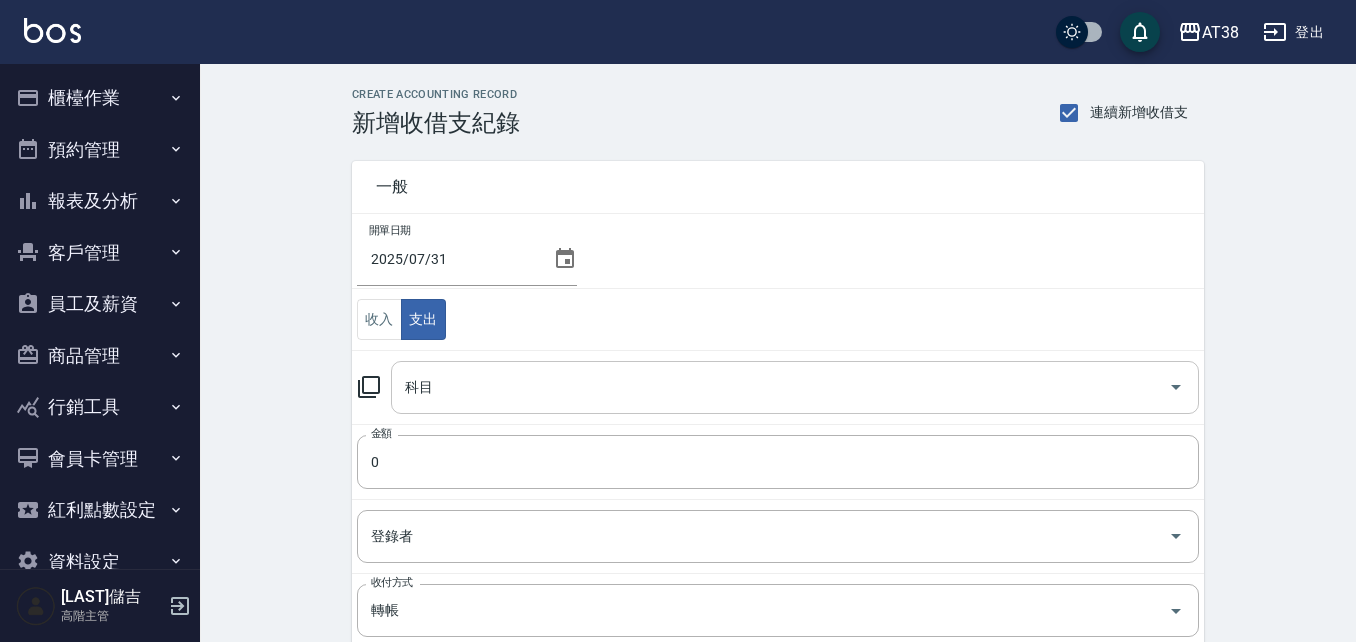 click on "科目" at bounding box center (780, 387) 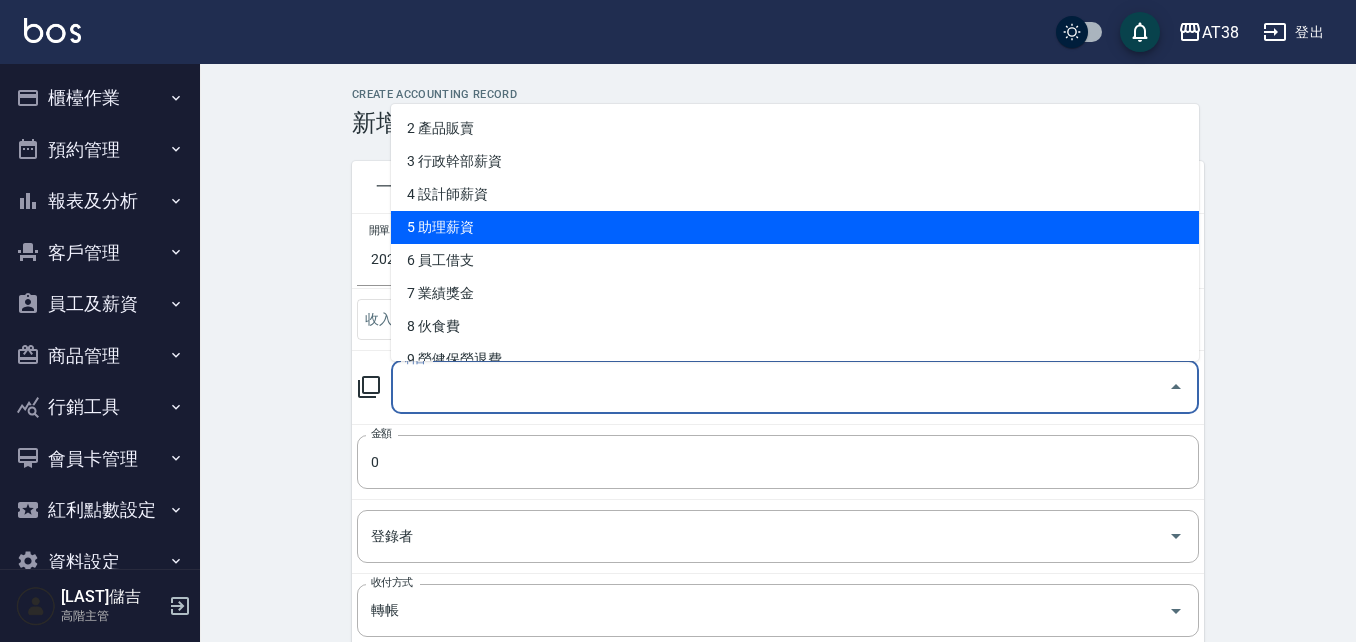 scroll, scrollTop: 100, scrollLeft: 0, axis: vertical 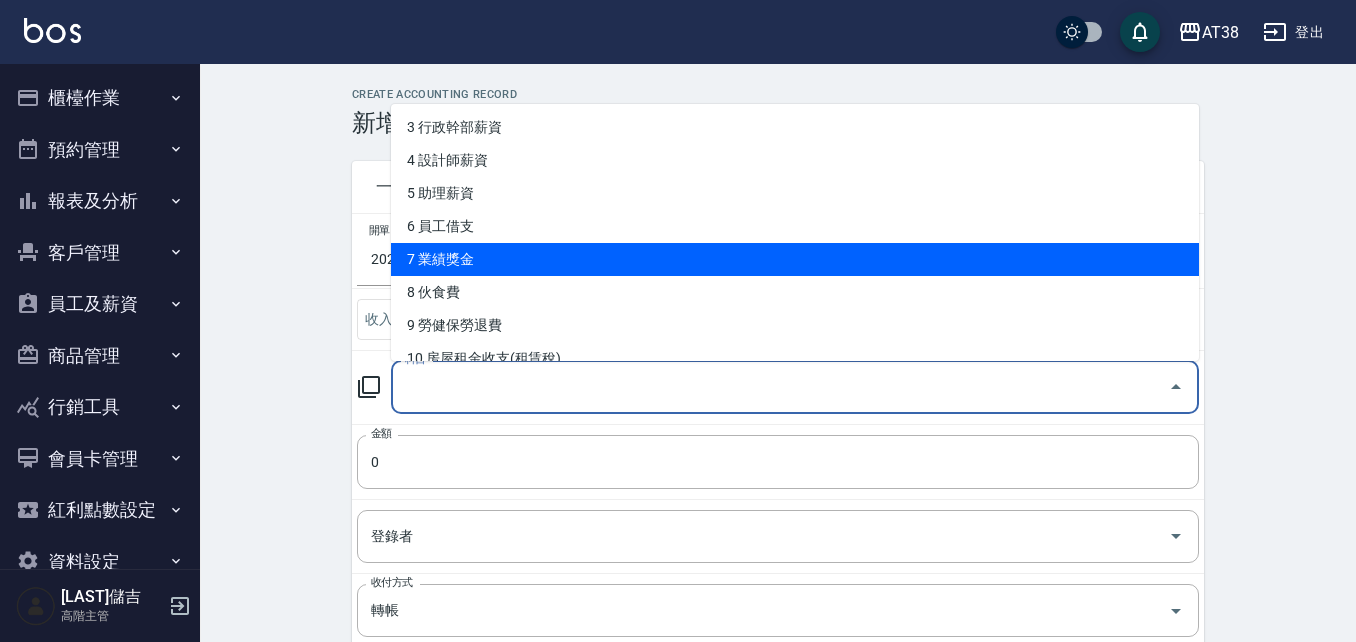 click on "7 業績獎金" at bounding box center (795, 259) 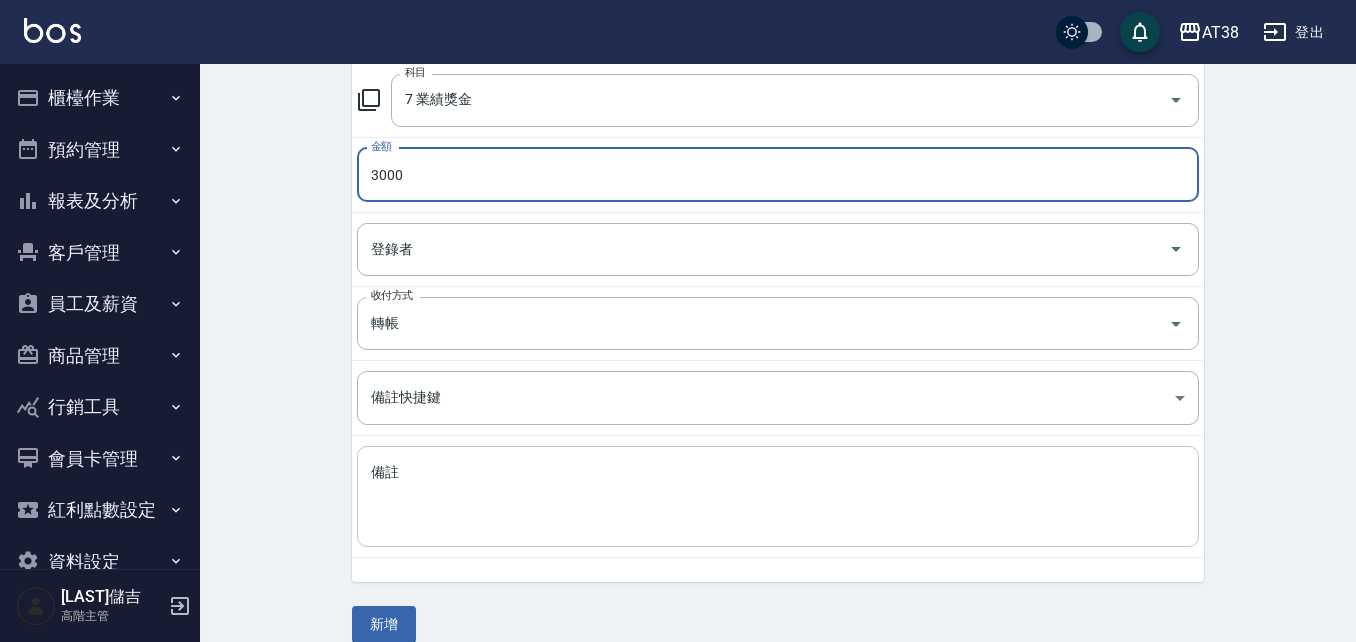 scroll, scrollTop: 312, scrollLeft: 0, axis: vertical 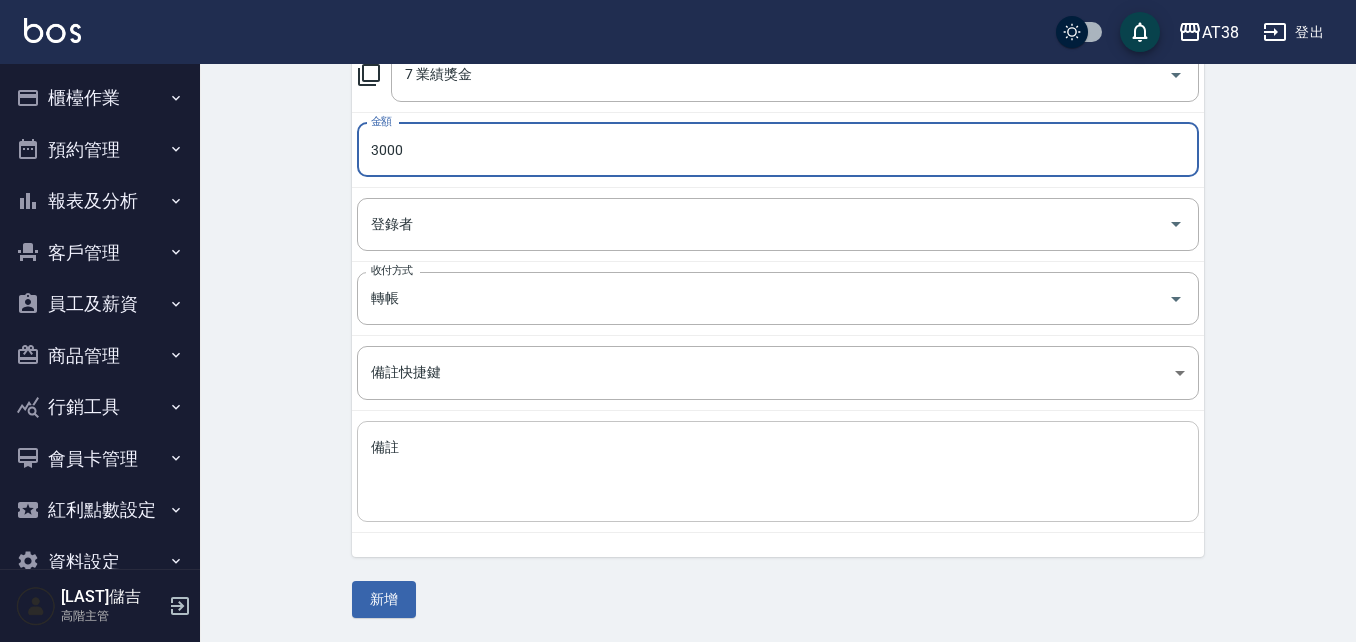type on "3000" 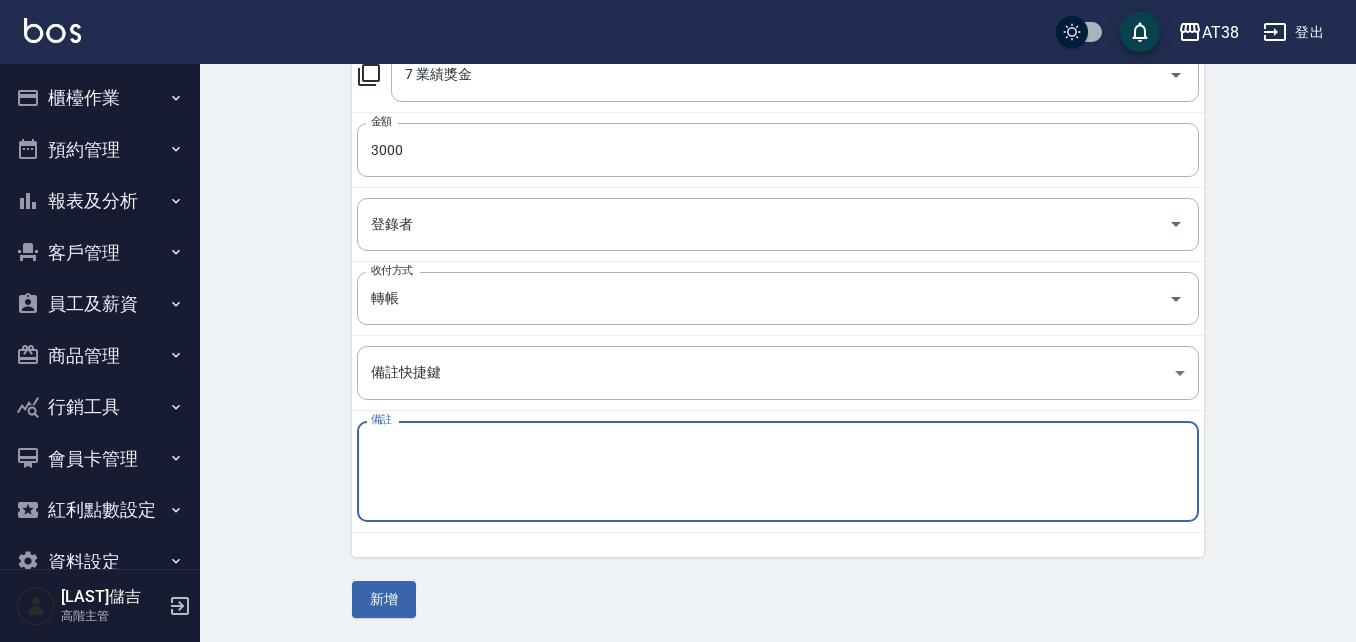 click on "備註" at bounding box center [778, 472] 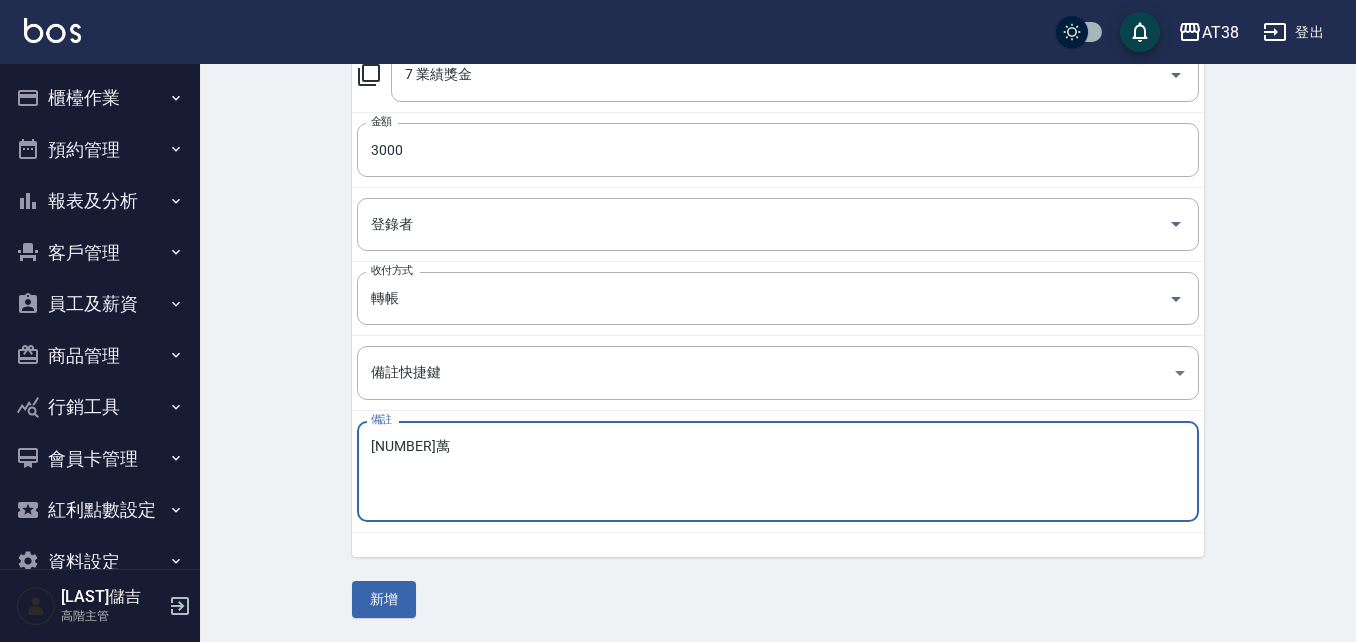 click on "20萬 x 備註" at bounding box center [778, 471] 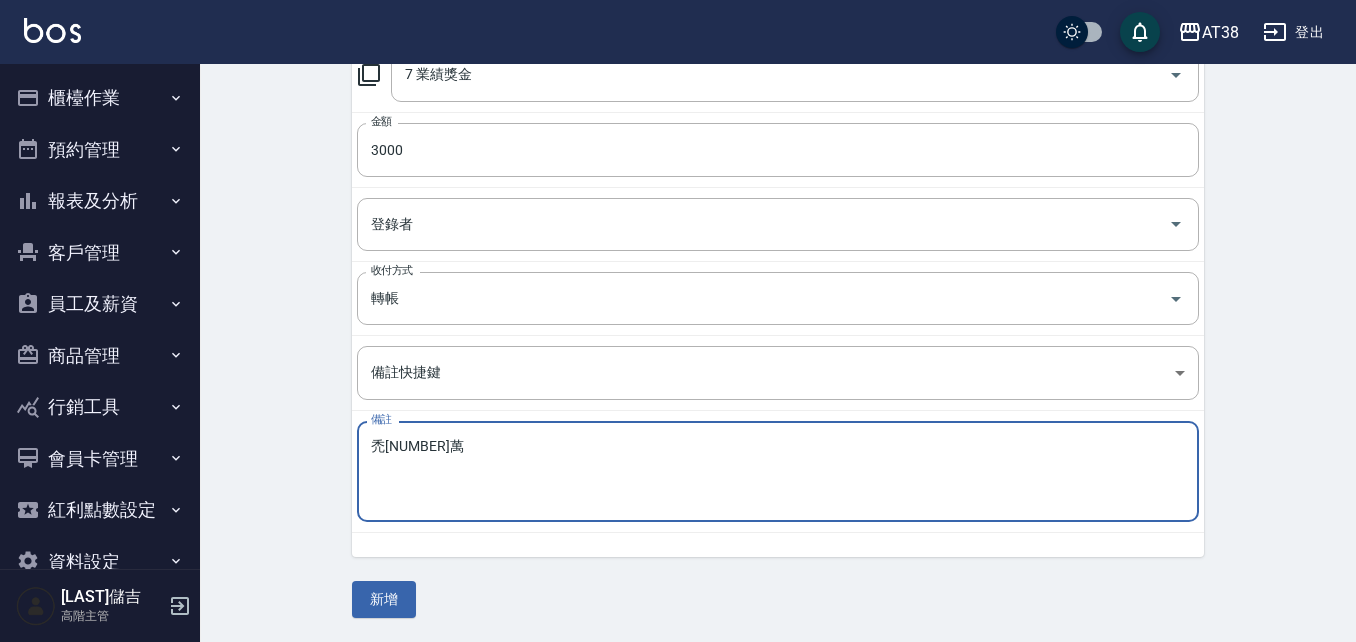 type on "20萬" 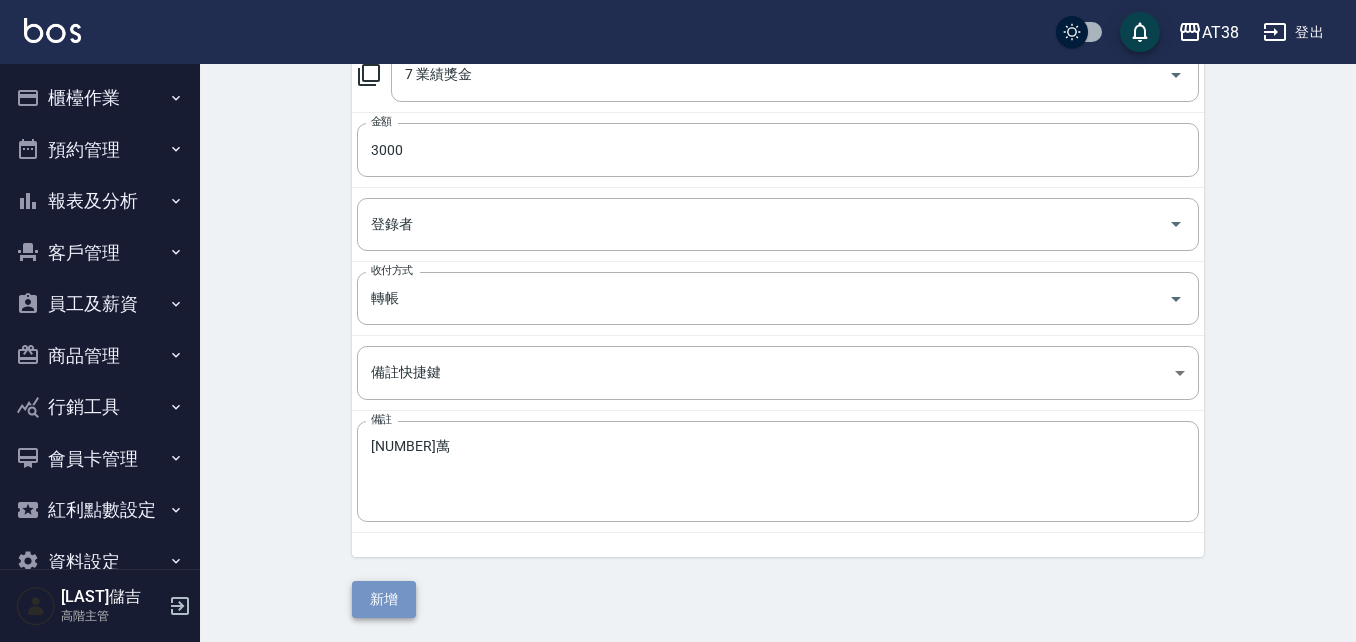 click on "新增" at bounding box center [384, 599] 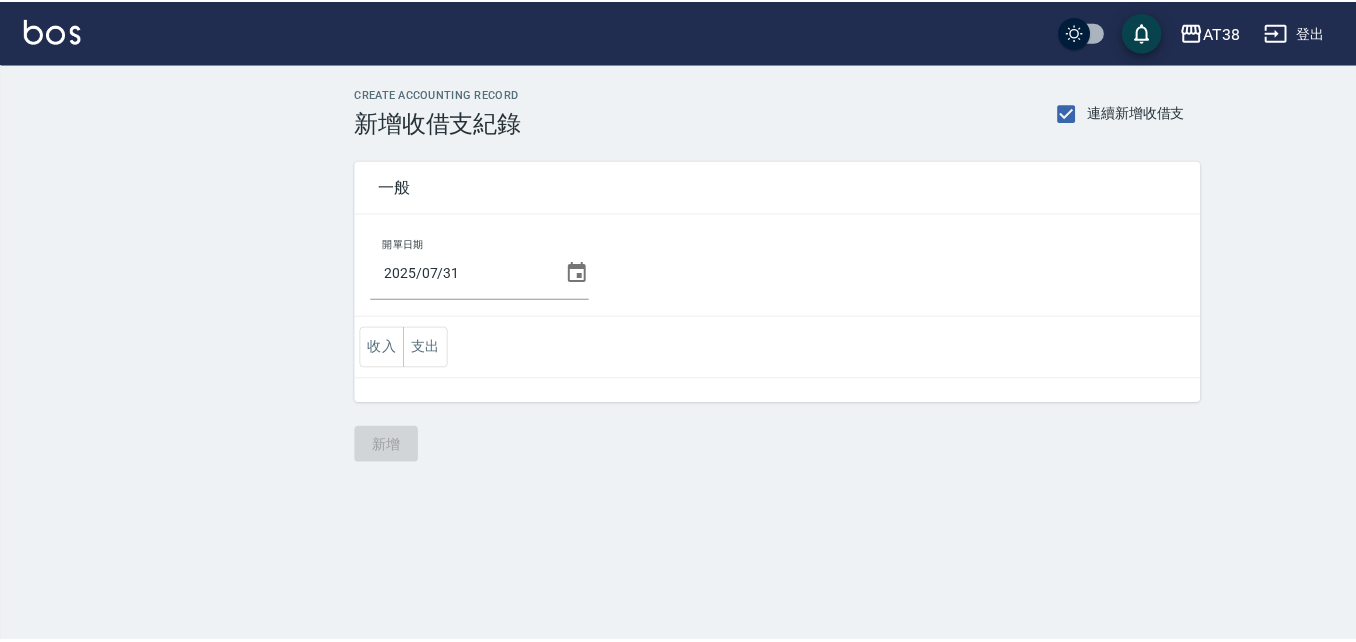 scroll, scrollTop: 0, scrollLeft: 0, axis: both 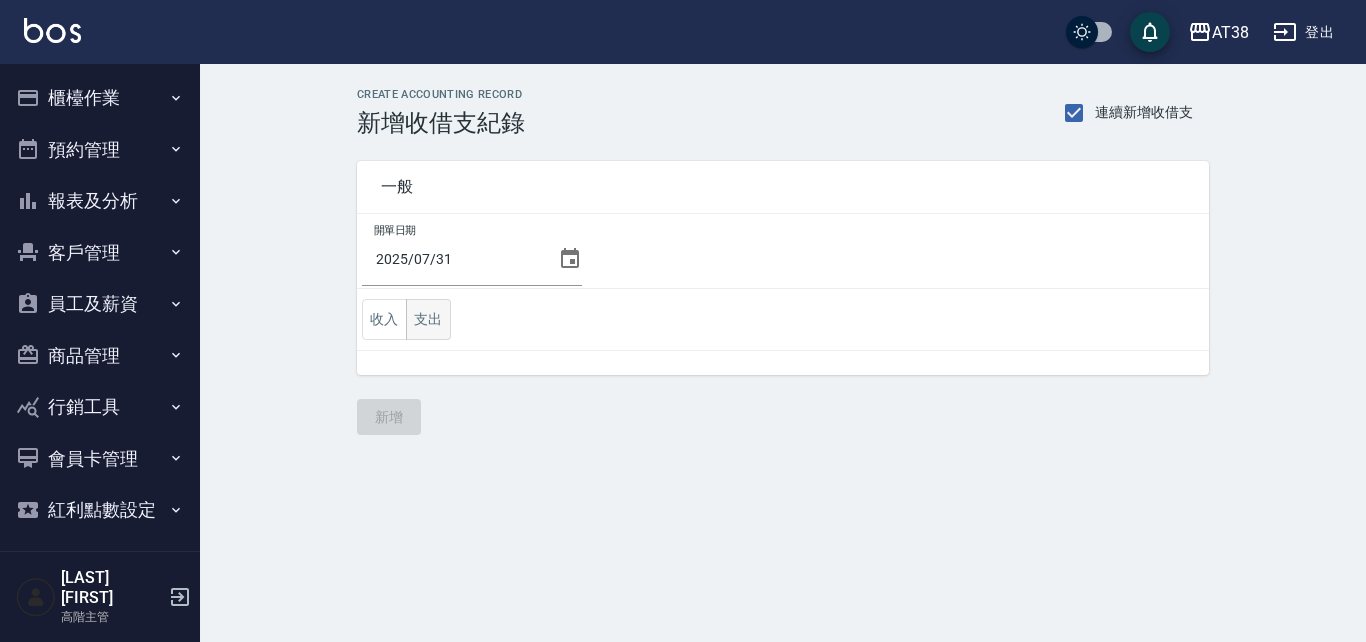 click on "支出" at bounding box center (428, 319) 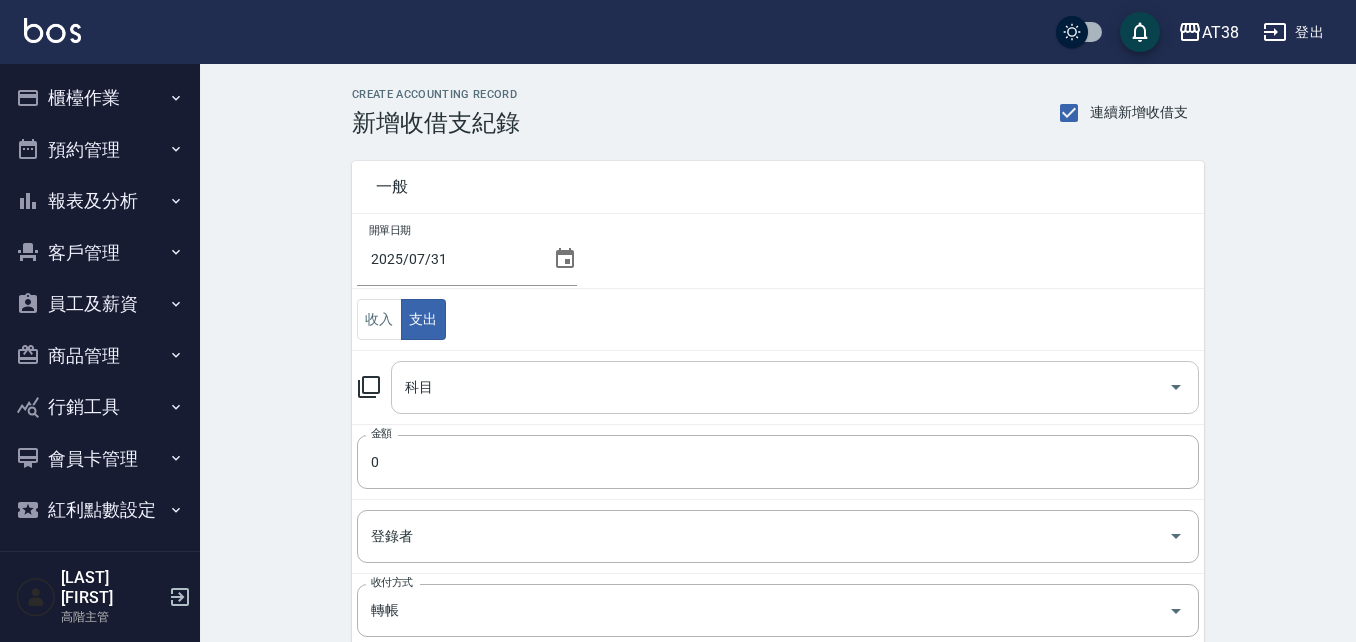 click on "科目" at bounding box center (780, 387) 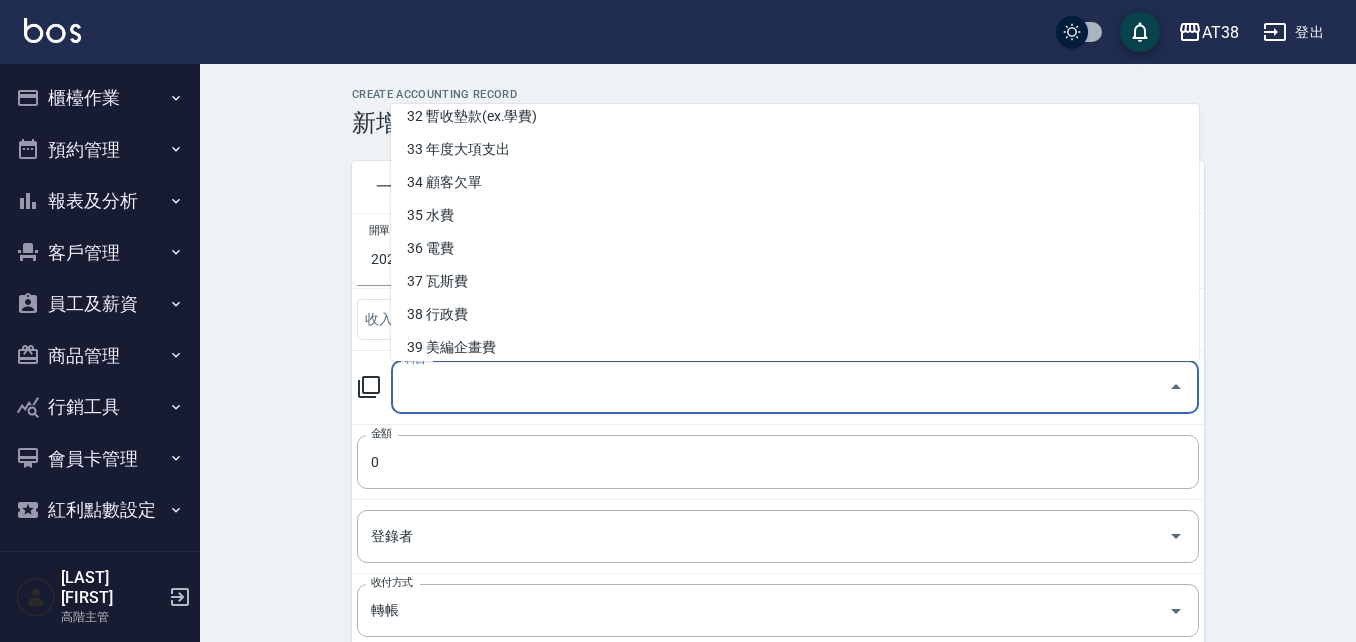 scroll, scrollTop: 1178, scrollLeft: 0, axis: vertical 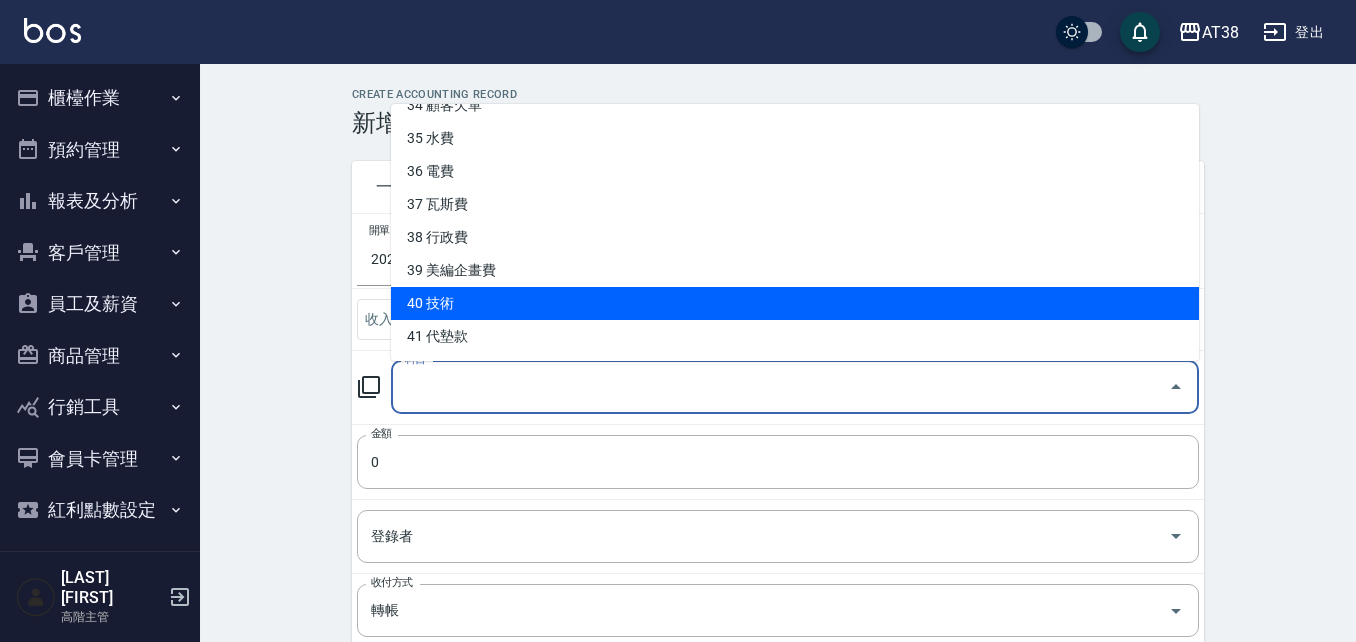 click on "40 技術" at bounding box center (795, 303) 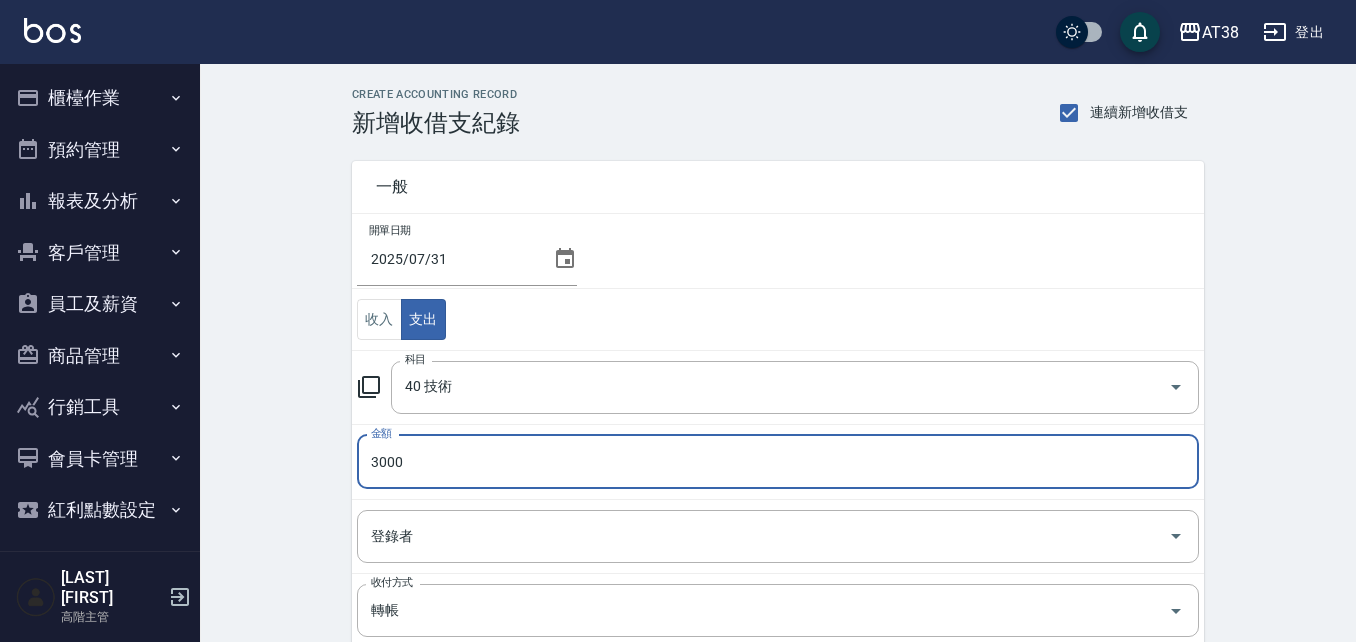type on "3000" 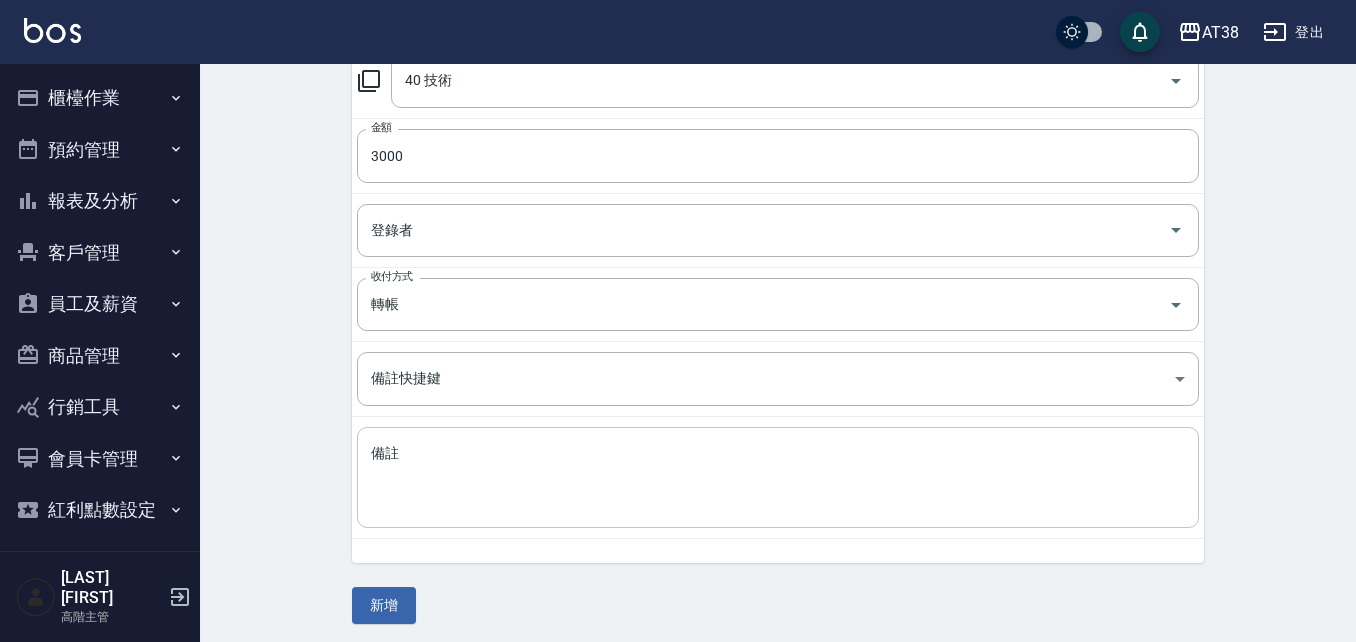 scroll, scrollTop: 312, scrollLeft: 0, axis: vertical 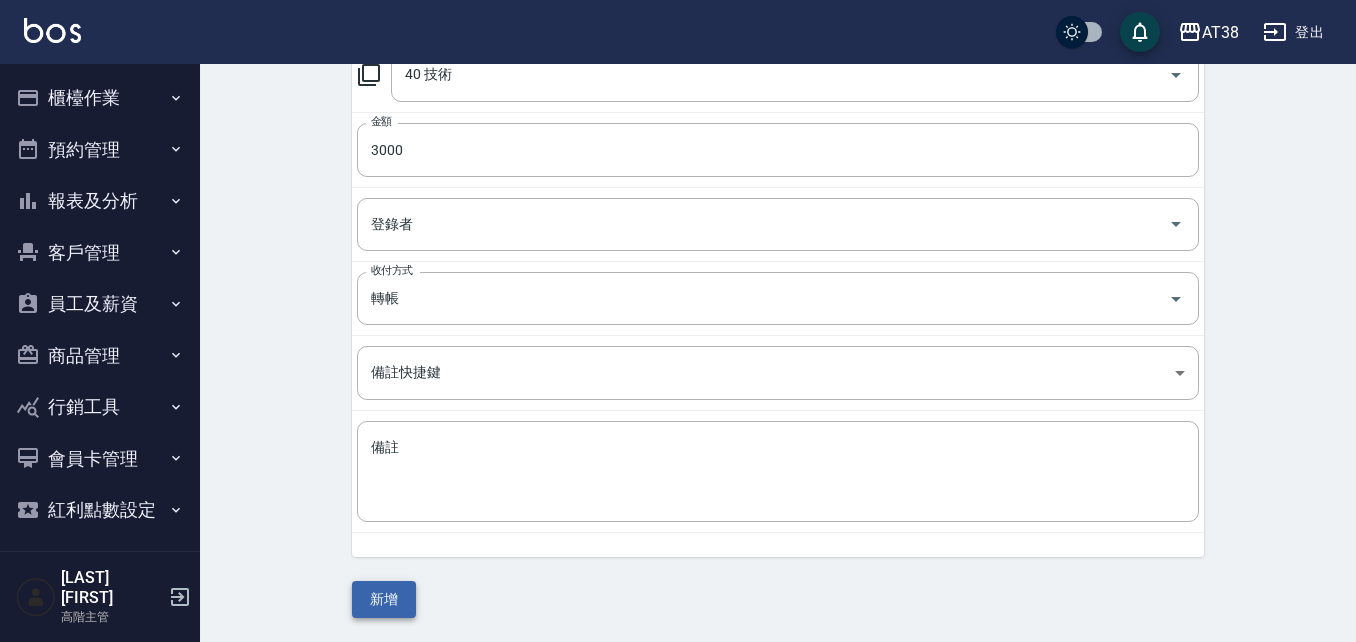 click on "新增" at bounding box center (384, 599) 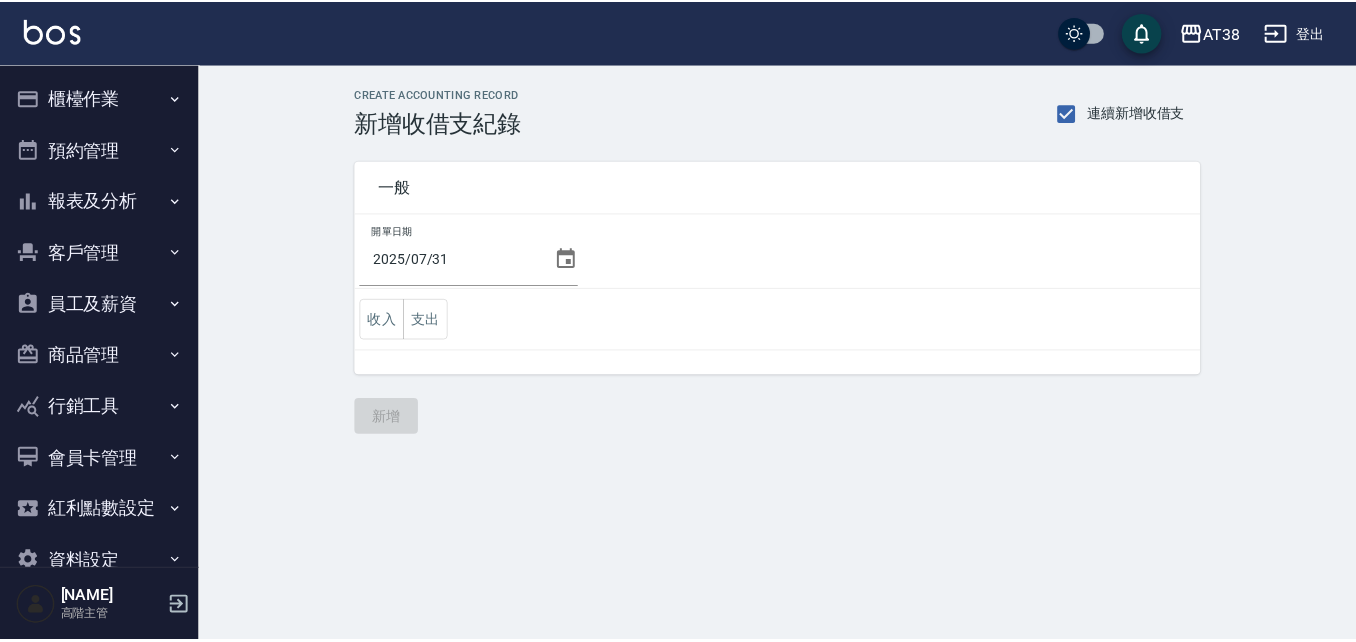 scroll, scrollTop: 0, scrollLeft: 0, axis: both 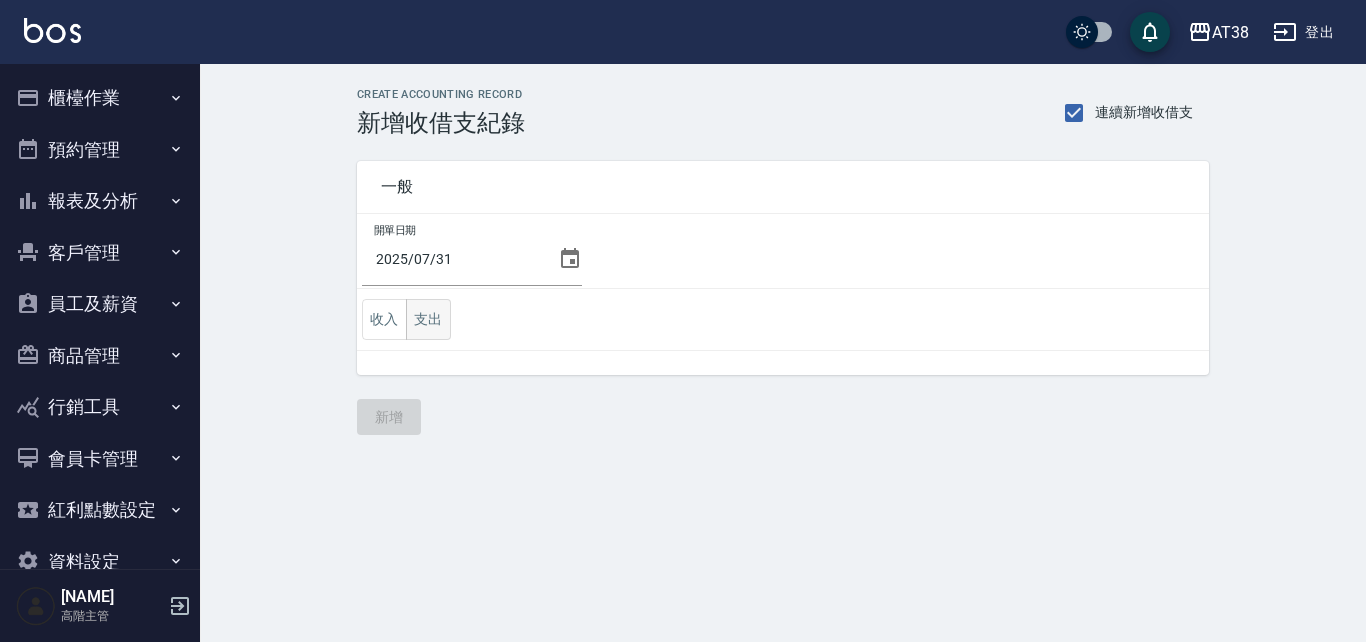 click on "支出" at bounding box center [428, 319] 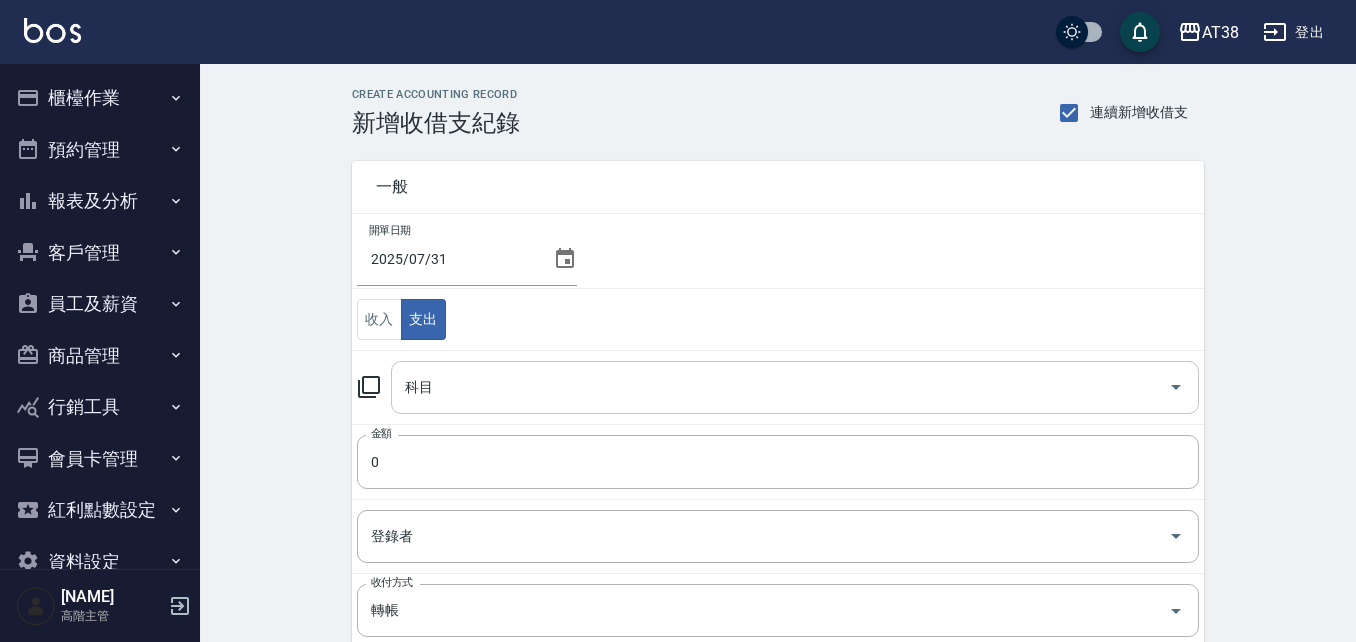 click on "科目" at bounding box center [780, 387] 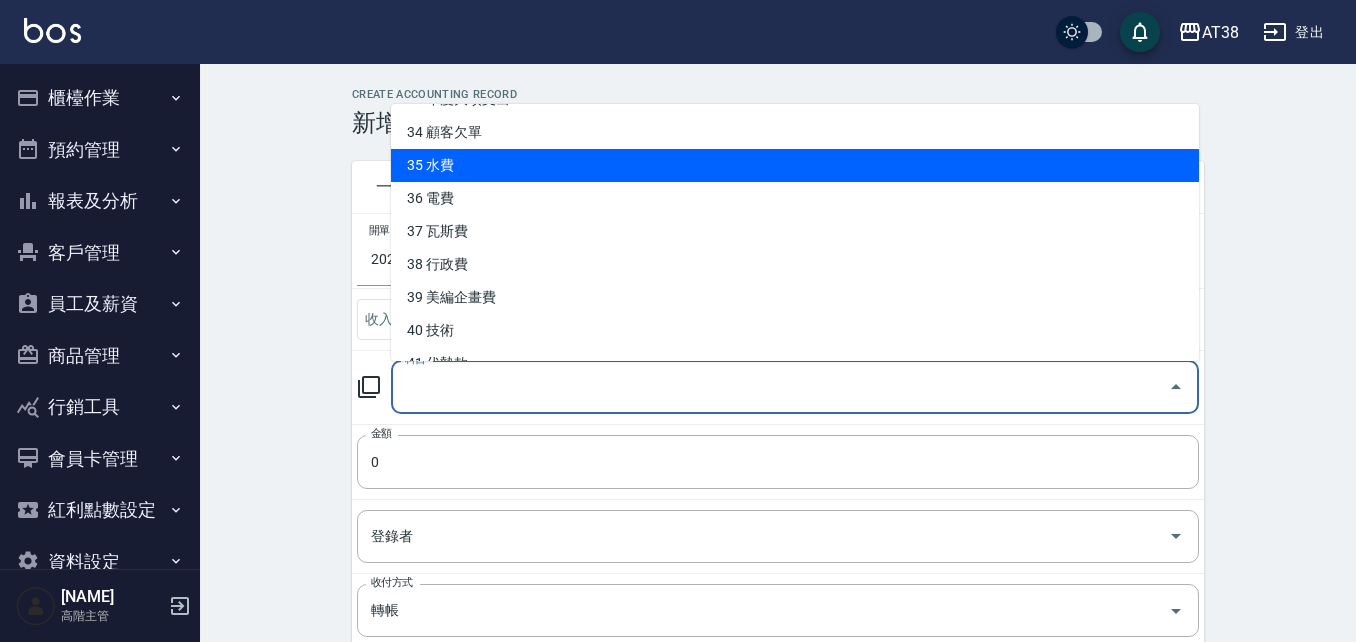 scroll, scrollTop: 1178, scrollLeft: 0, axis: vertical 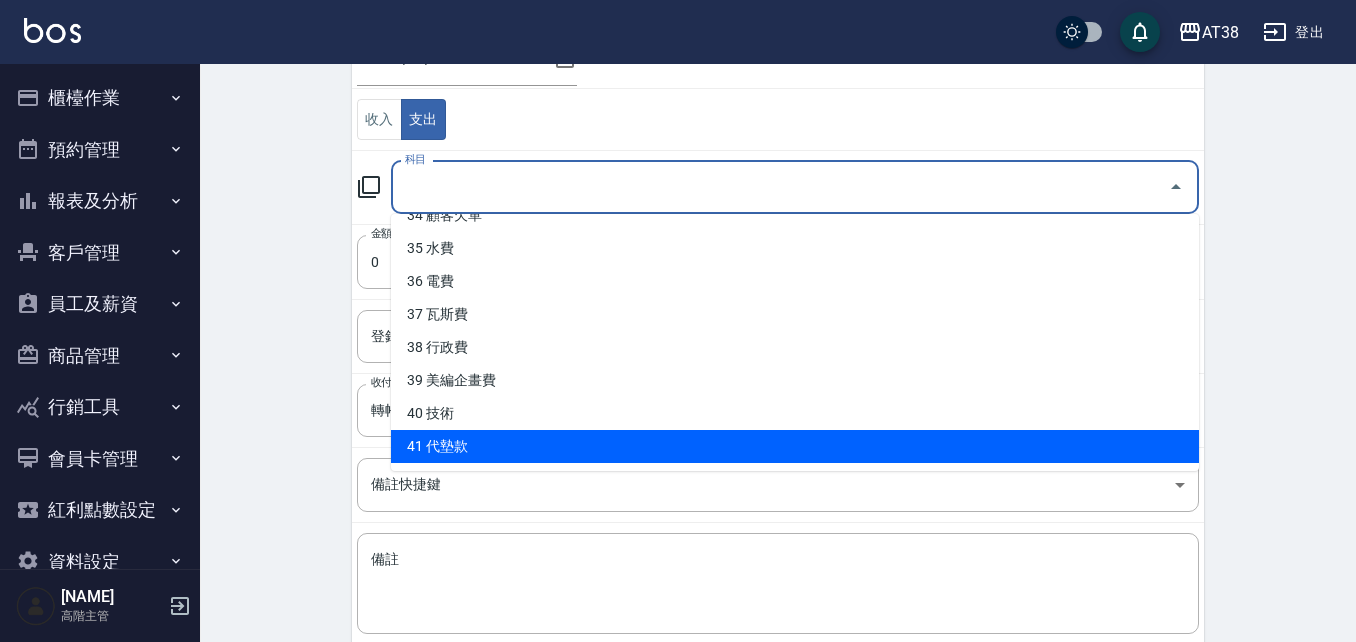 click on "41 代墊款" at bounding box center [795, 446] 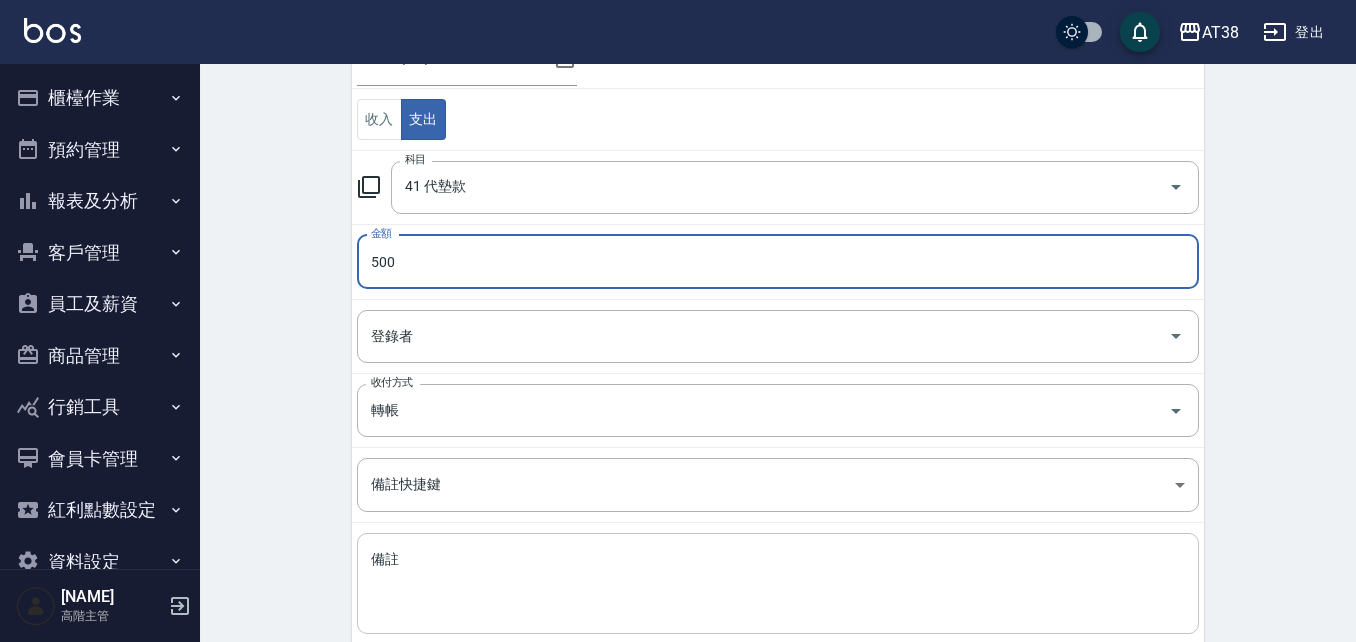 type on "500" 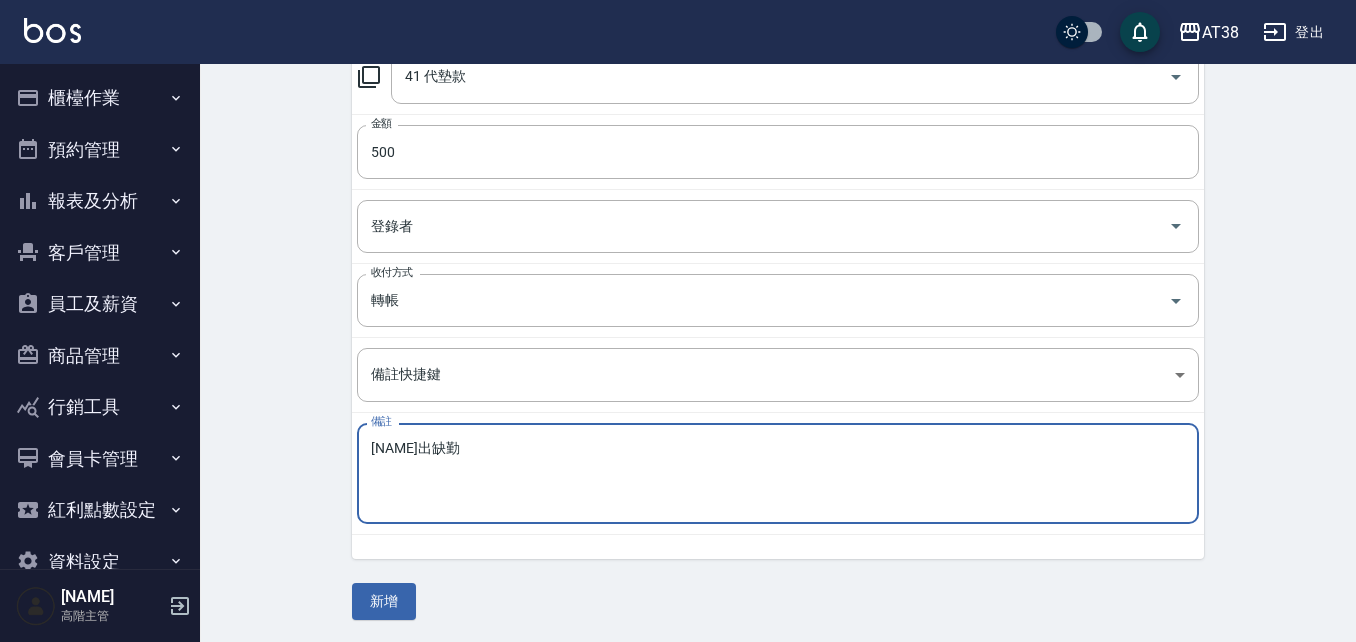 scroll, scrollTop: 312, scrollLeft: 0, axis: vertical 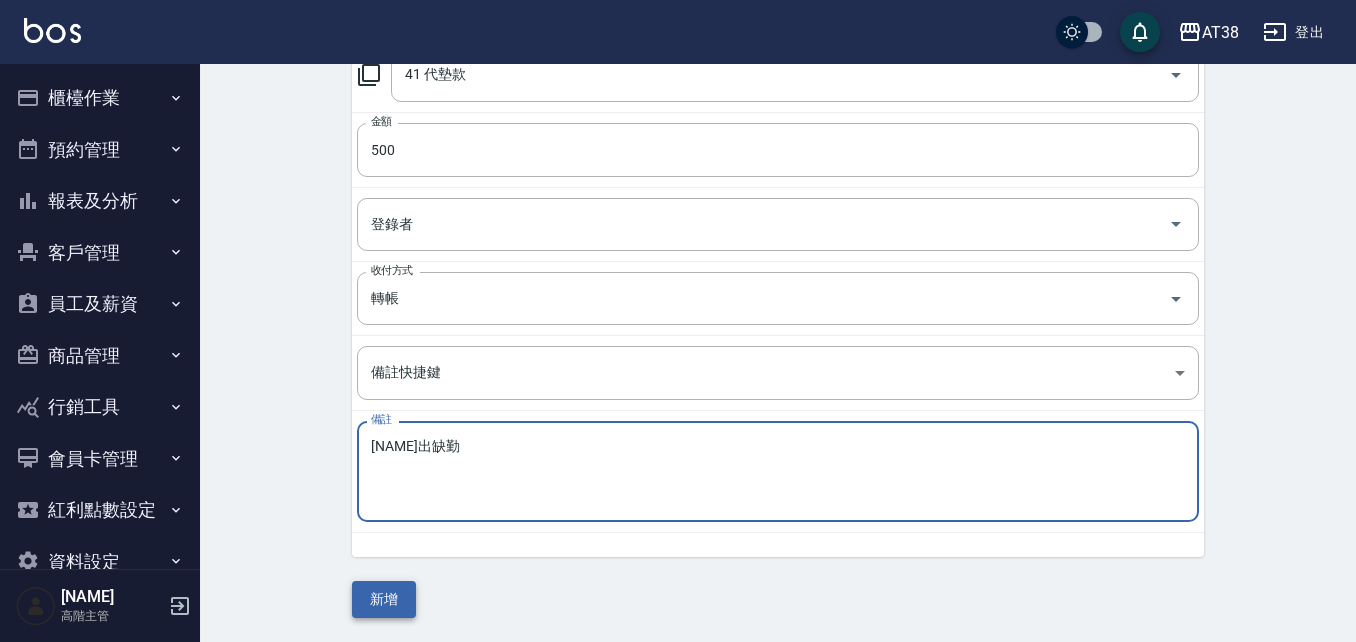 type on "david出缺勤" 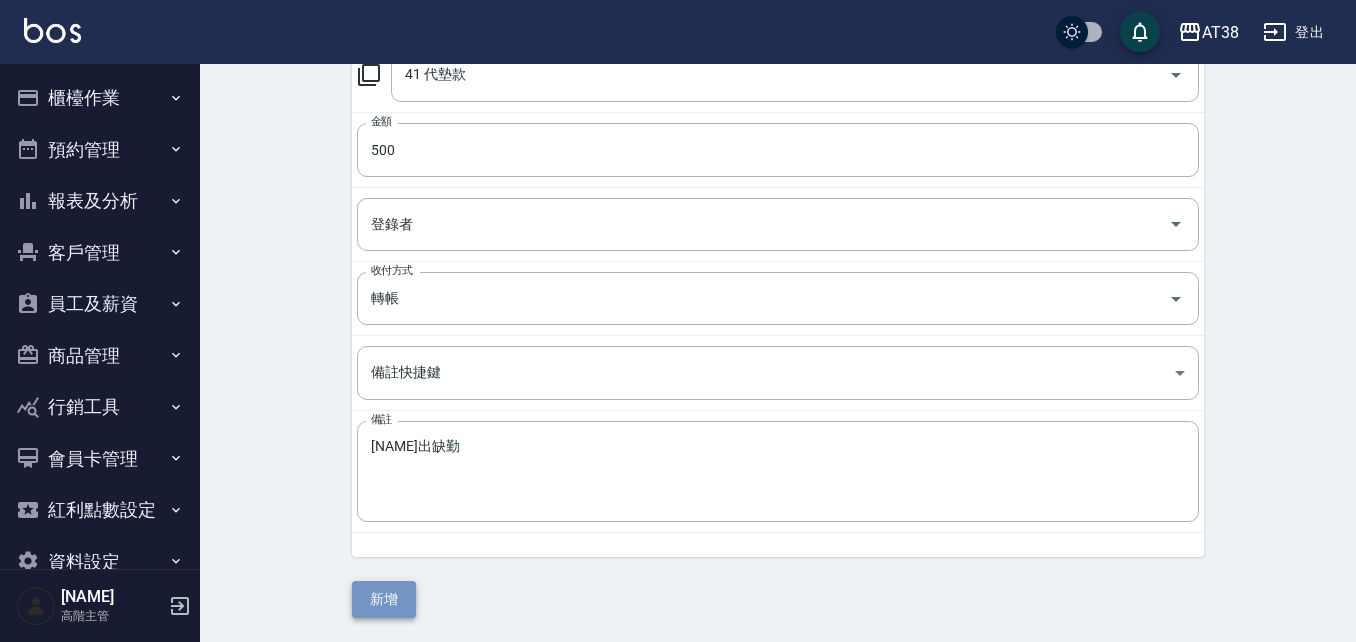 click on "新增" at bounding box center (384, 599) 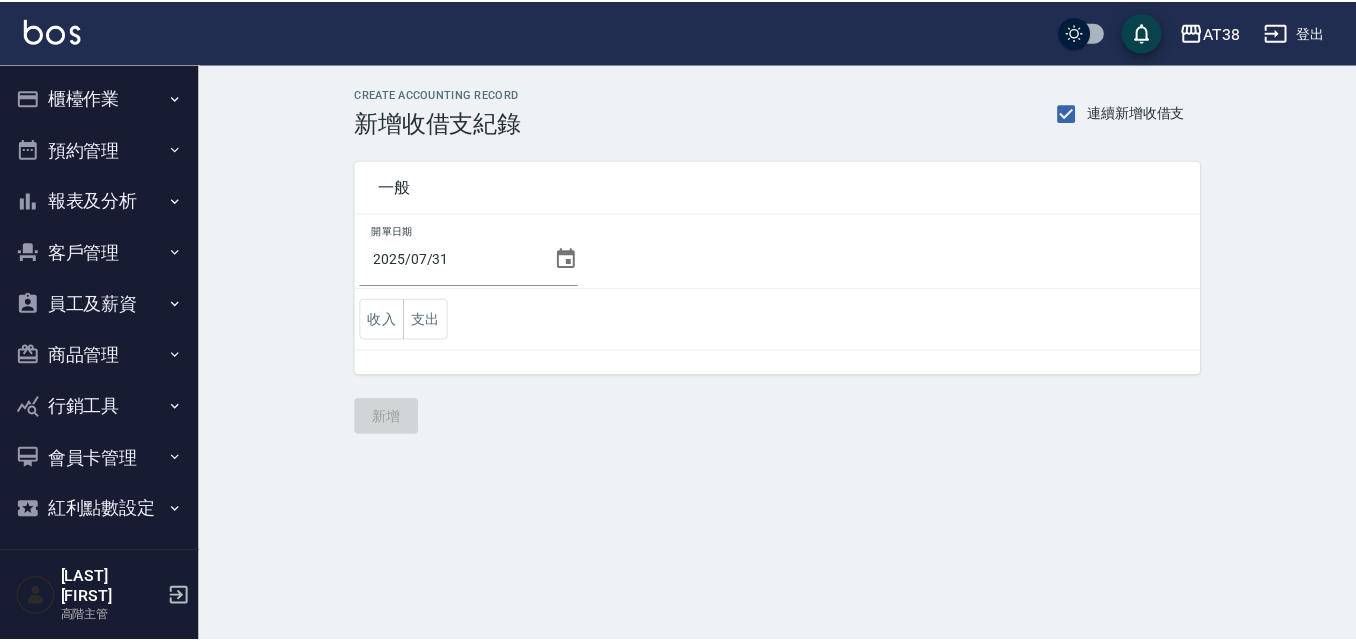 scroll, scrollTop: 0, scrollLeft: 0, axis: both 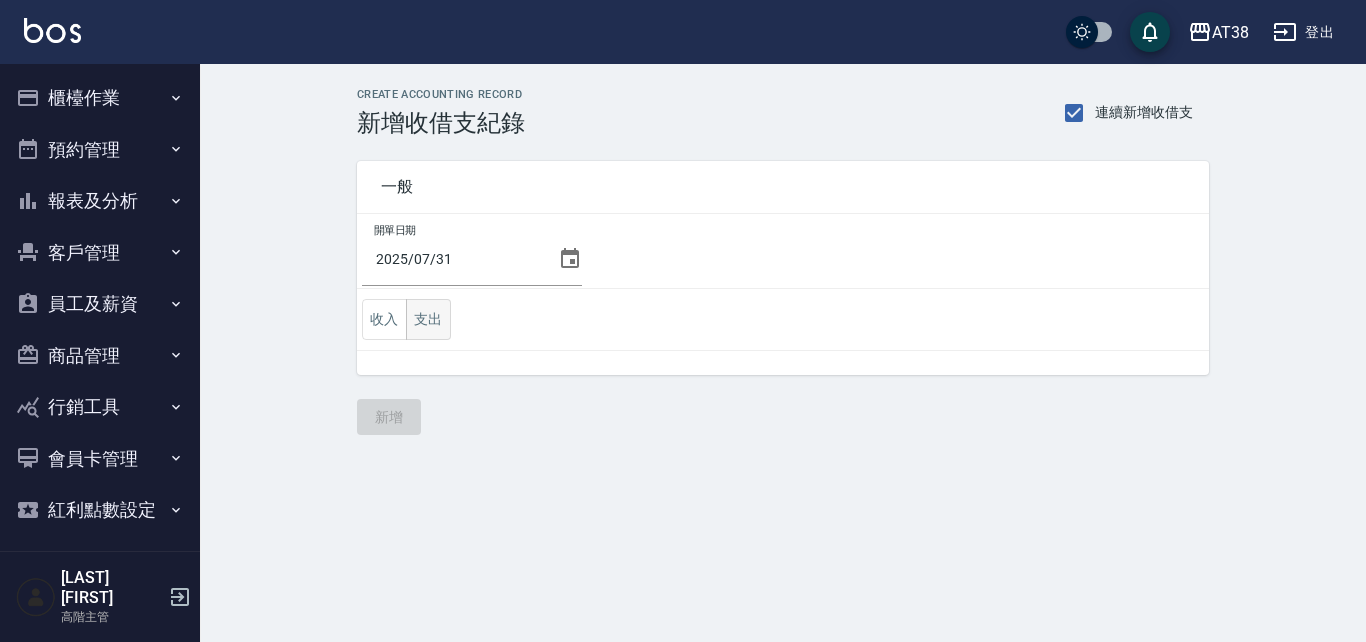 click on "支出" at bounding box center [428, 319] 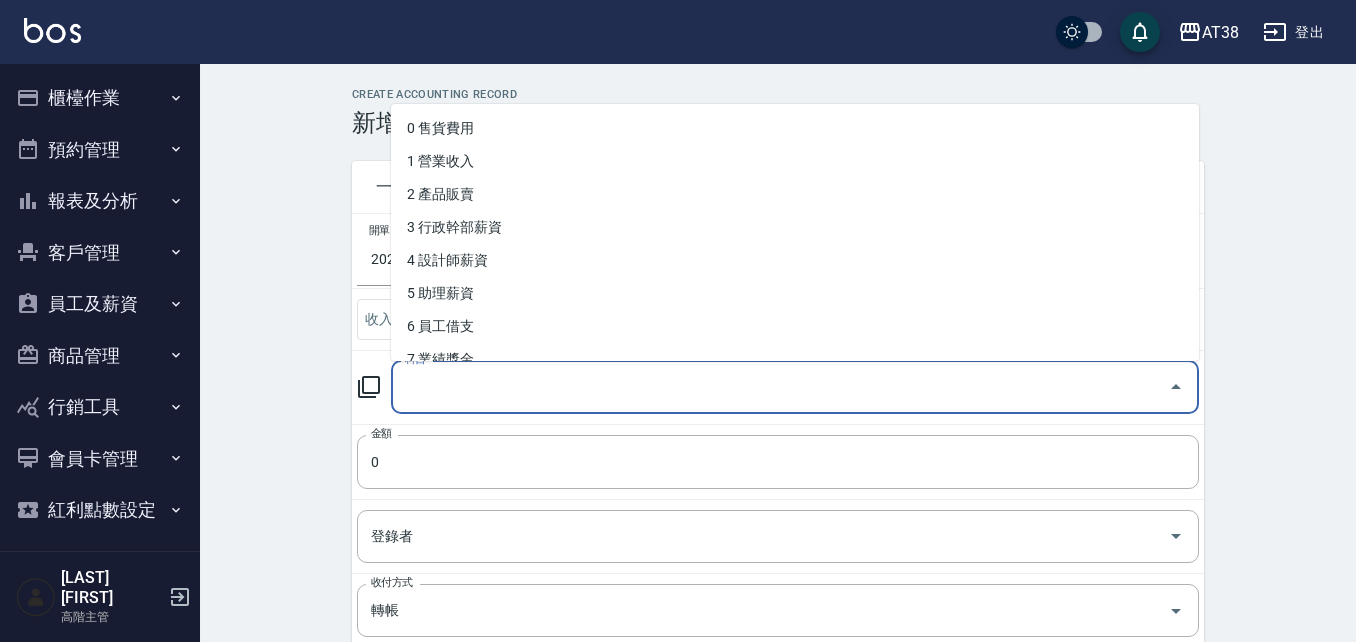 click on "科目" at bounding box center (780, 387) 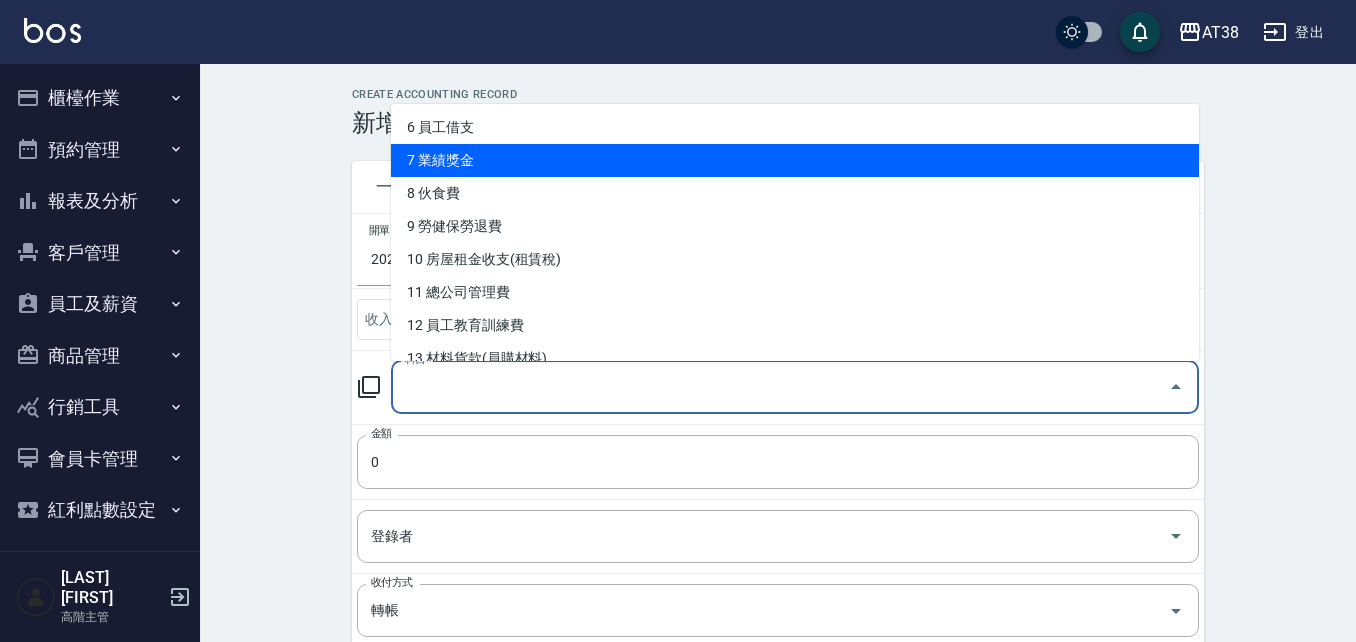scroll, scrollTop: 200, scrollLeft: 0, axis: vertical 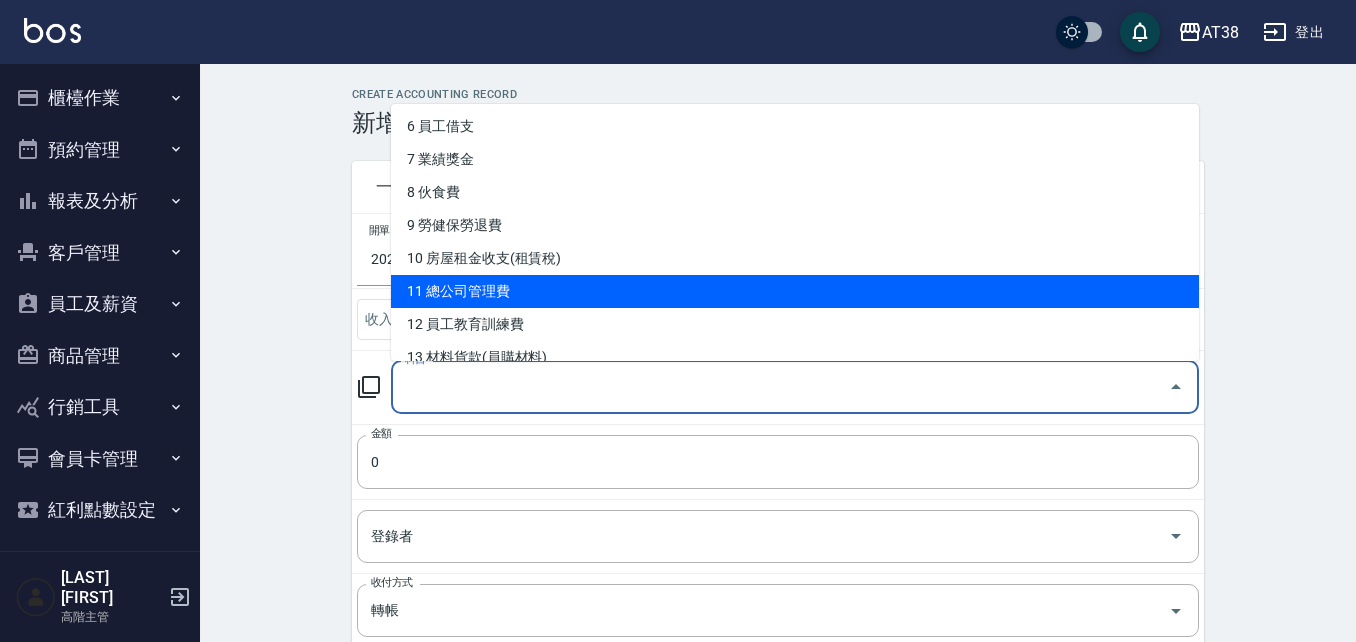 click on "11 總公司管理費" at bounding box center [795, 291] 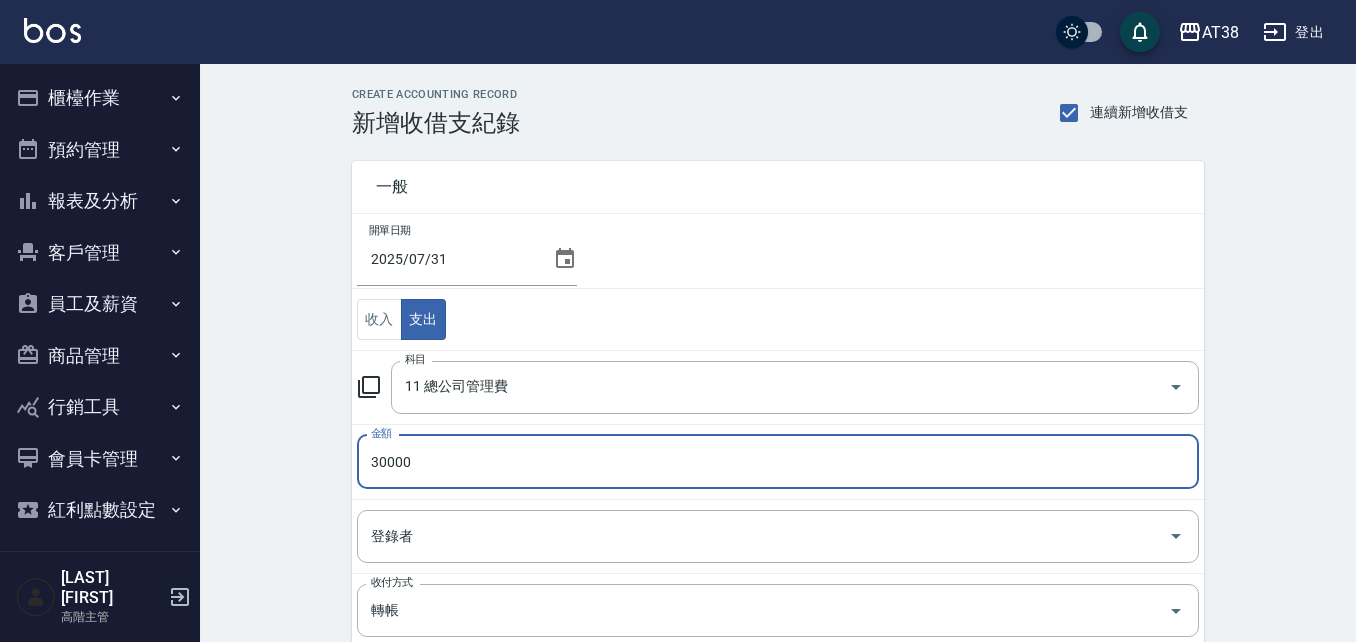 type on "30000" 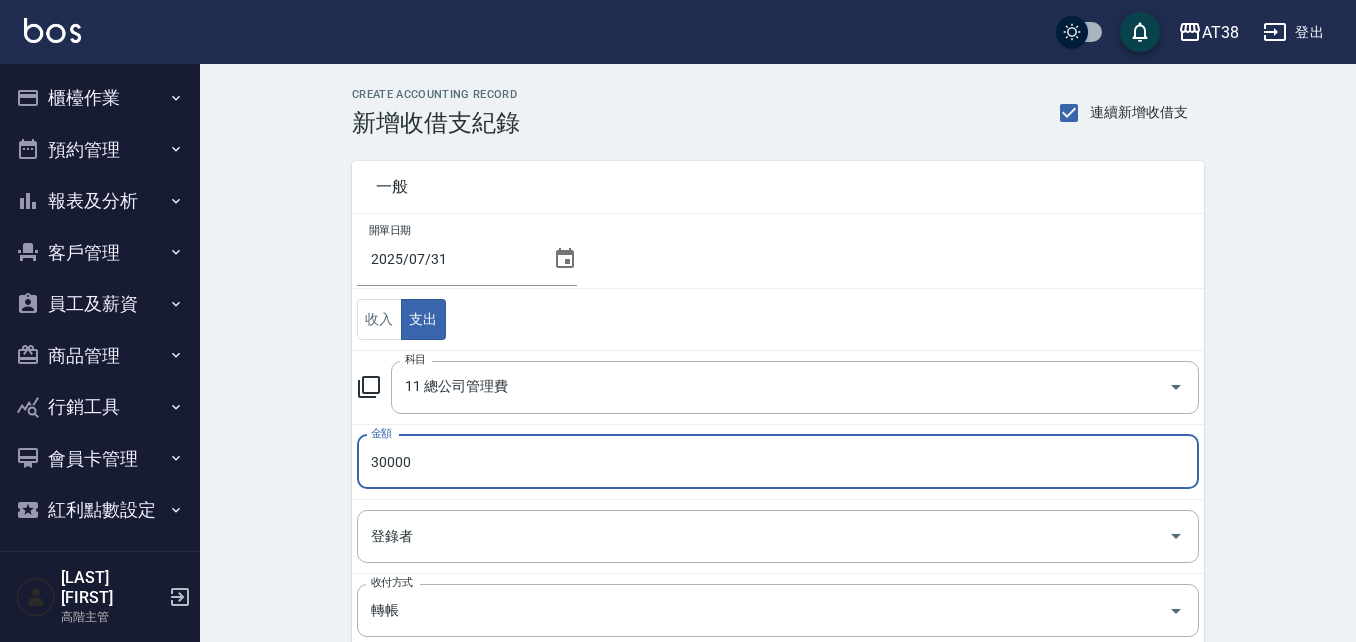 scroll, scrollTop: 312, scrollLeft: 0, axis: vertical 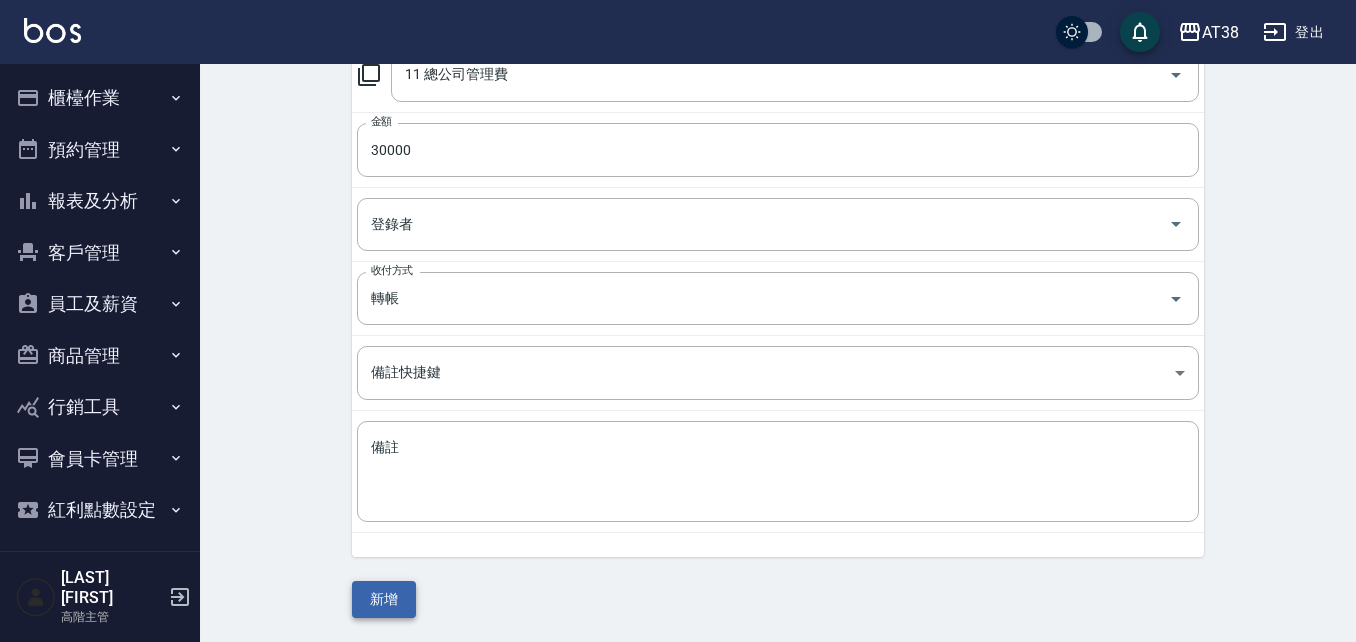 click on "新增" at bounding box center [384, 599] 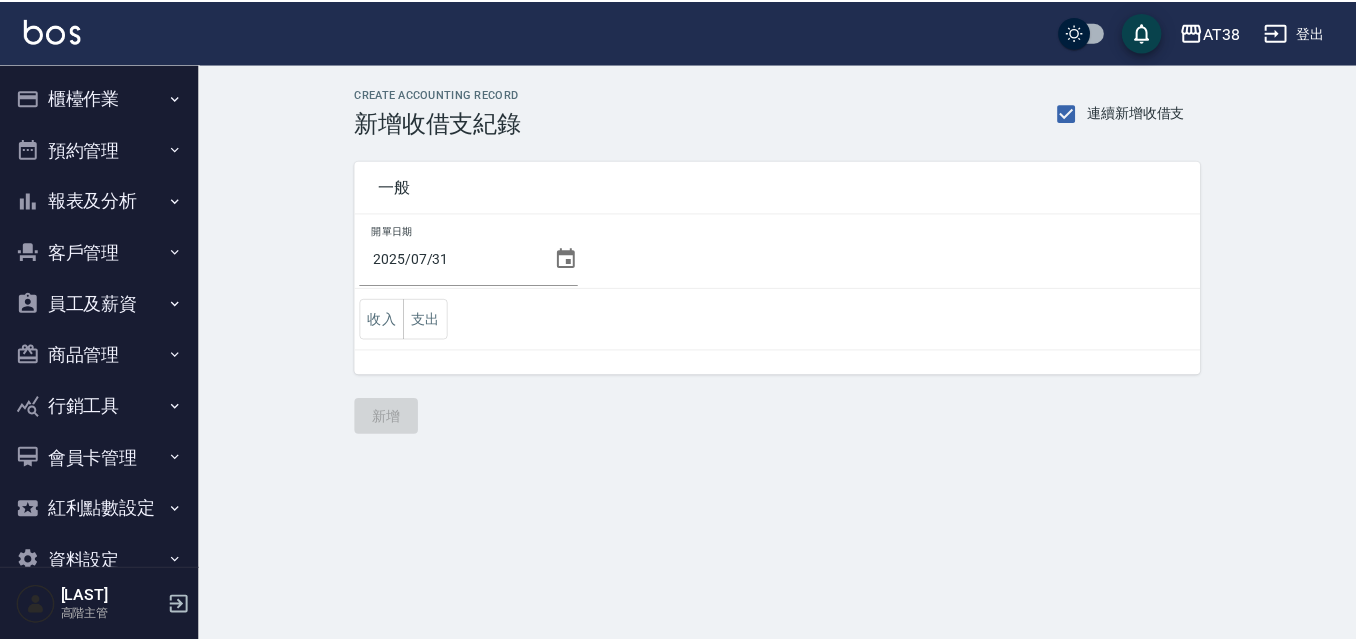 scroll, scrollTop: 0, scrollLeft: 0, axis: both 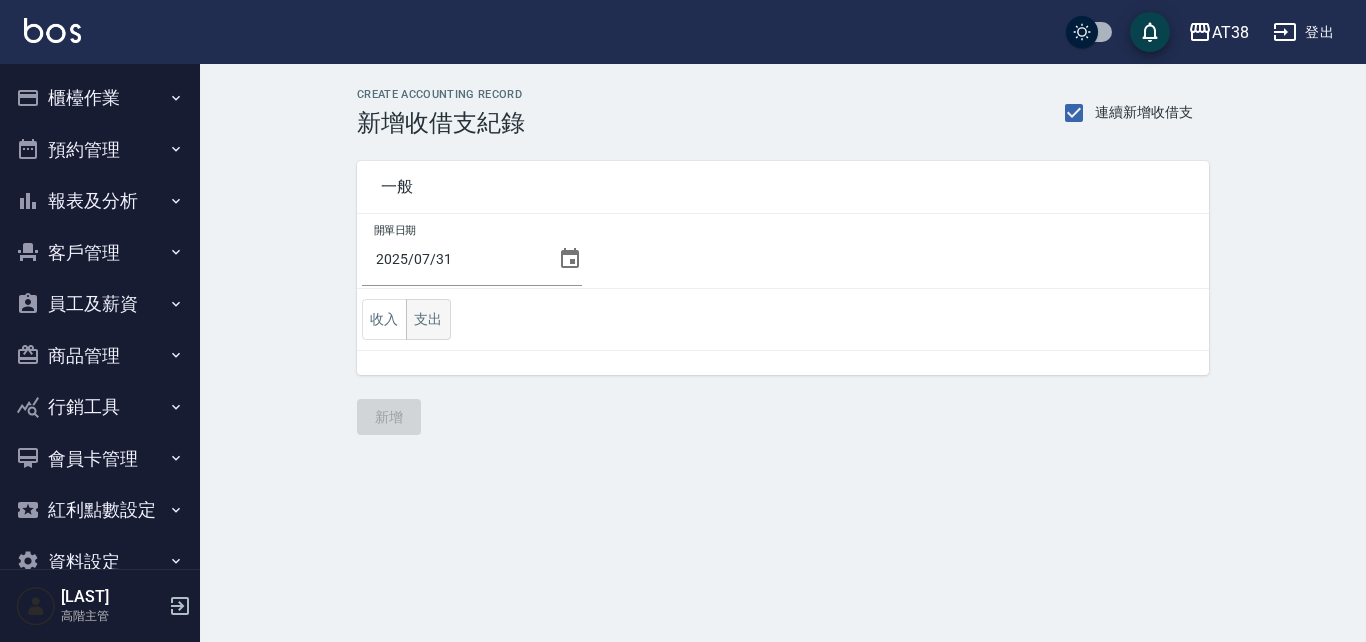 click on "支出" at bounding box center (428, 319) 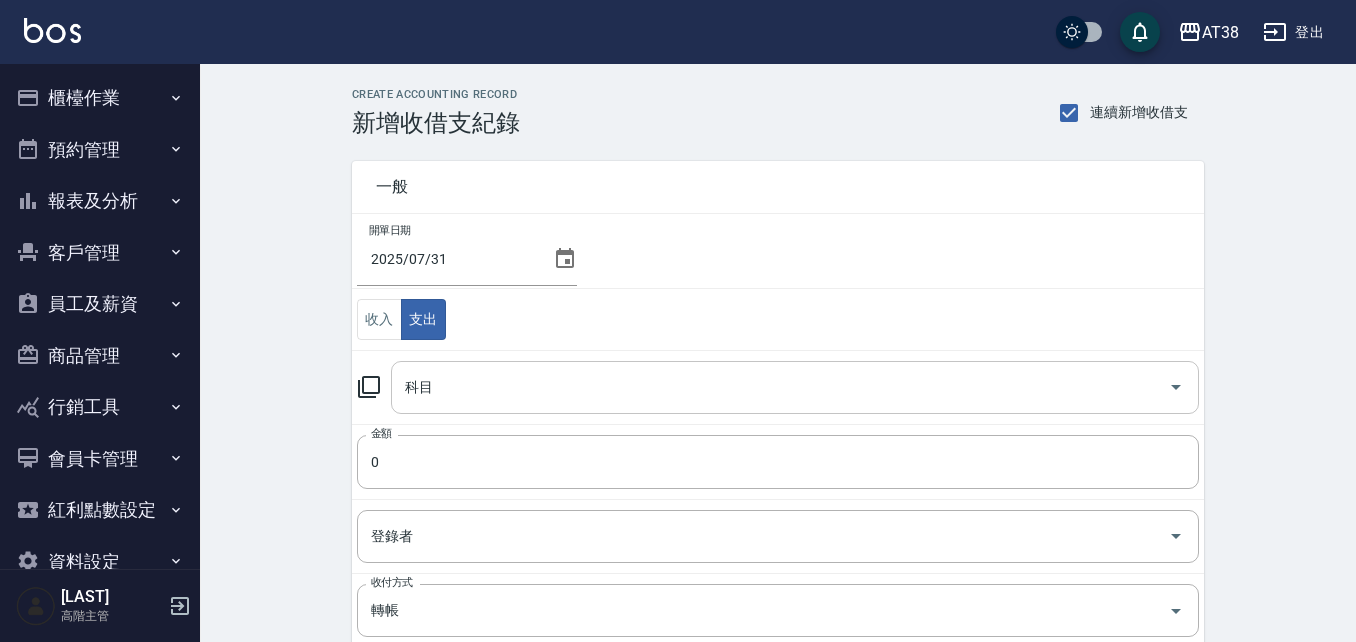 click on "科目" at bounding box center [780, 387] 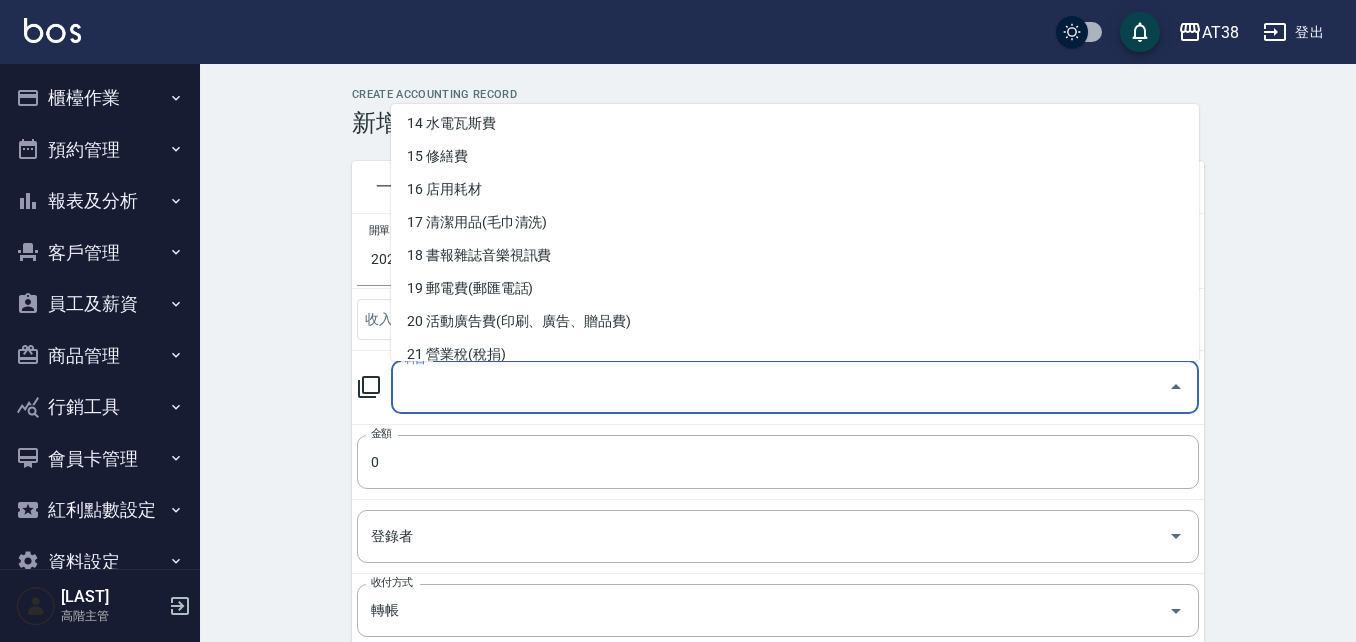 scroll, scrollTop: 600, scrollLeft: 0, axis: vertical 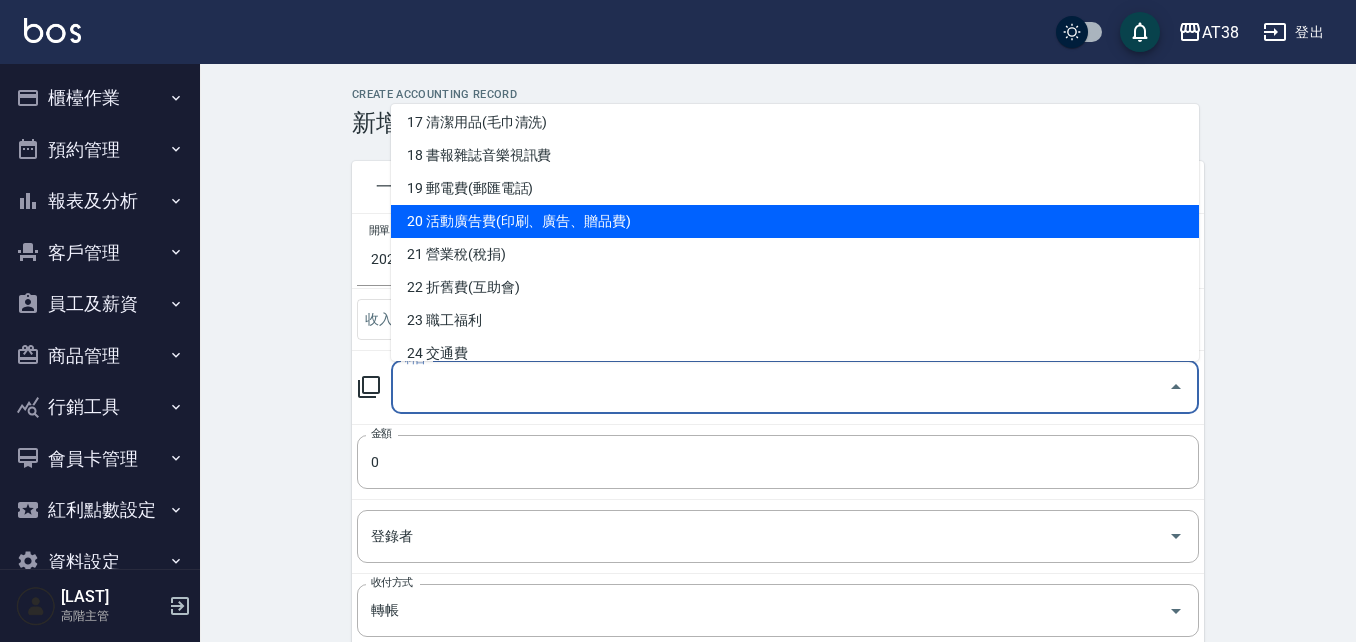 click on "20 活動廣告費(印刷、廣告、贈品費)" at bounding box center (795, 221) 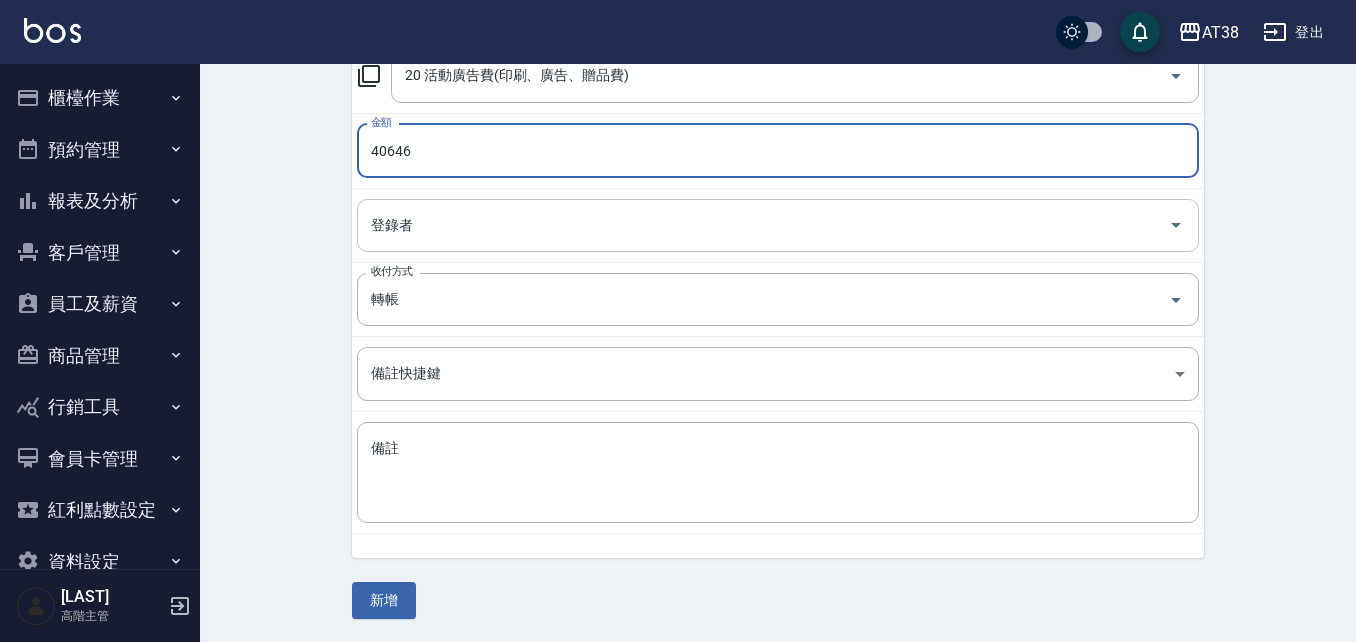 scroll, scrollTop: 312, scrollLeft: 0, axis: vertical 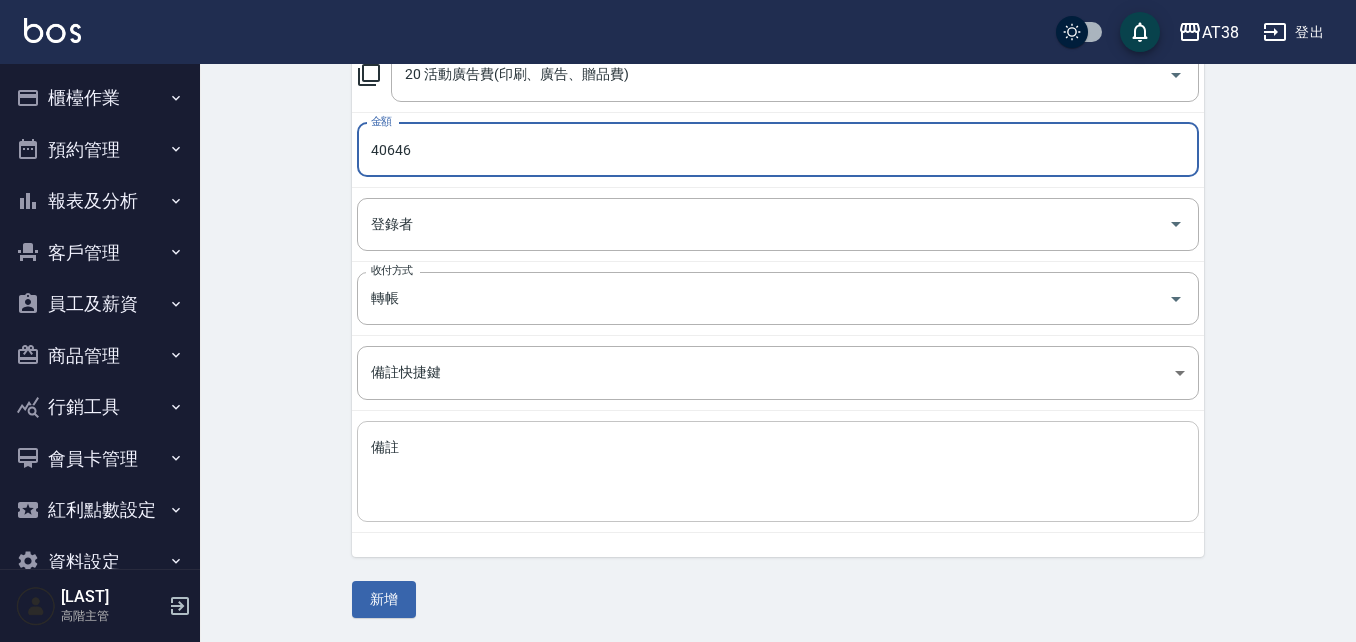 type on "40646" 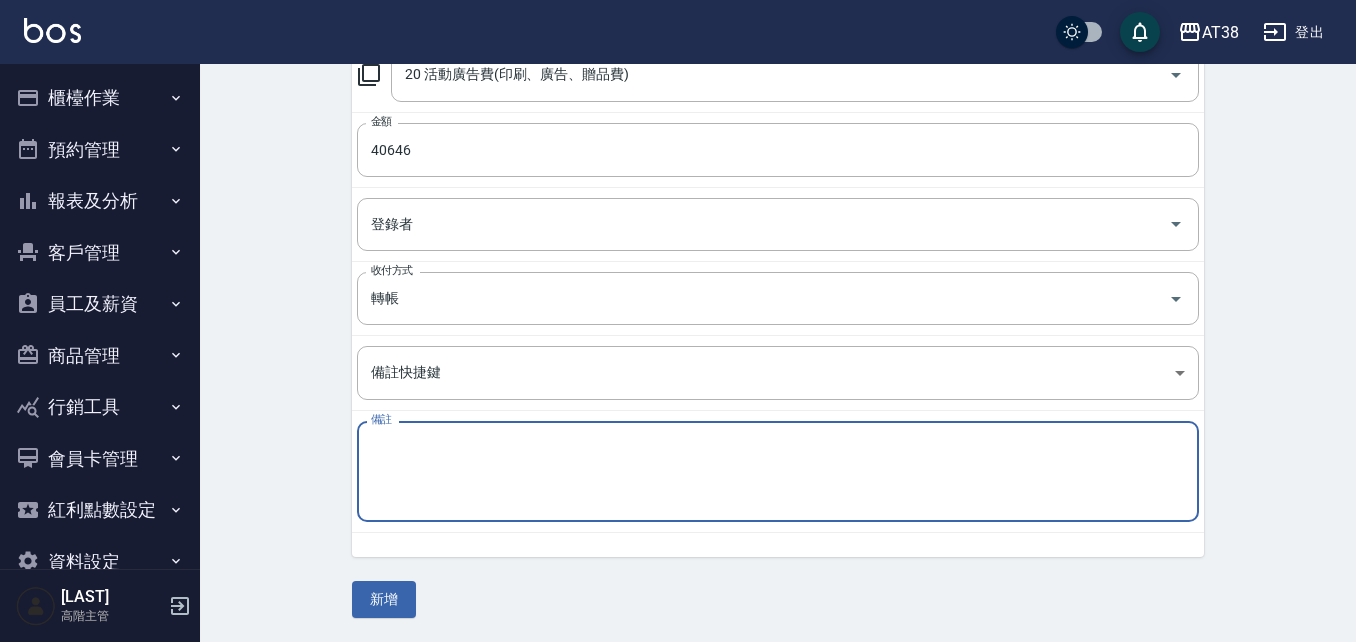 click on "備註" at bounding box center [778, 472] 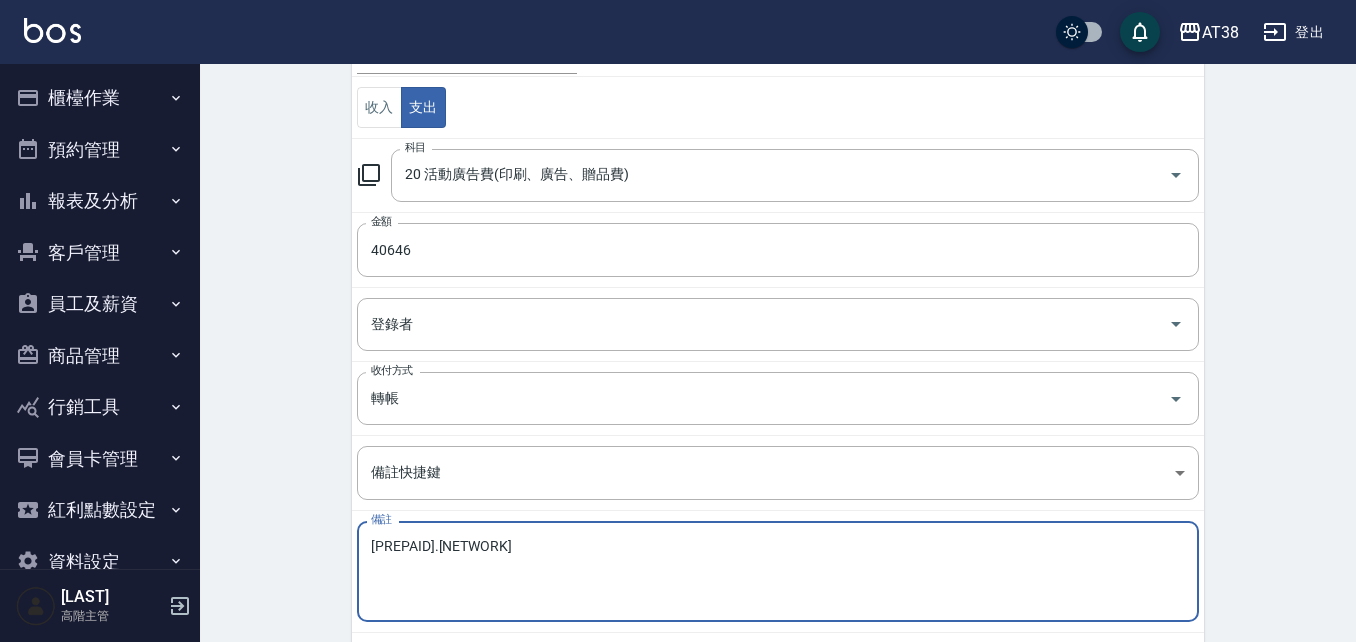 scroll, scrollTop: 312, scrollLeft: 0, axis: vertical 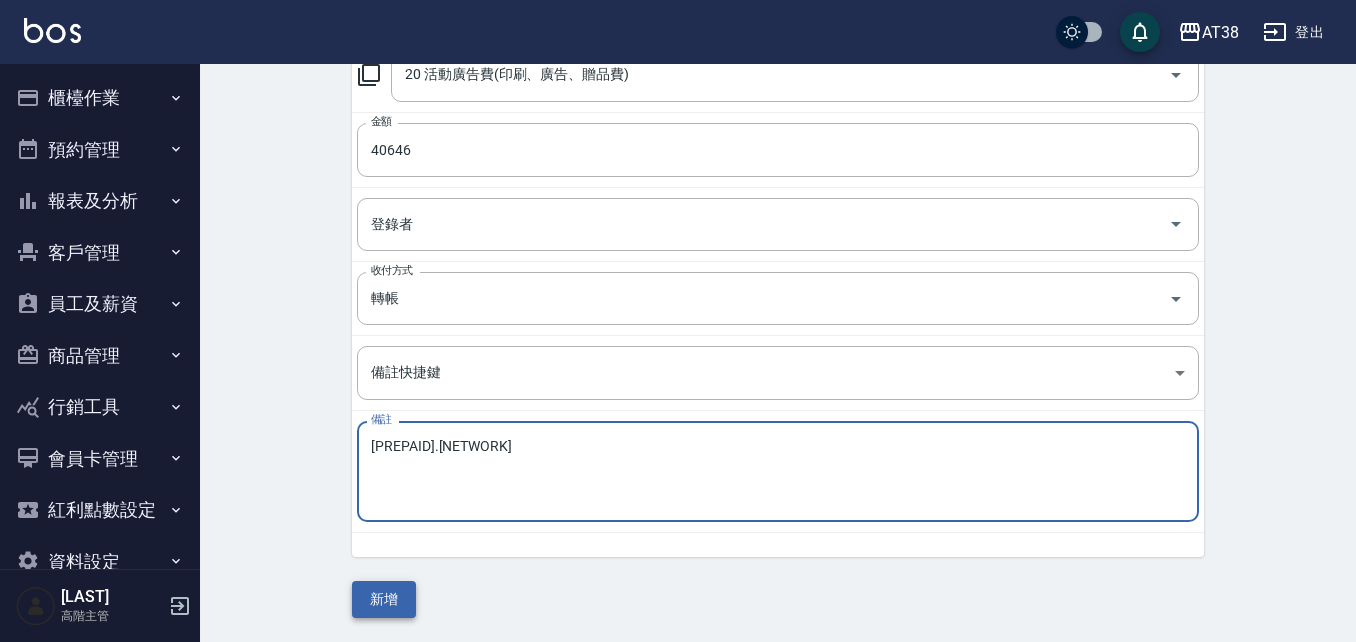 type on "預收.網路" 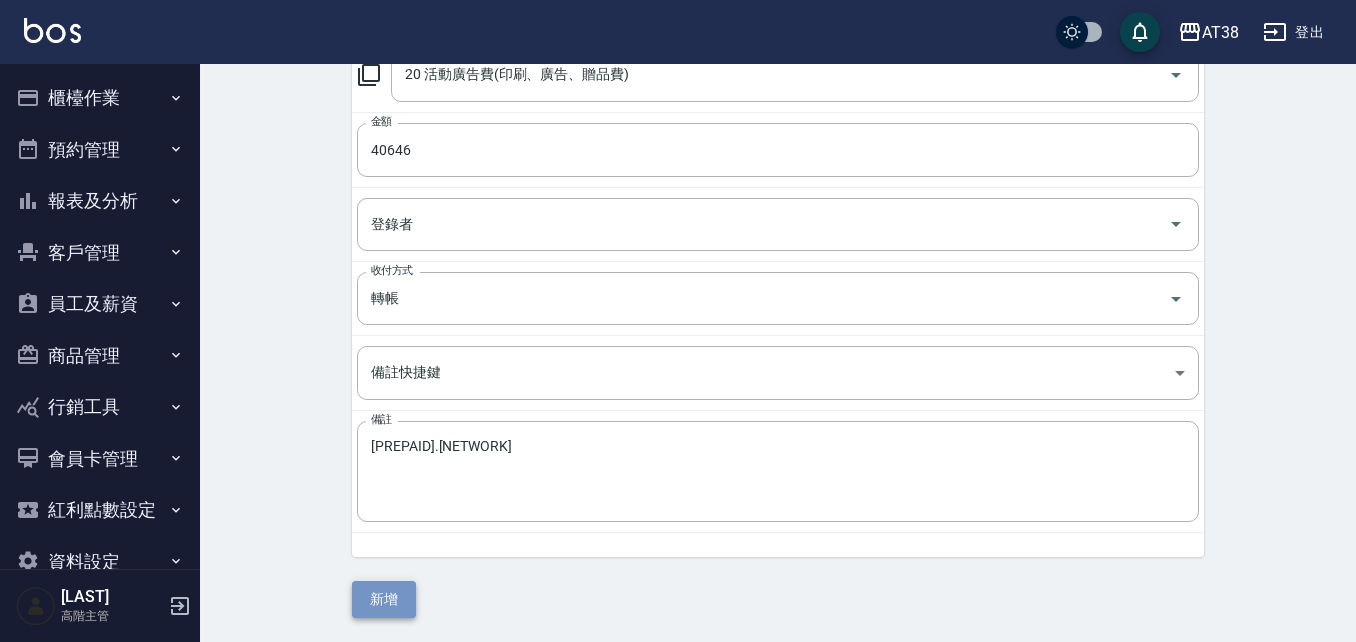 click on "新增" at bounding box center (384, 599) 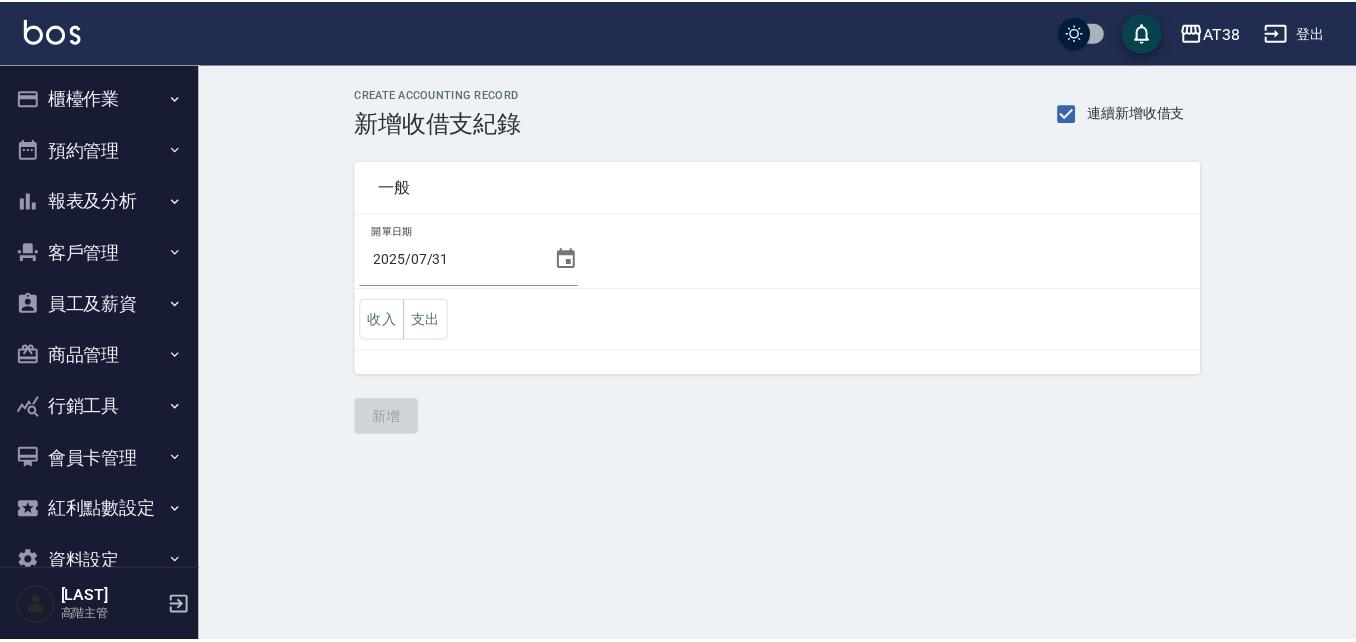 scroll, scrollTop: 0, scrollLeft: 0, axis: both 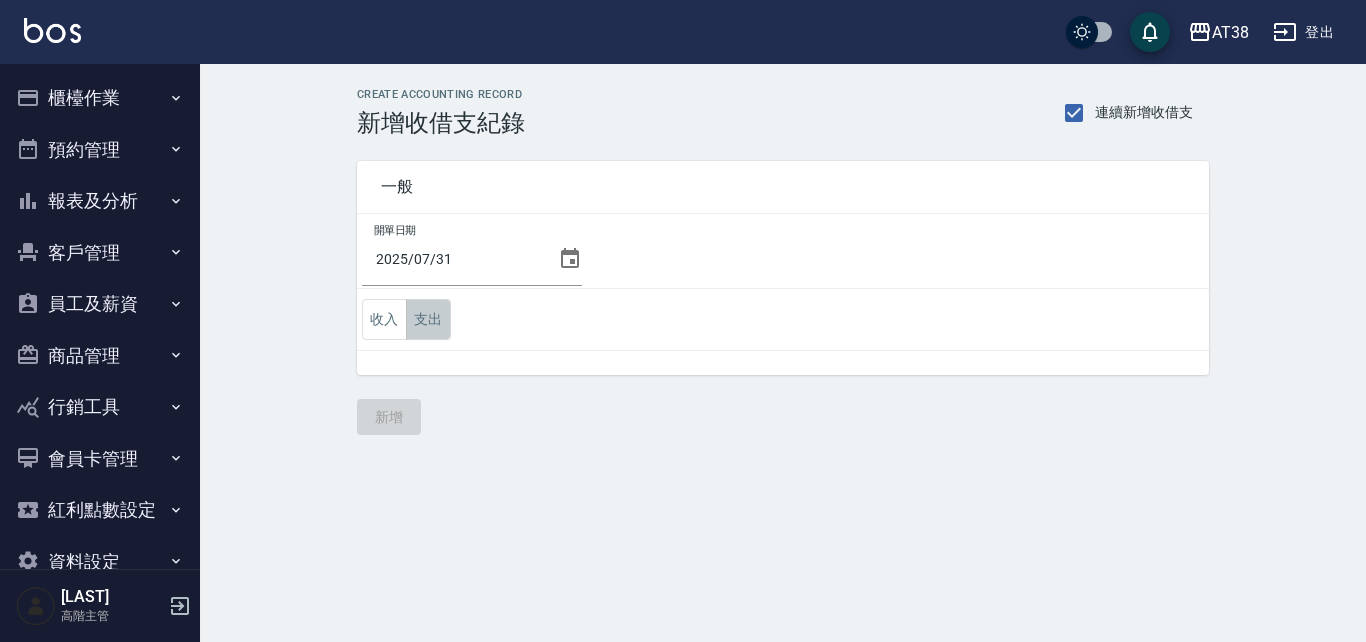 click on "支出" at bounding box center (428, 319) 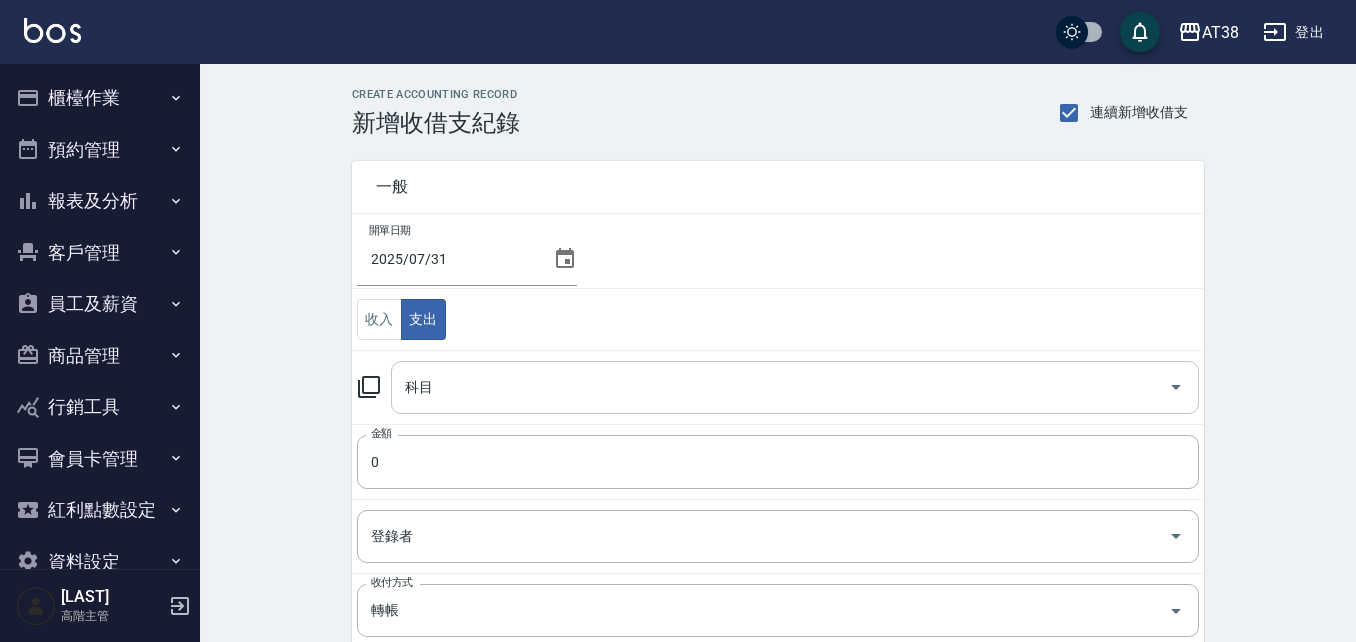 click on "科目" at bounding box center (780, 387) 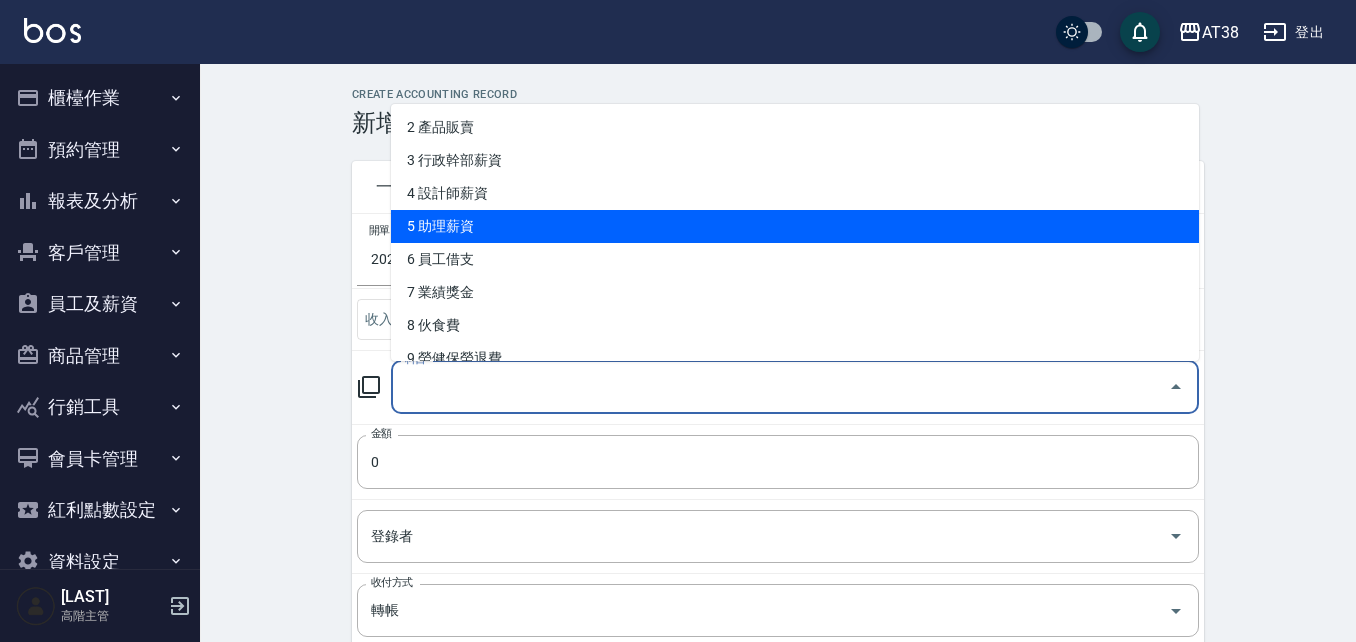 scroll, scrollTop: 100, scrollLeft: 0, axis: vertical 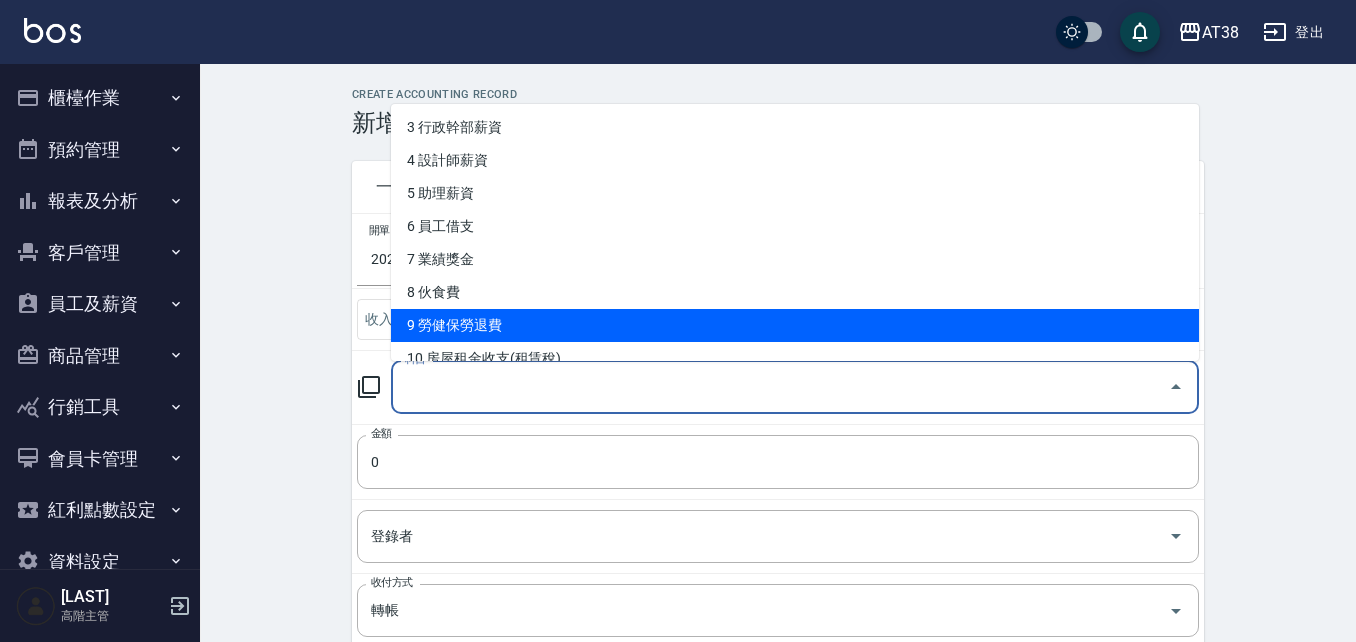 click on "9 勞健保勞退費" at bounding box center (795, 325) 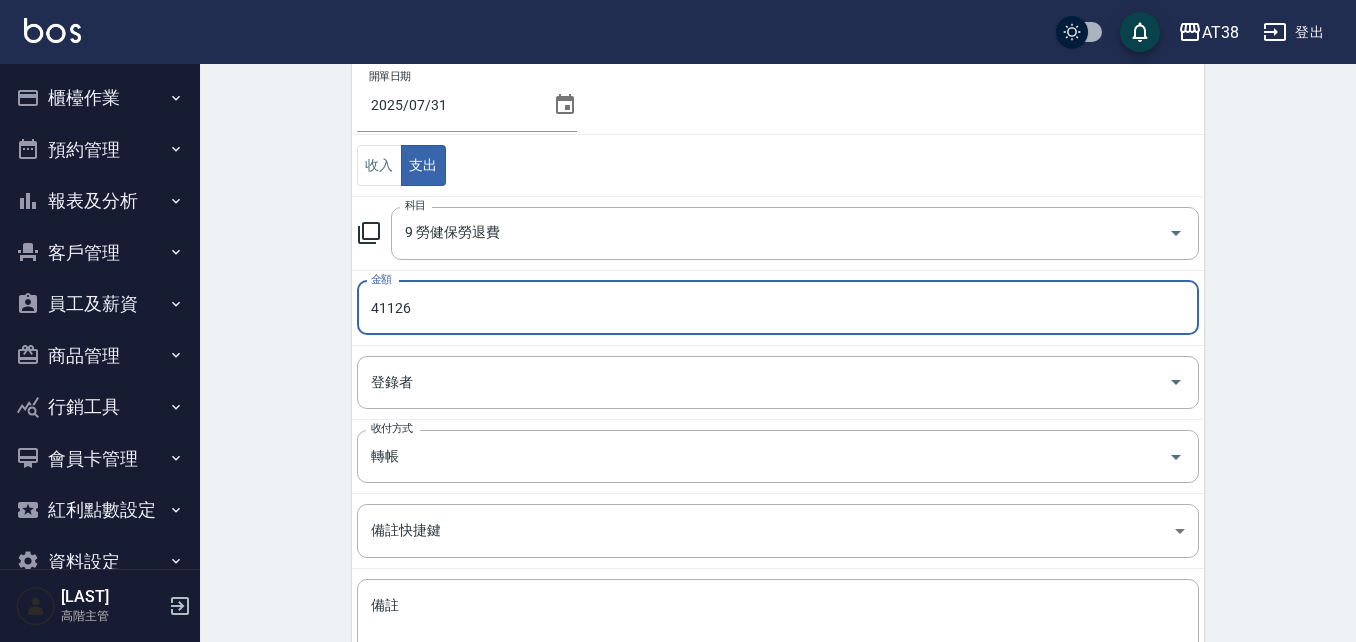 scroll, scrollTop: 312, scrollLeft: 0, axis: vertical 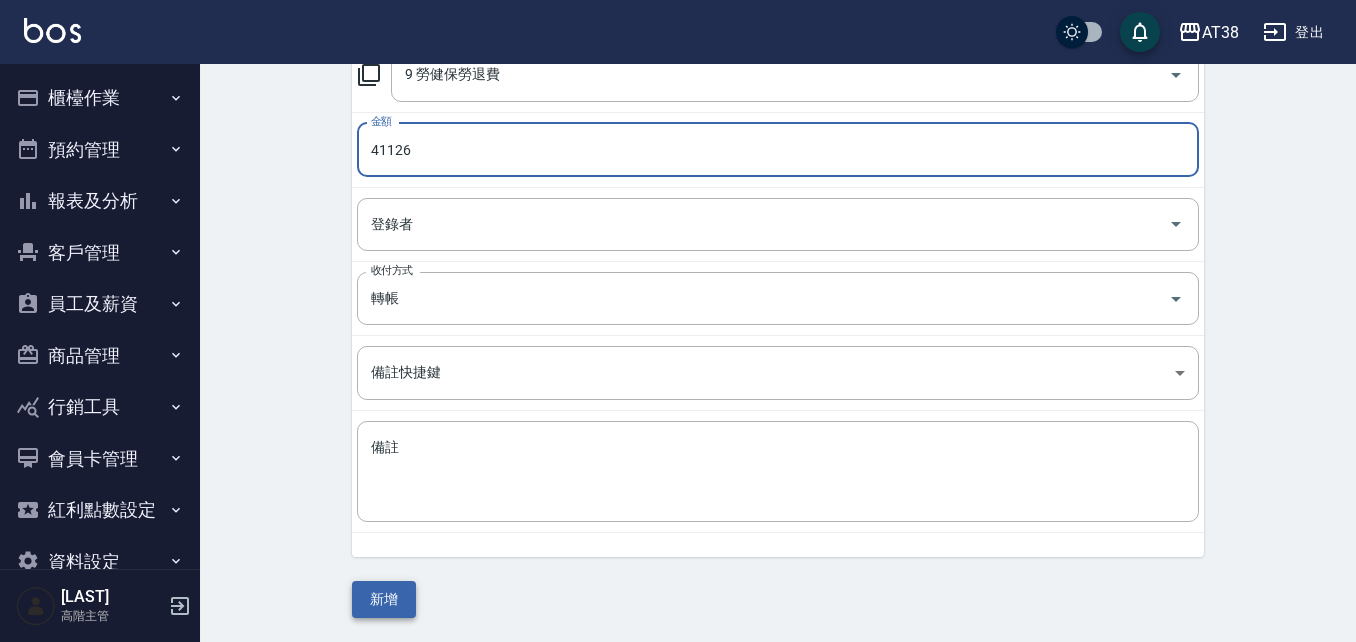 type on "41126" 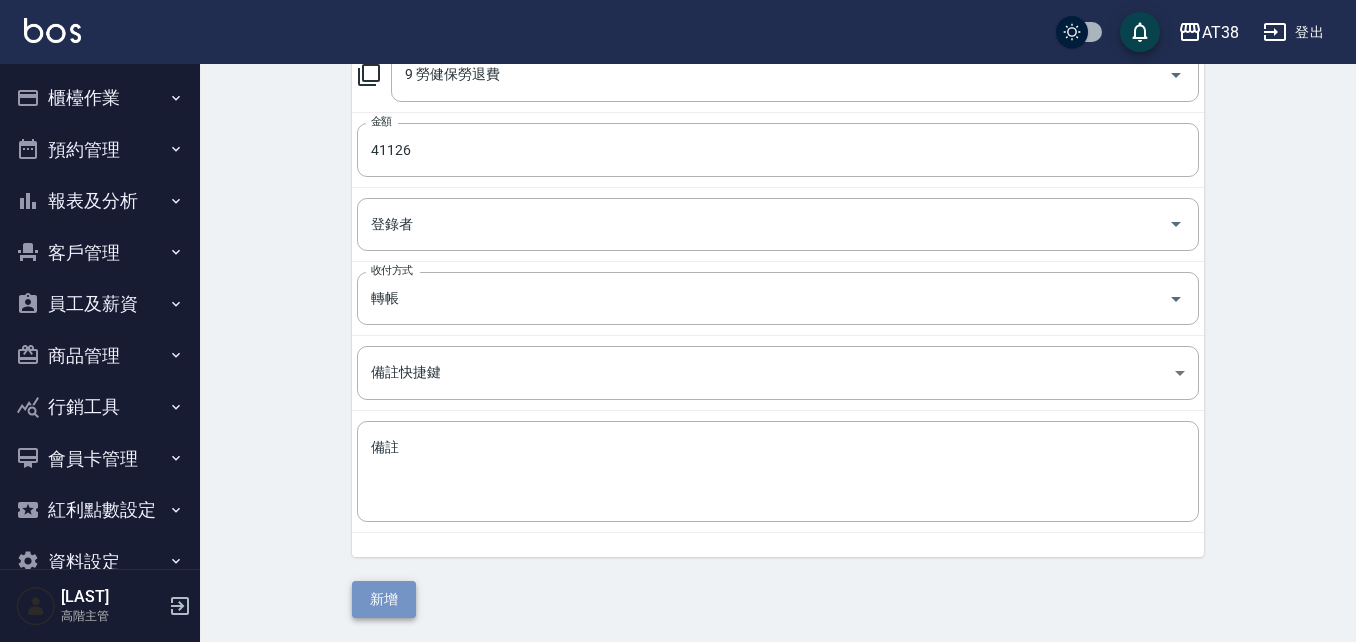 click on "新增" at bounding box center (384, 599) 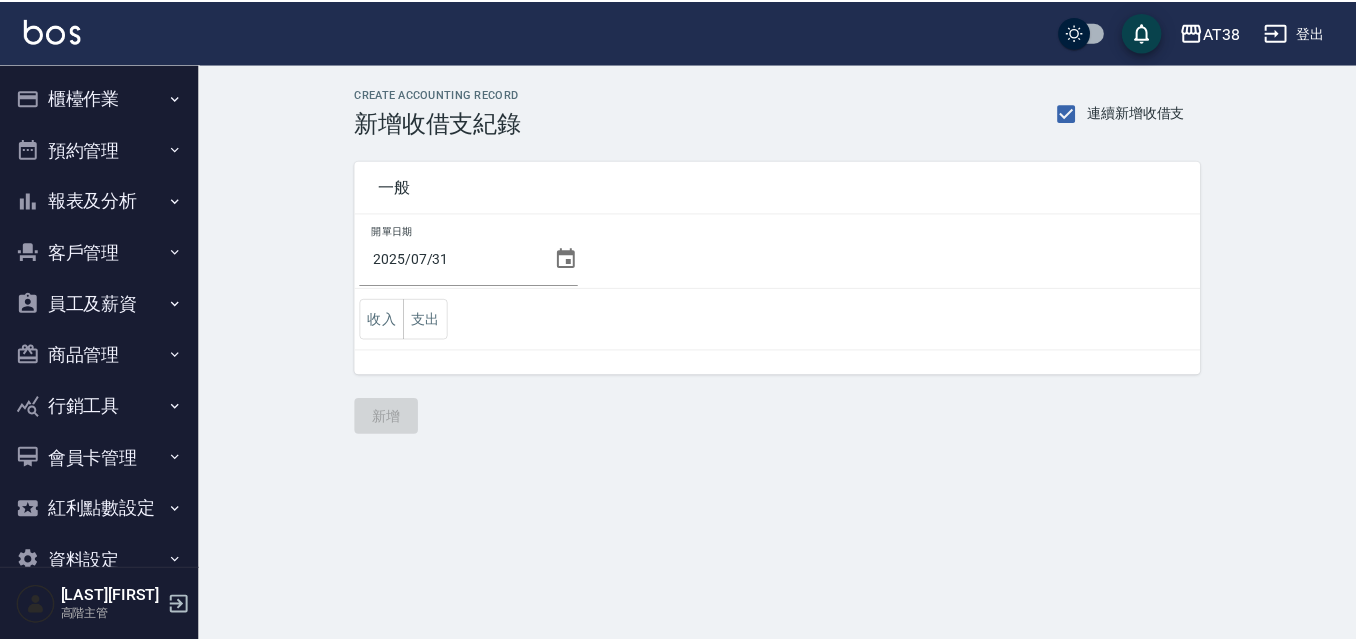scroll, scrollTop: 0, scrollLeft: 0, axis: both 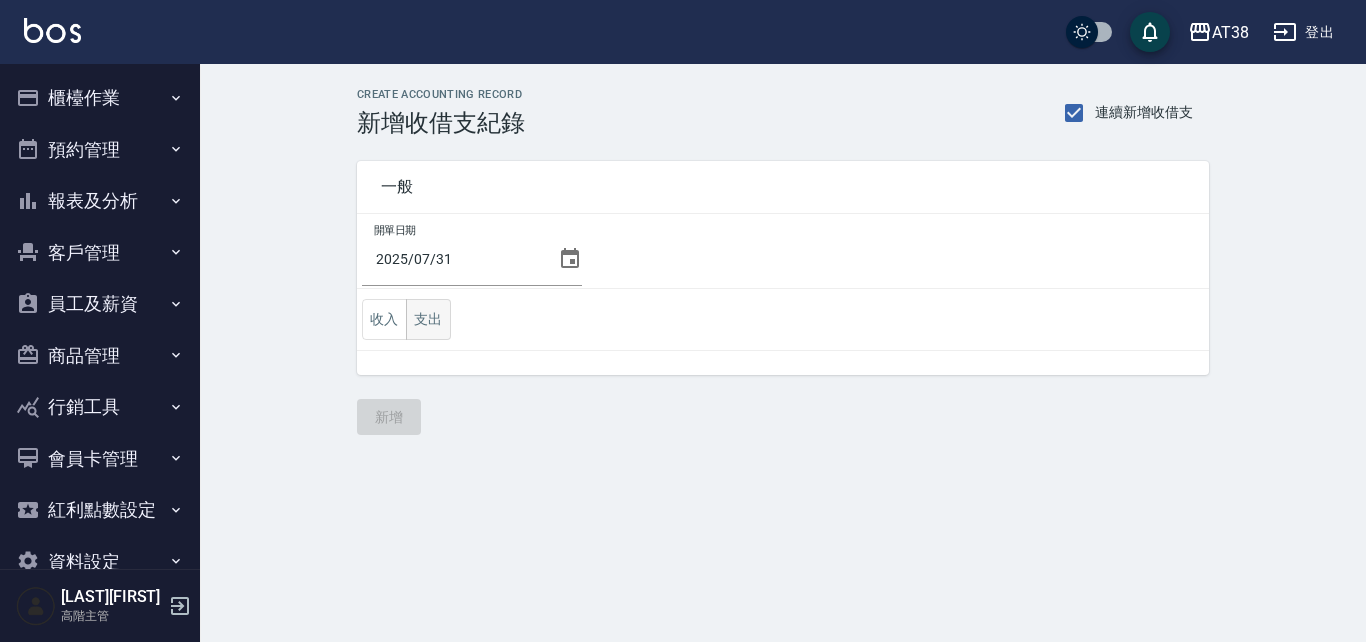 click on "支出" at bounding box center [428, 319] 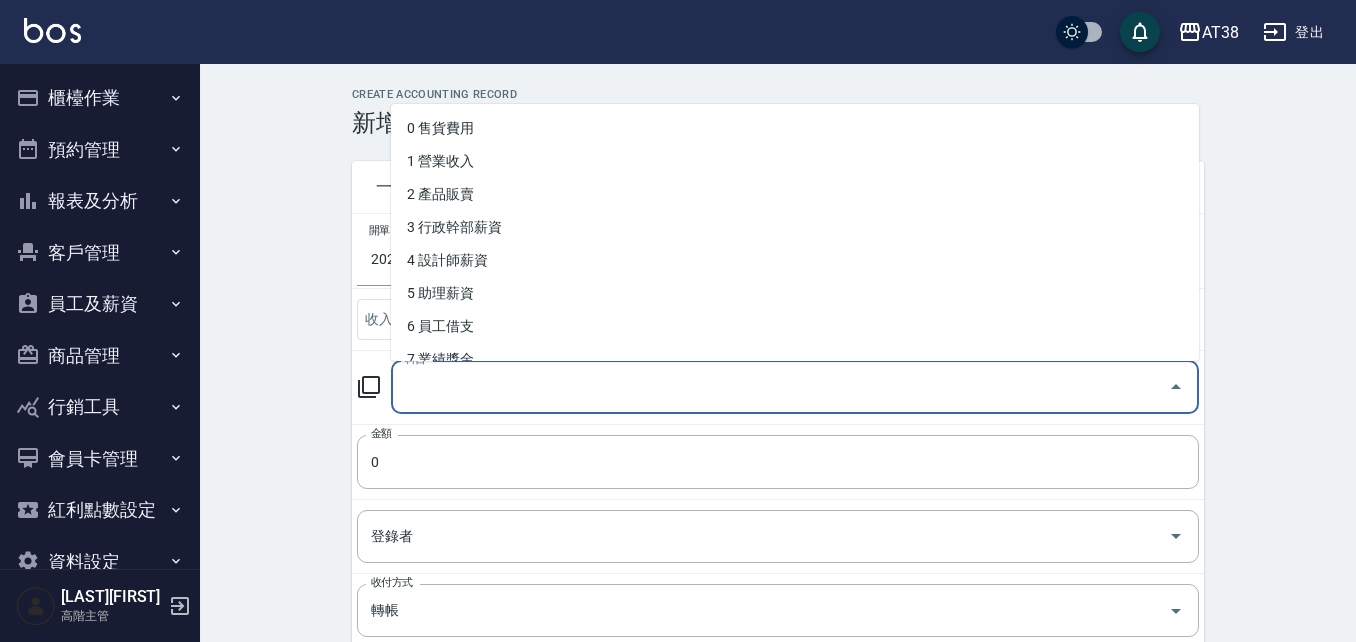 click on "科目" at bounding box center (780, 387) 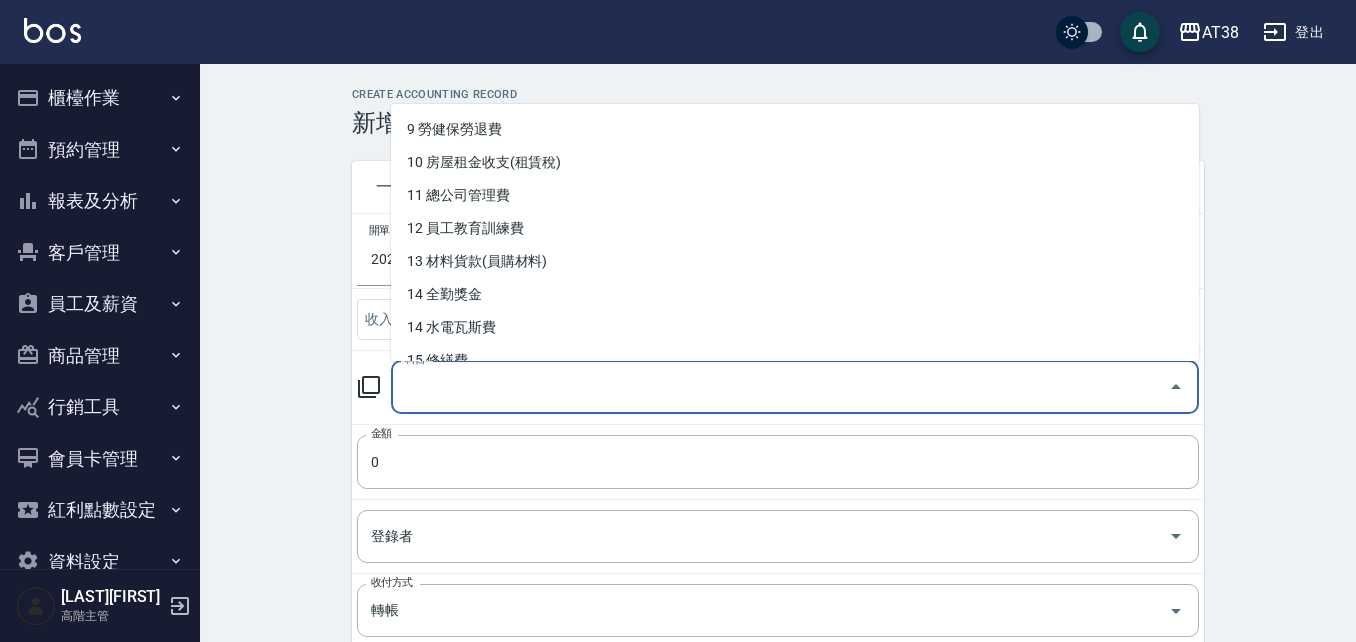 scroll, scrollTop: 300, scrollLeft: 0, axis: vertical 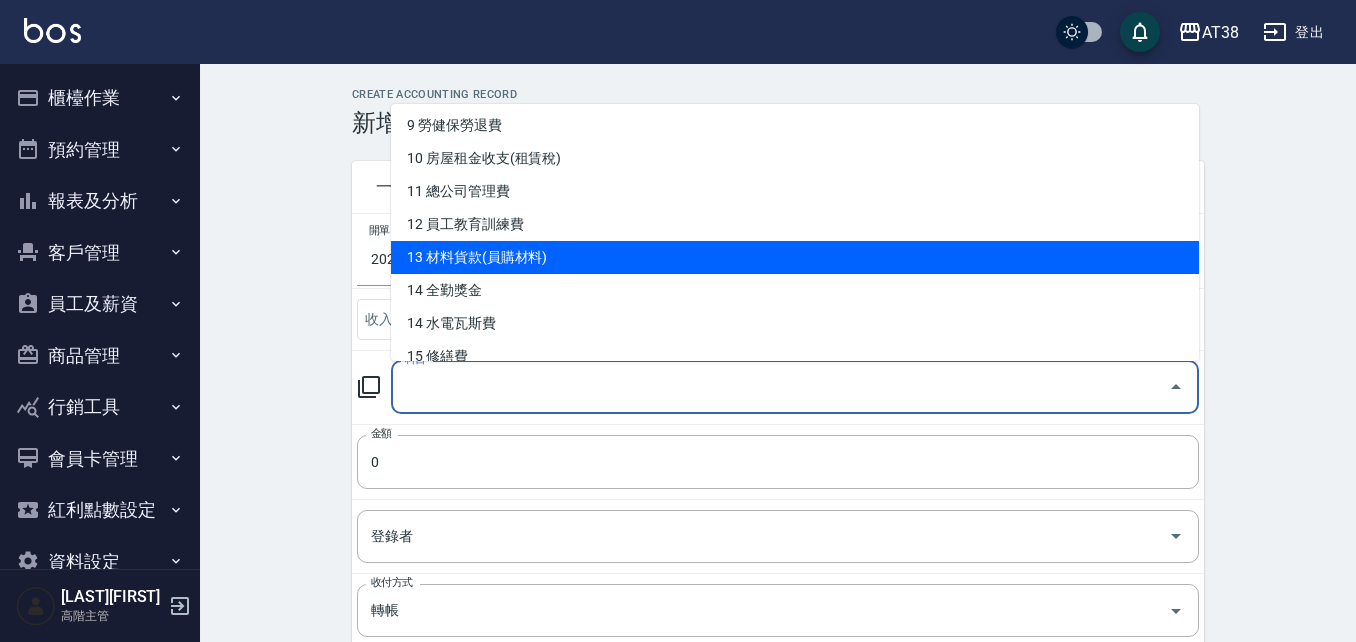 click on "13 材料貨款(員購材料)" at bounding box center [795, 257] 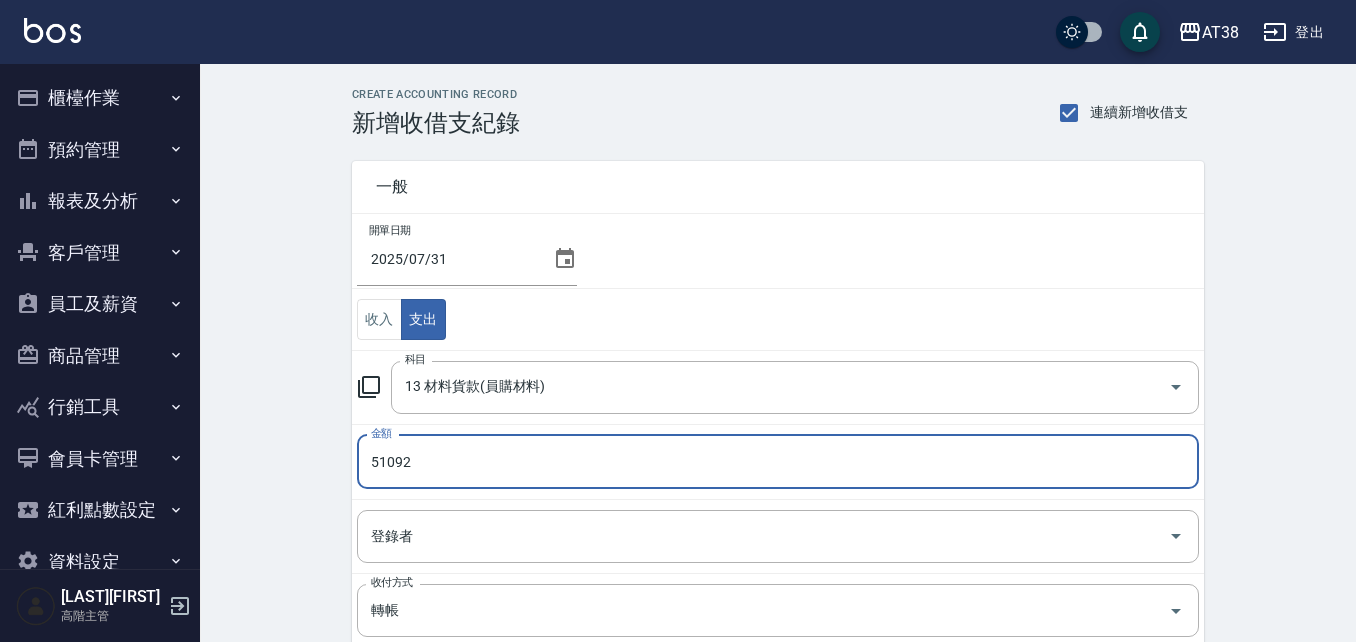 scroll, scrollTop: 312, scrollLeft: 0, axis: vertical 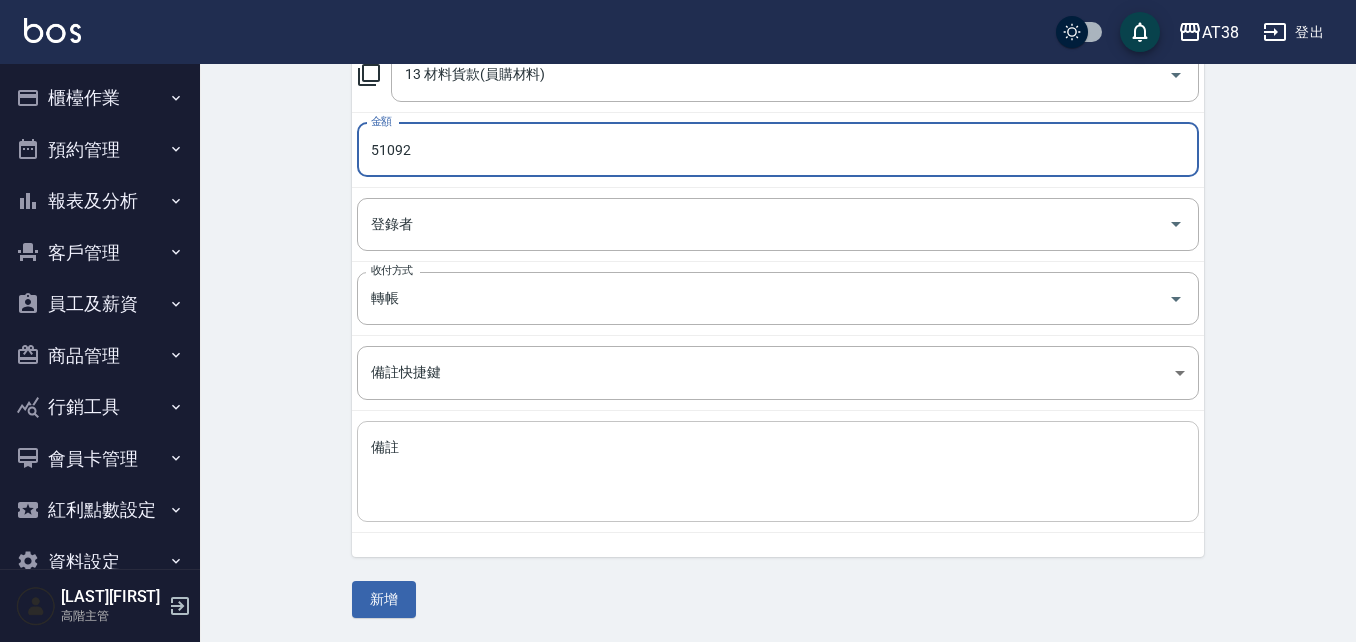 type on "51092" 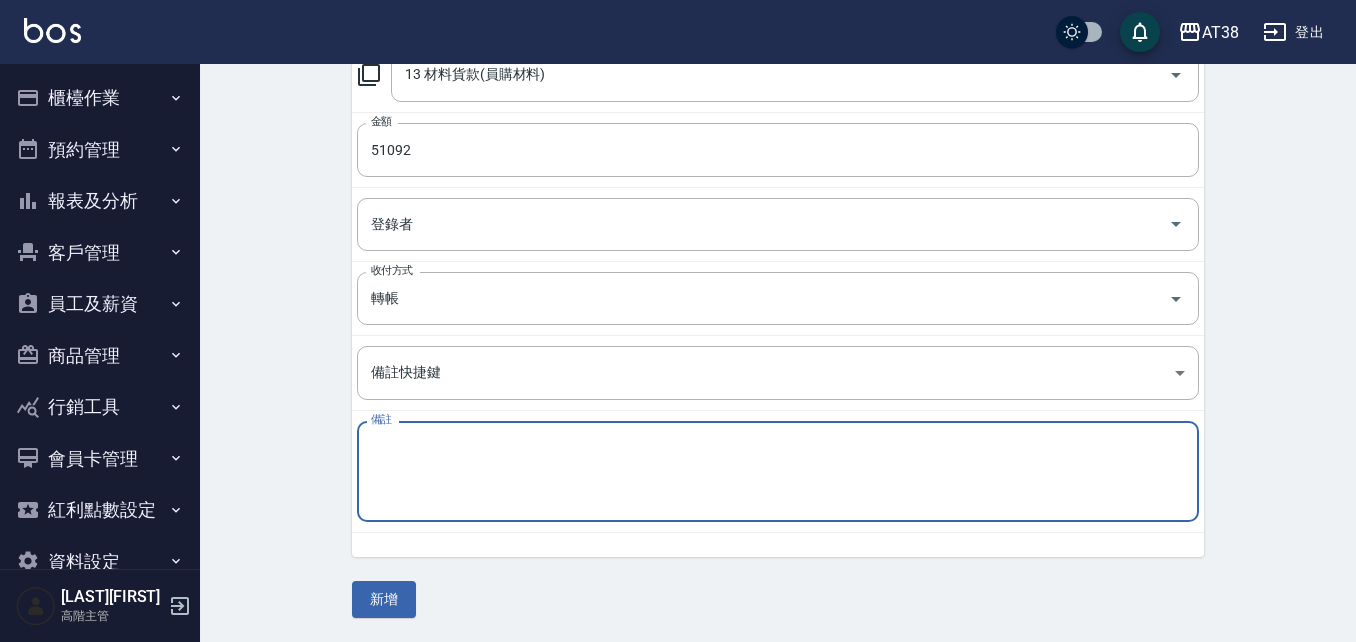 click on "備註" at bounding box center (778, 472) 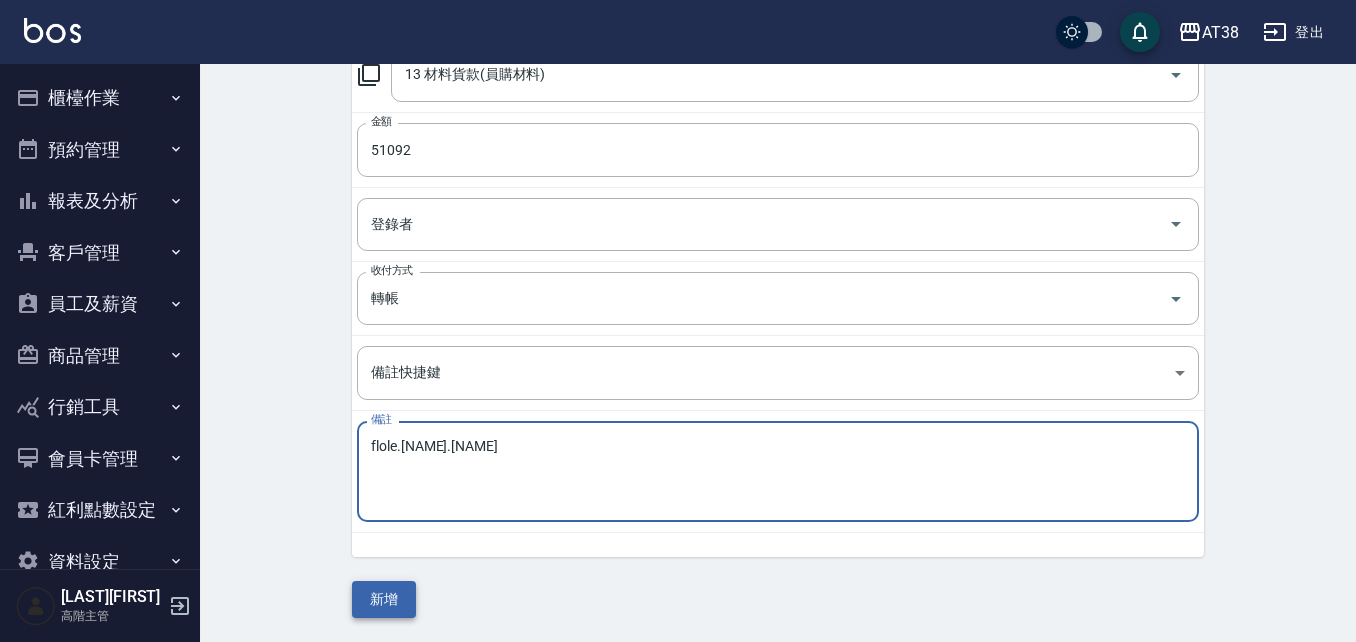 type on "flole.桑多利.育昇" 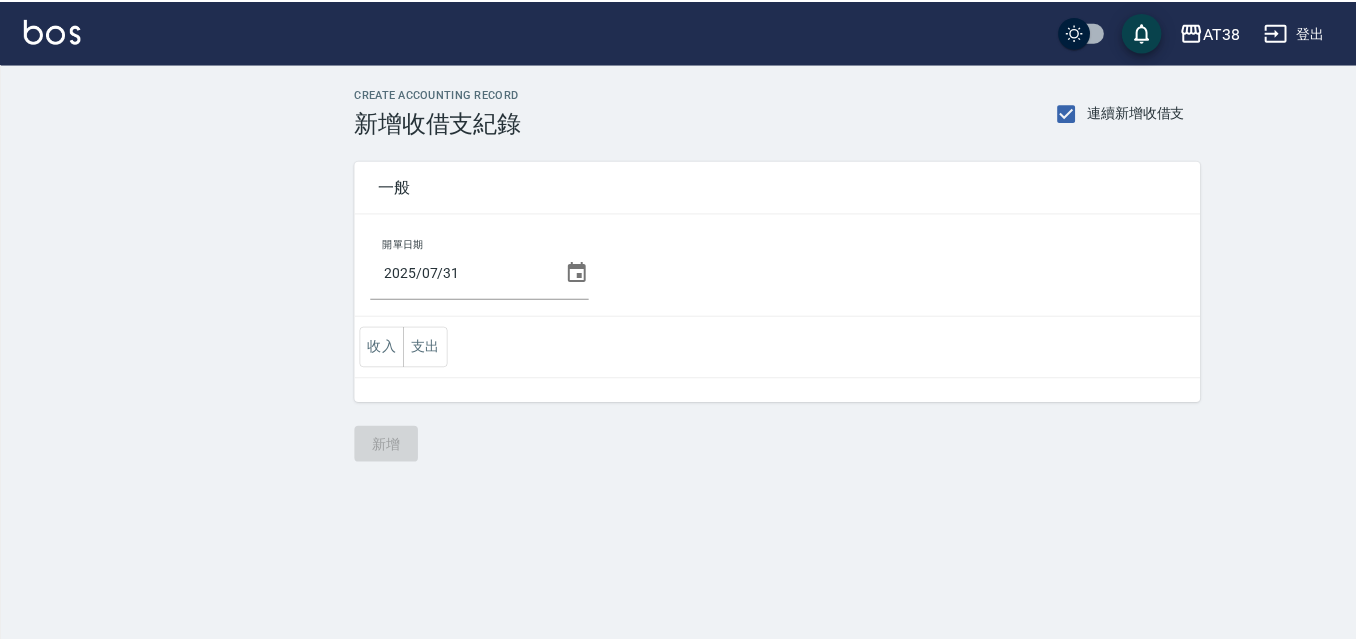 scroll, scrollTop: 0, scrollLeft: 0, axis: both 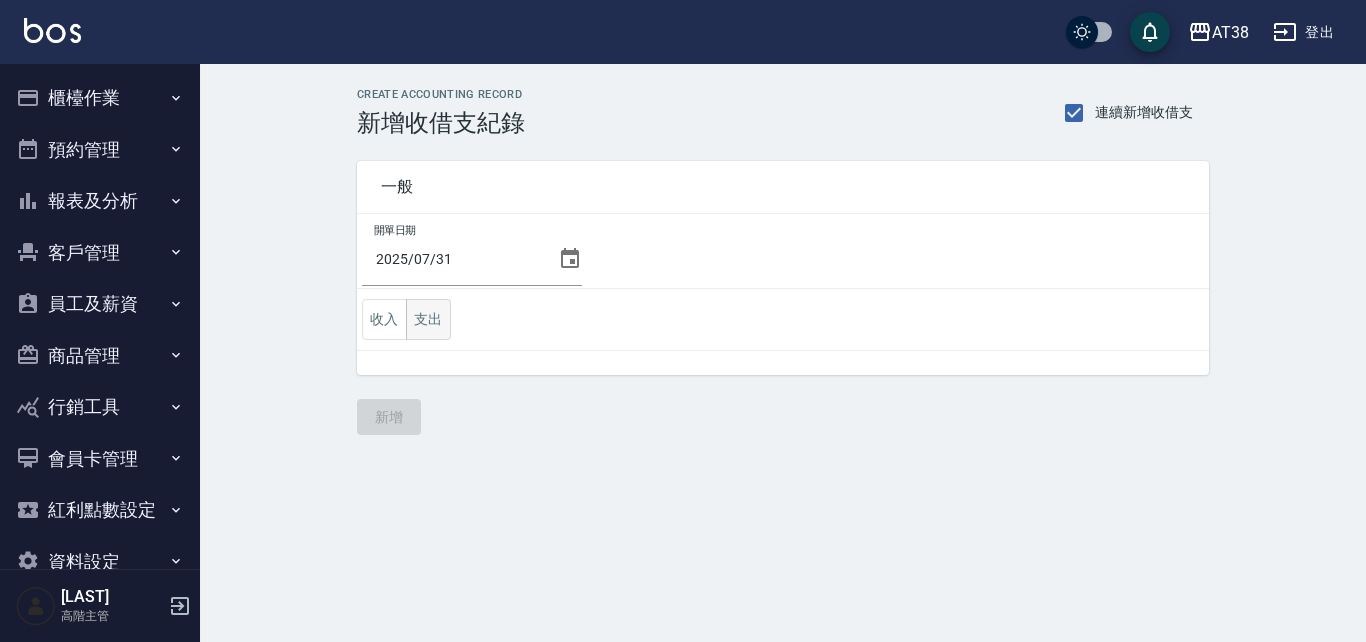 click on "支出" at bounding box center (428, 319) 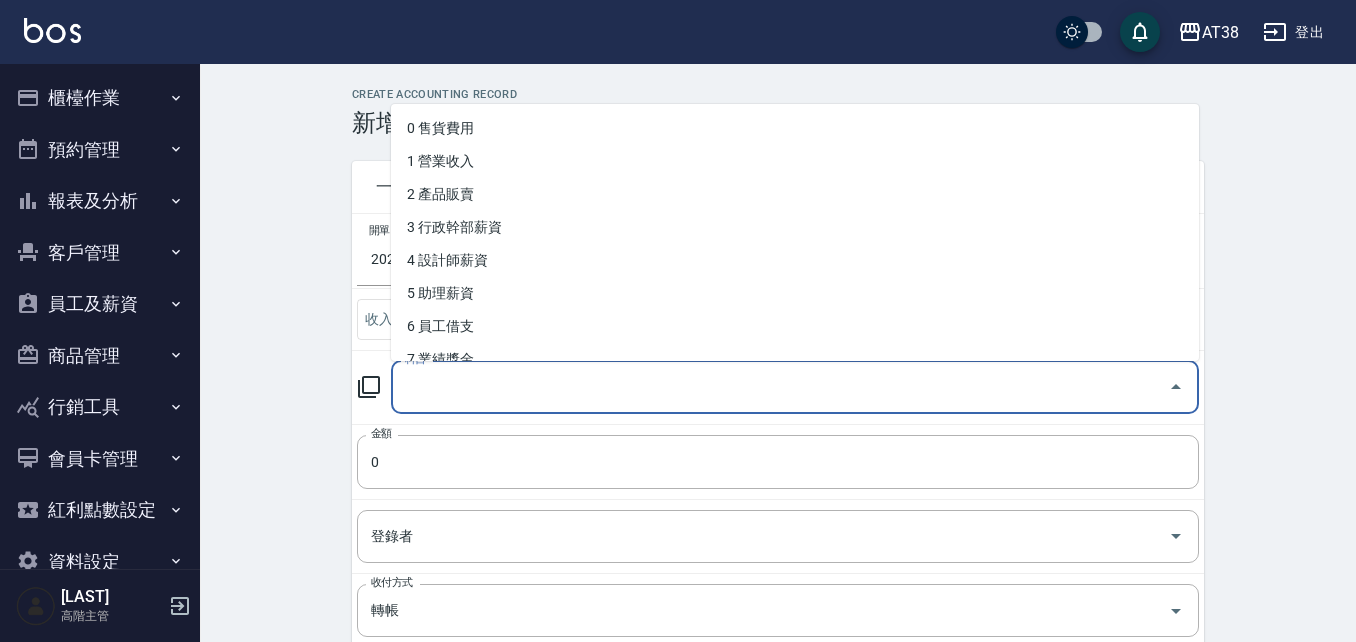 click on "科目" at bounding box center (780, 387) 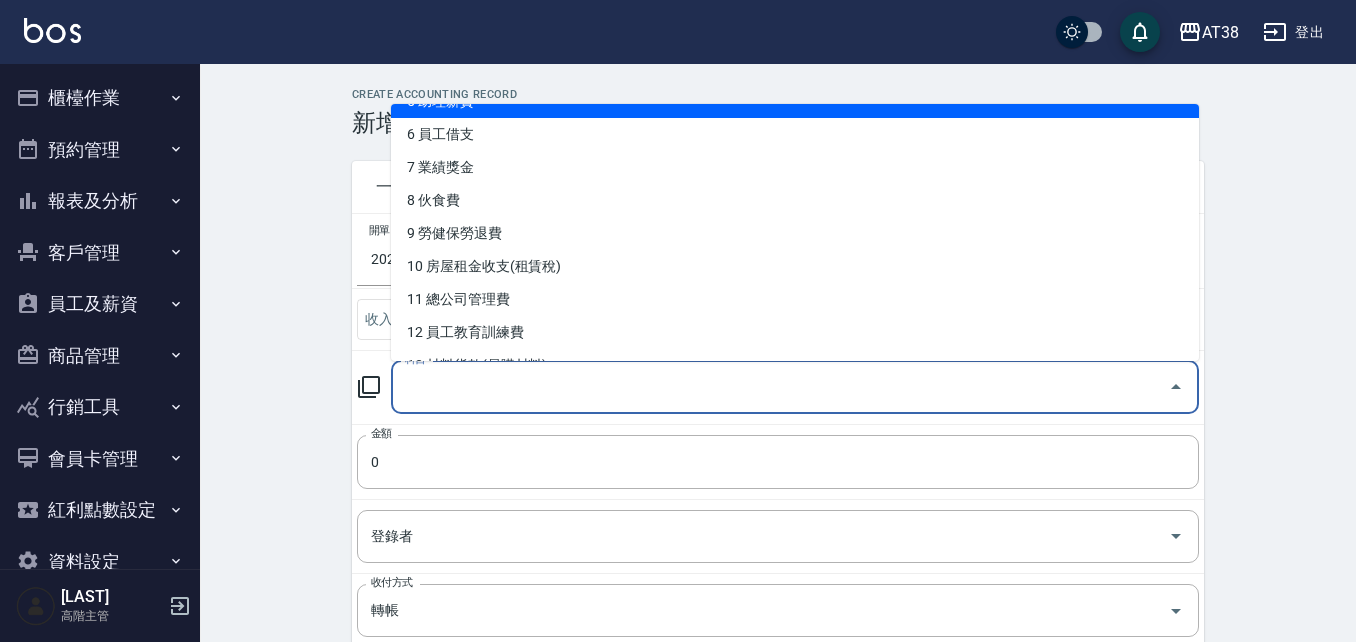 scroll, scrollTop: 200, scrollLeft: 0, axis: vertical 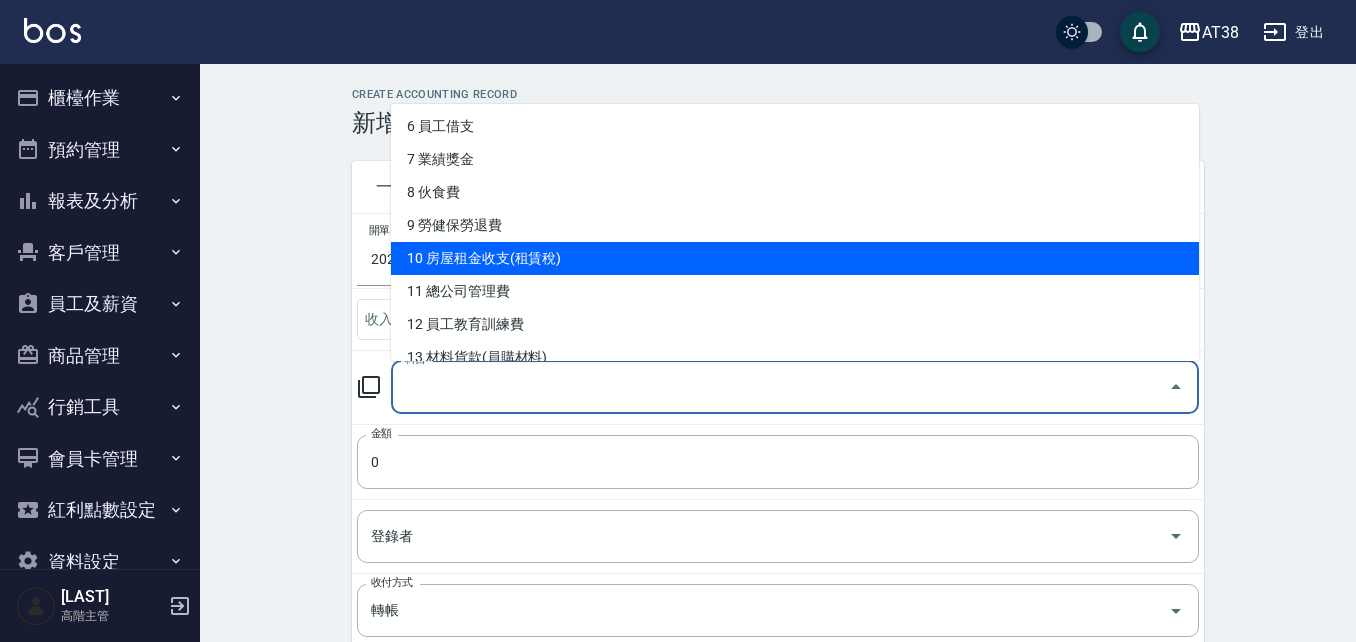 click on "10 房屋租金收支(租賃稅)" at bounding box center [795, 258] 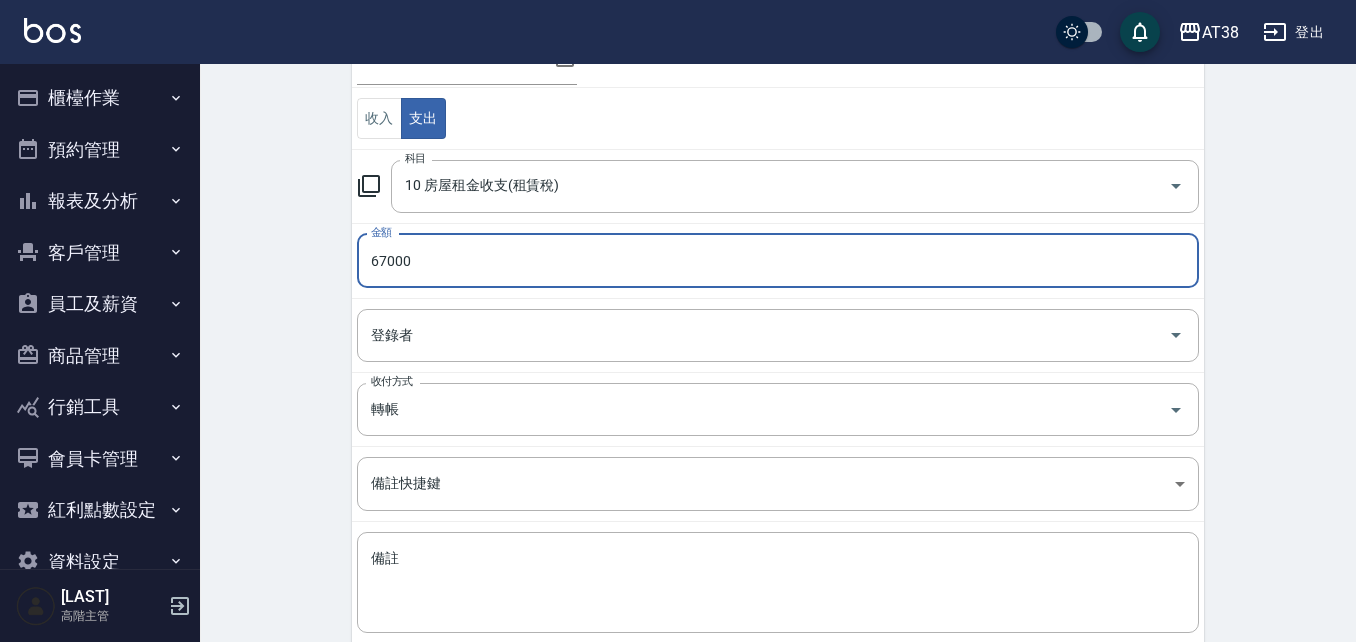 scroll, scrollTop: 312, scrollLeft: 0, axis: vertical 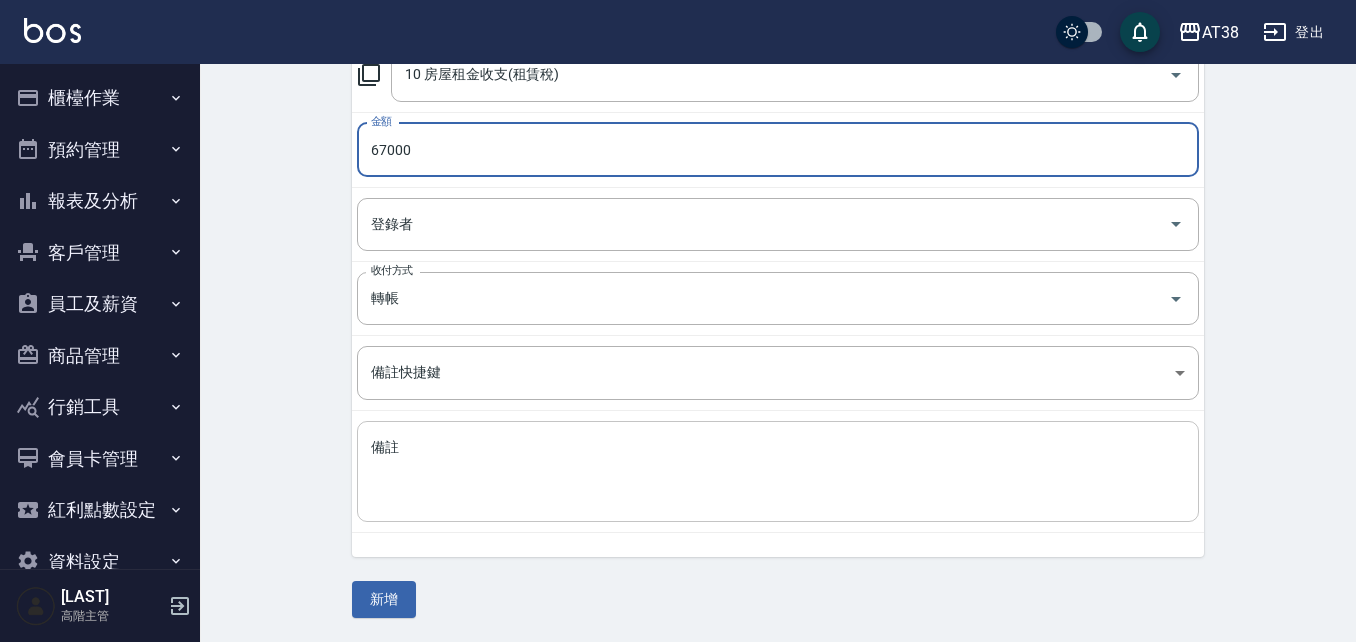 type on "67000" 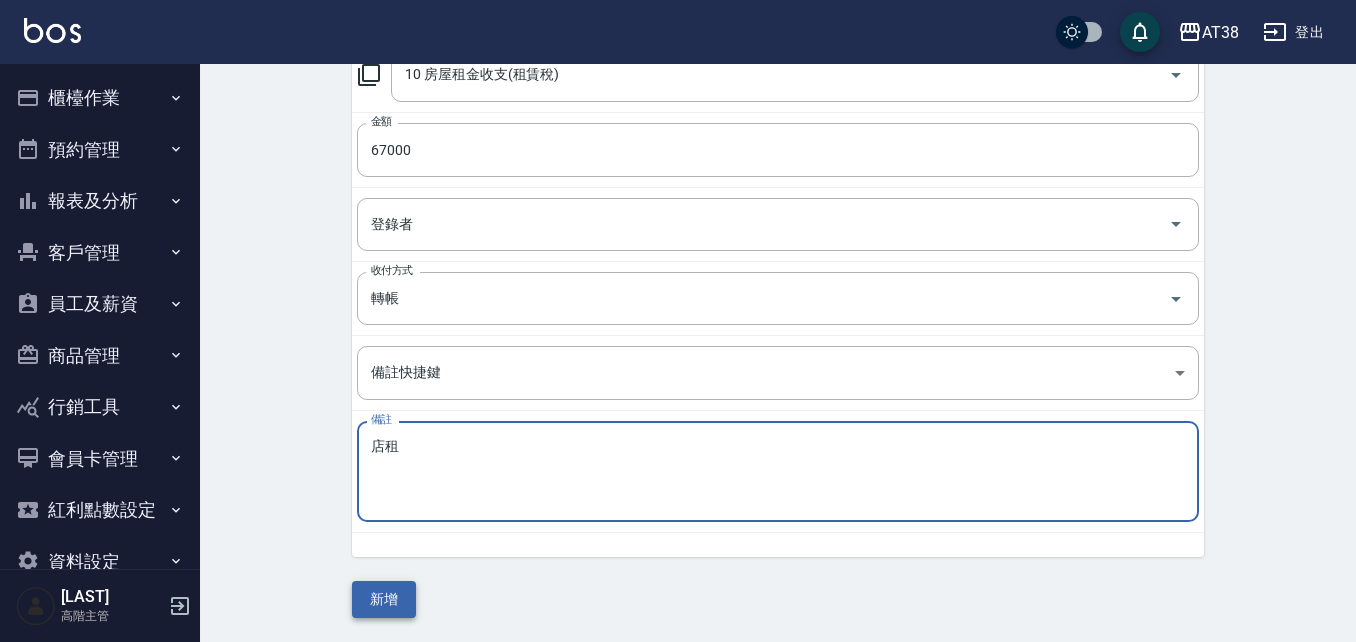 type on "店租" 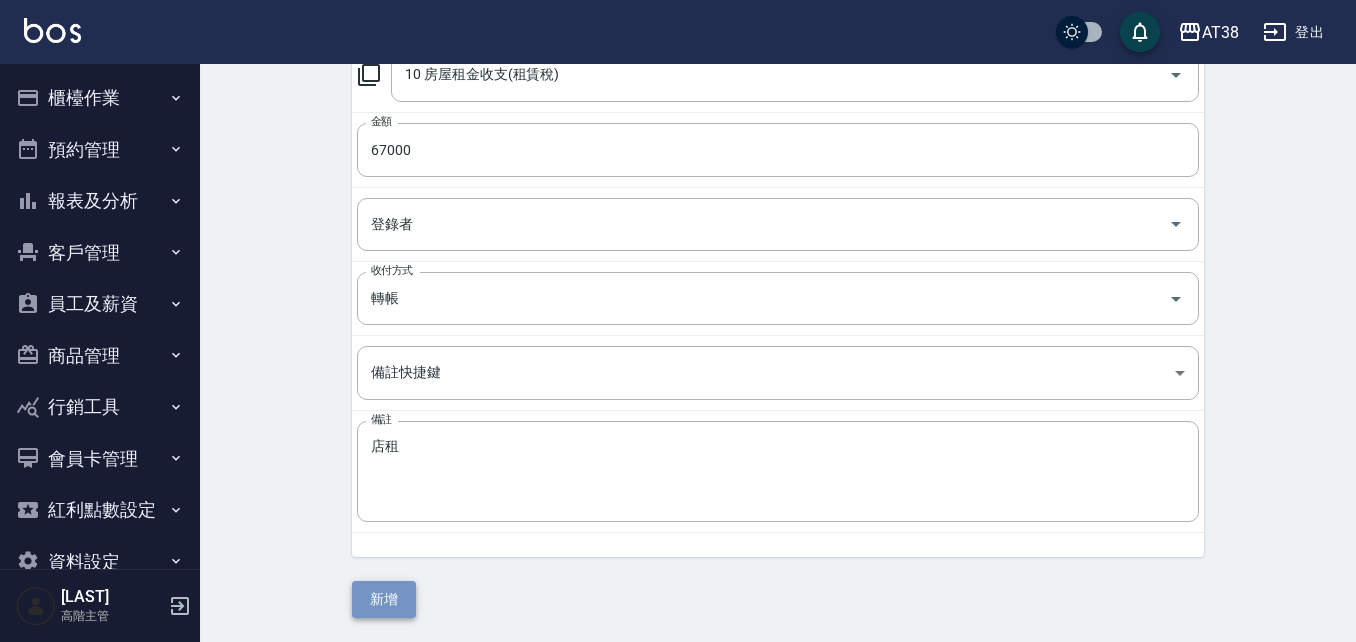 click on "新增" at bounding box center (384, 599) 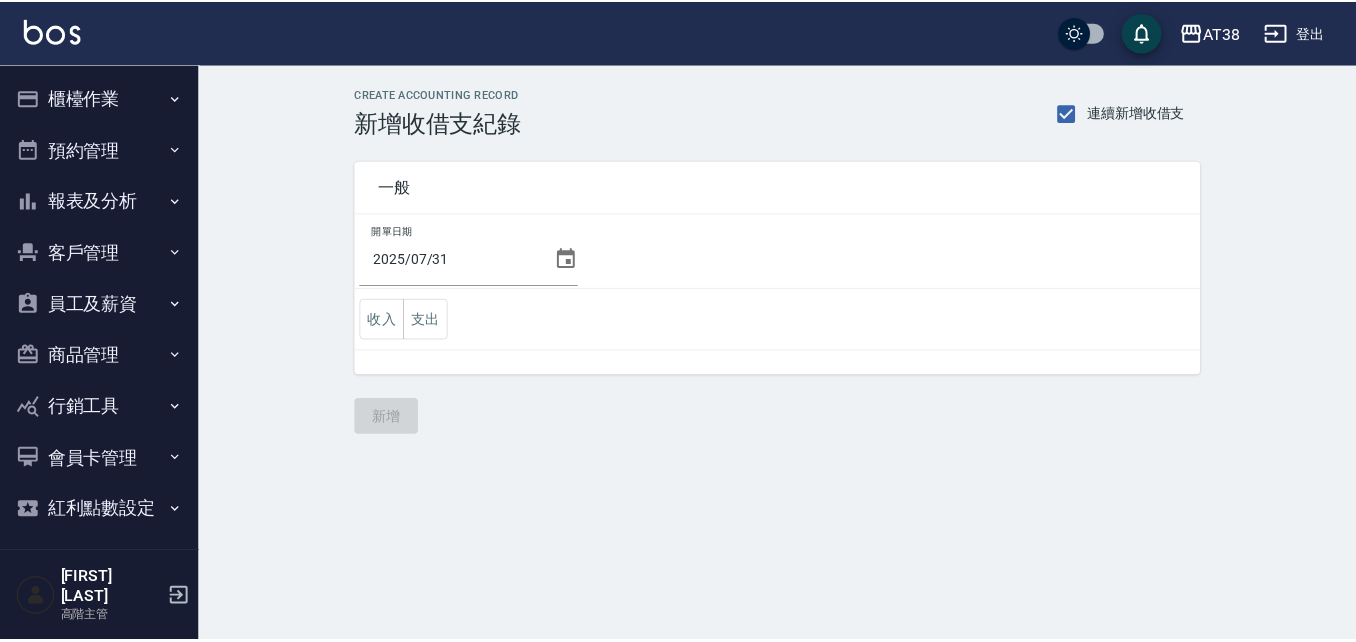 scroll, scrollTop: 0, scrollLeft: 0, axis: both 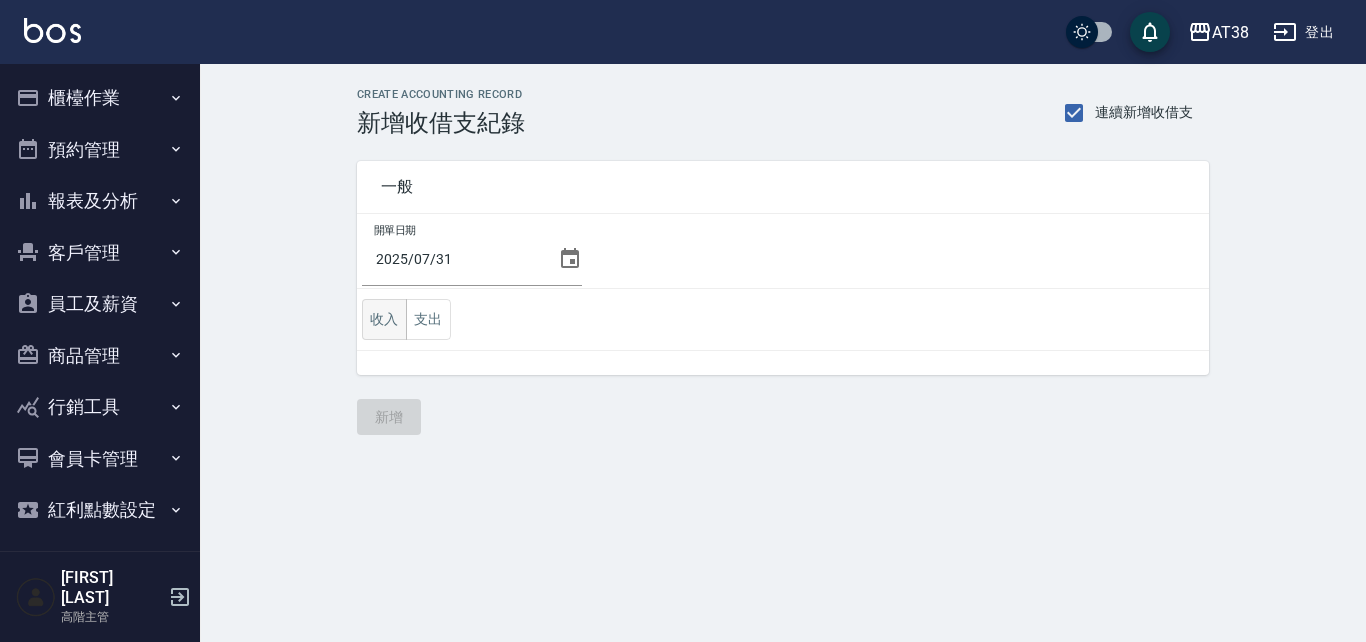 click on "收入" at bounding box center (384, 319) 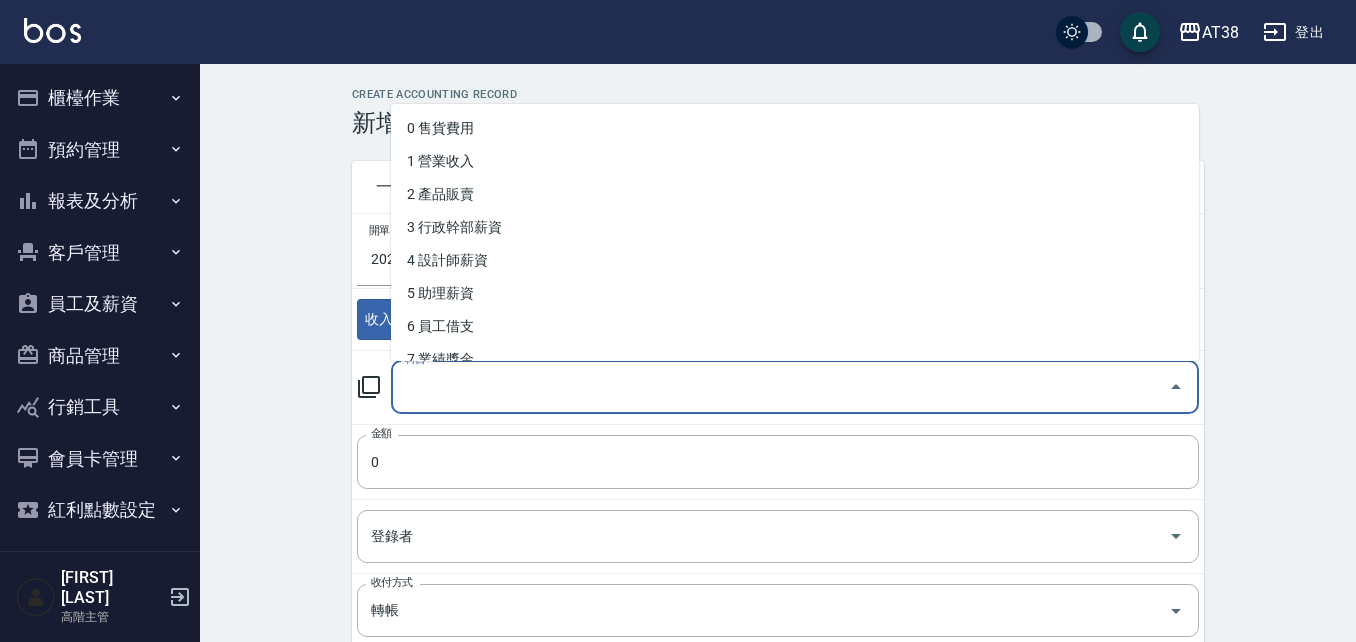click on "科目" at bounding box center [780, 387] 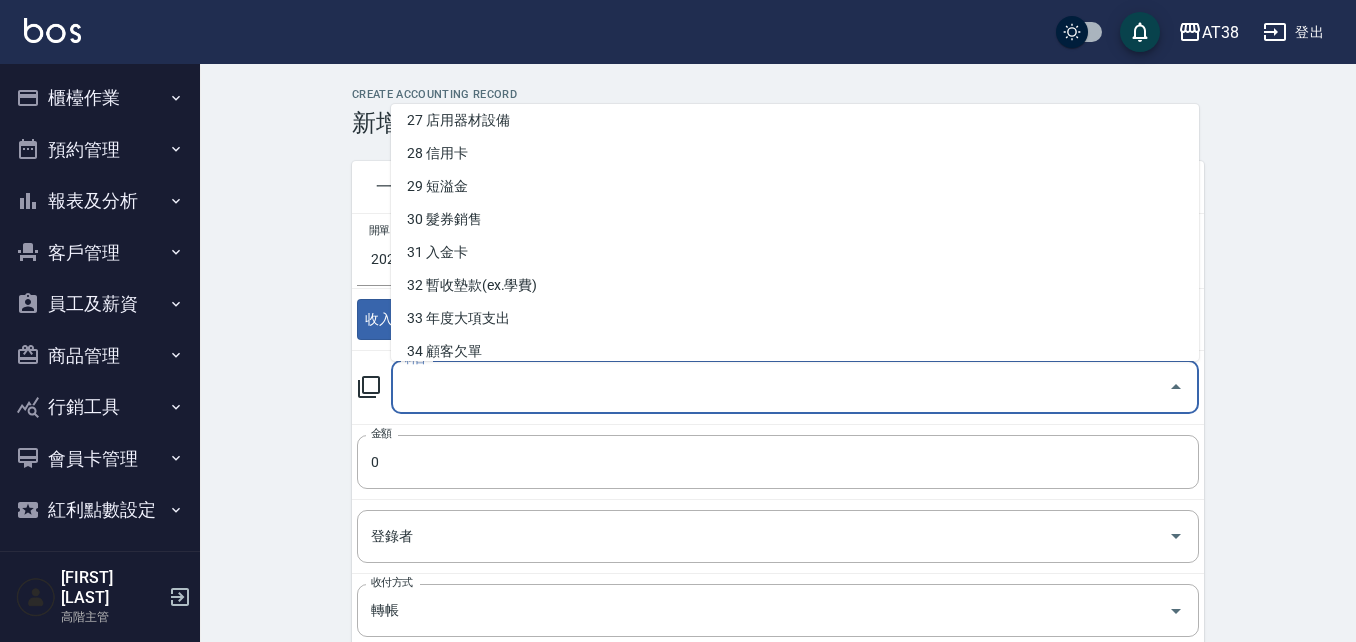 scroll, scrollTop: 900, scrollLeft: 0, axis: vertical 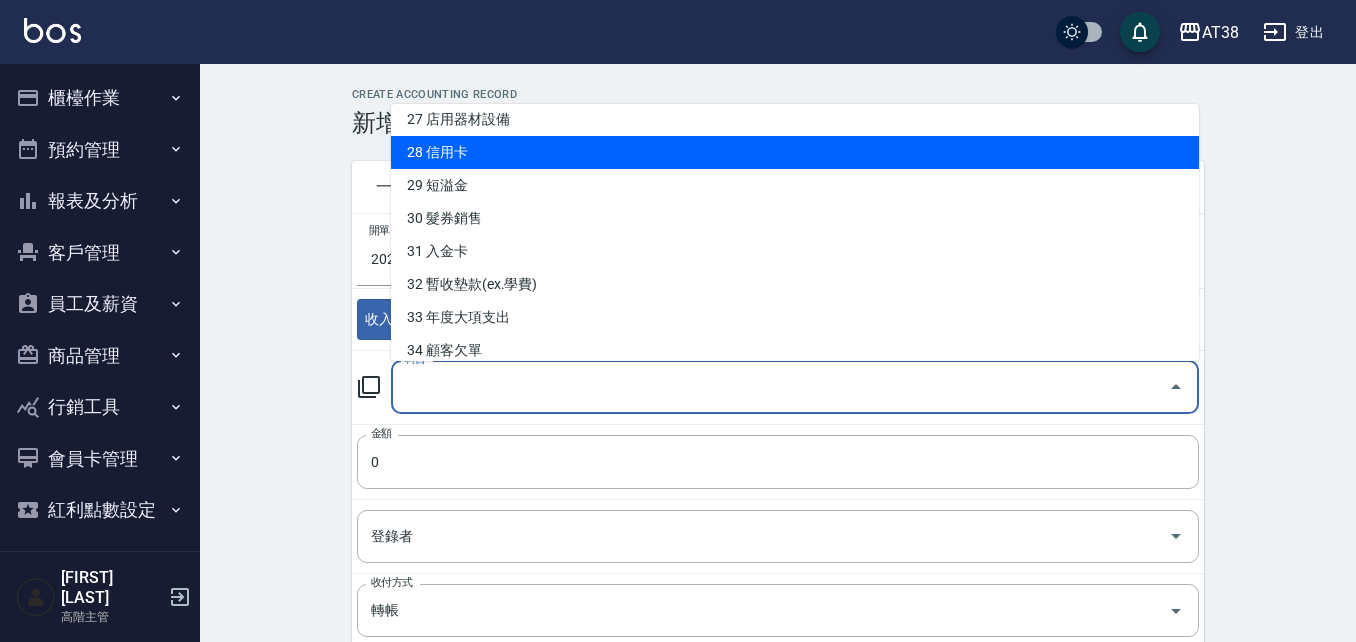 click on "28 信用卡" at bounding box center (795, 152) 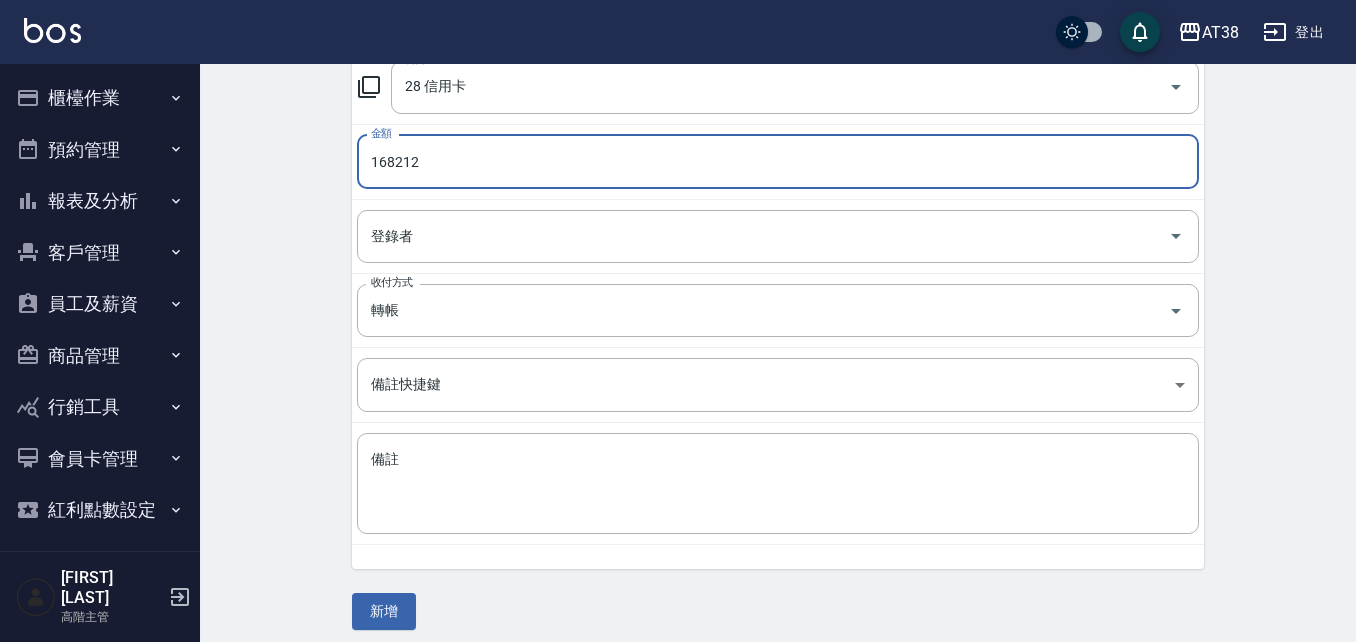 scroll, scrollTop: 312, scrollLeft: 0, axis: vertical 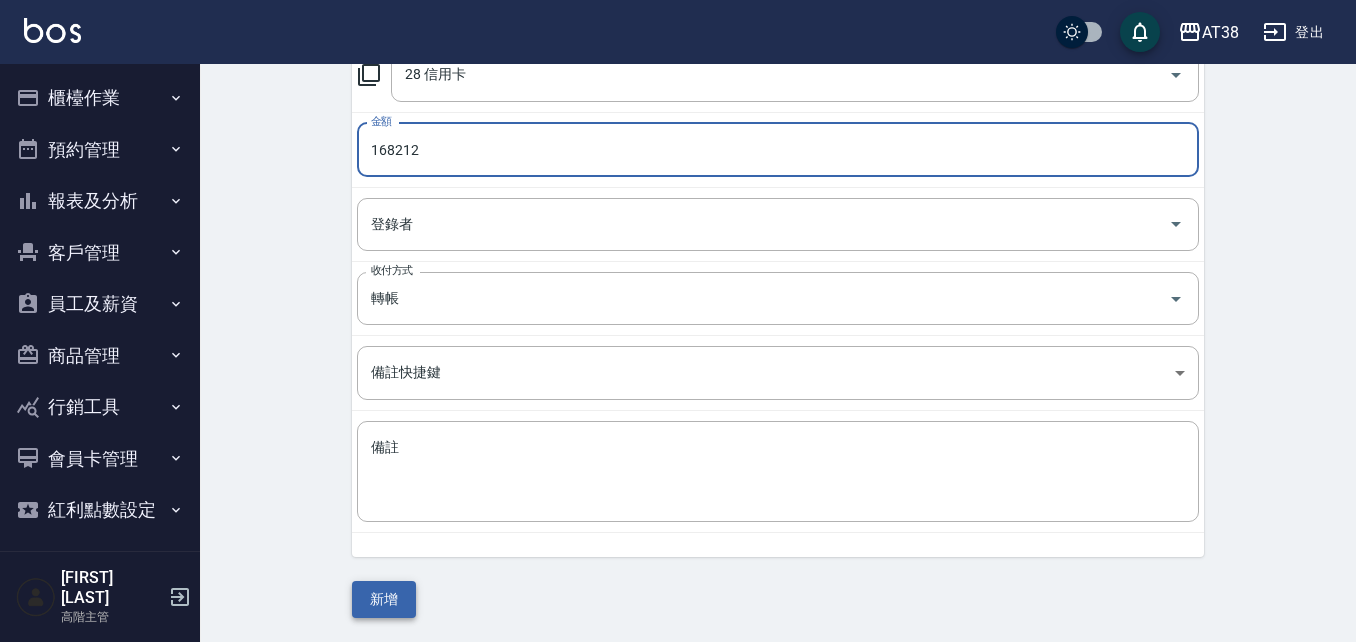 type on "168212" 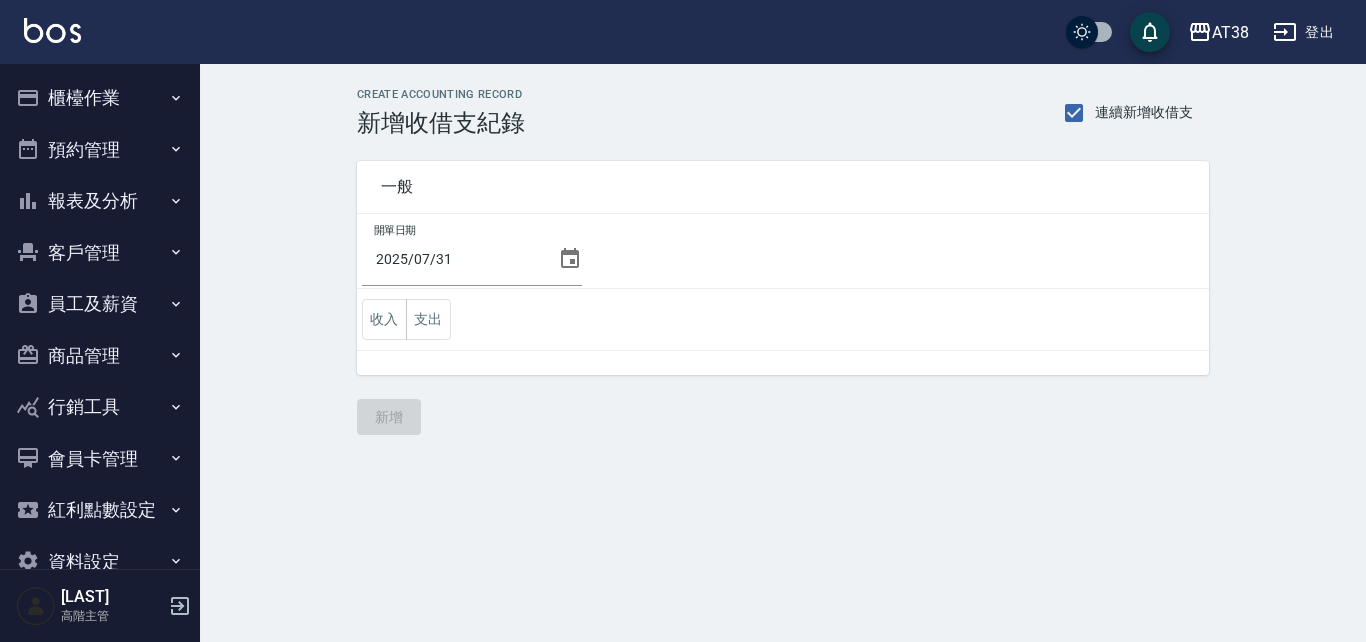 scroll, scrollTop: 0, scrollLeft: 0, axis: both 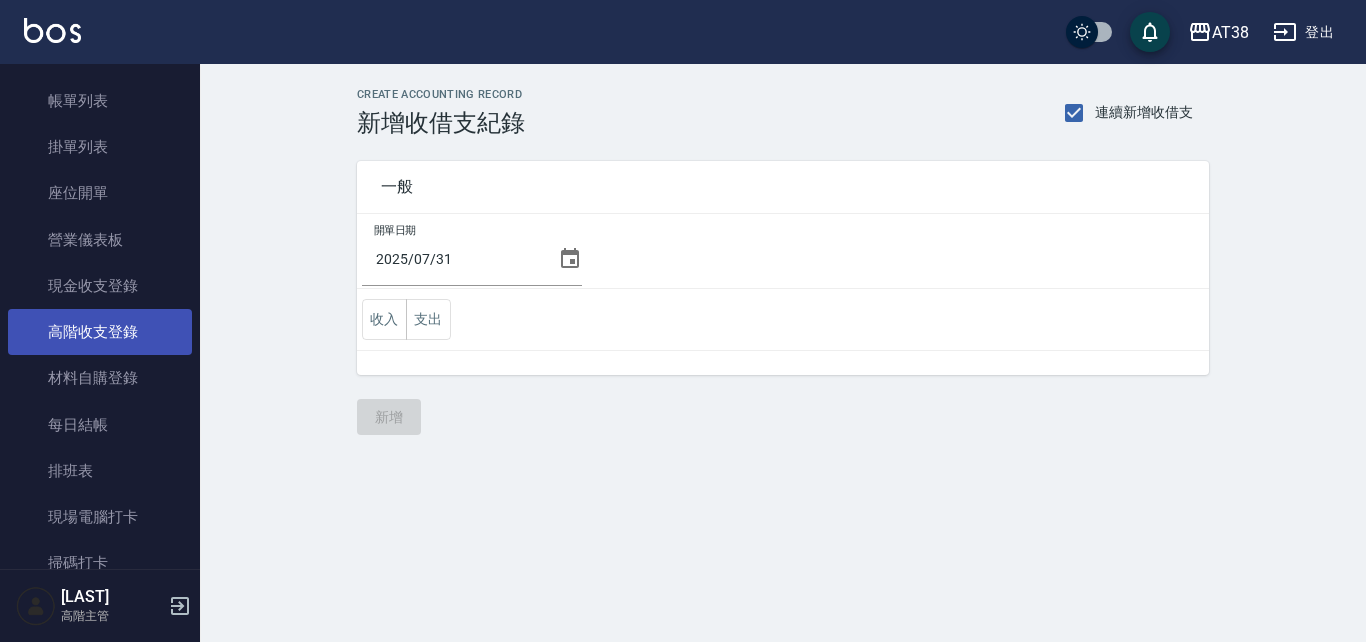 click on "高階收支登錄" at bounding box center (100, 332) 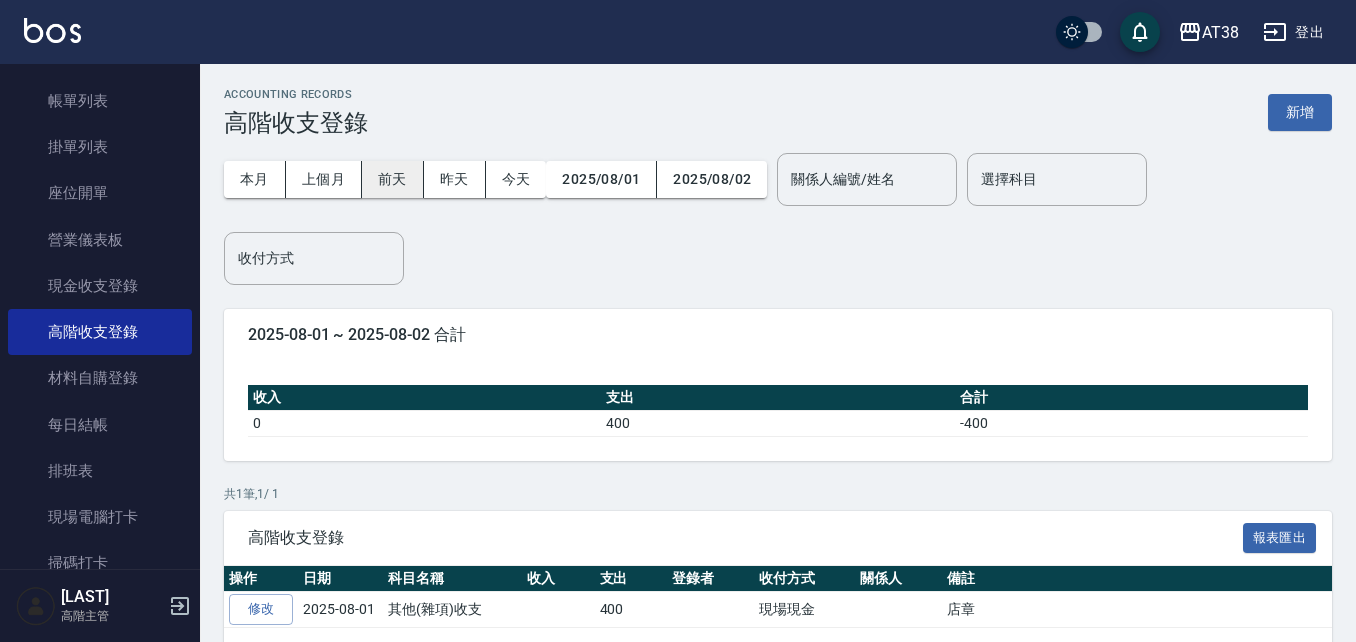 click on "前天" at bounding box center (393, 179) 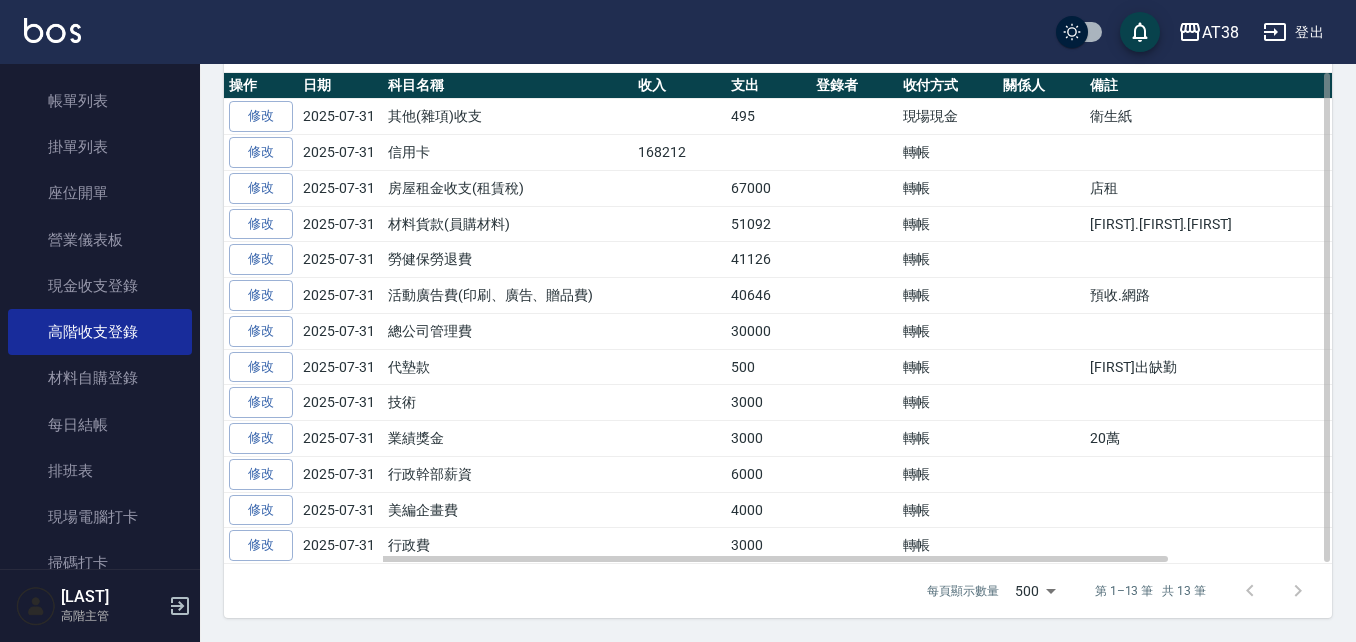 scroll, scrollTop: 0, scrollLeft: 0, axis: both 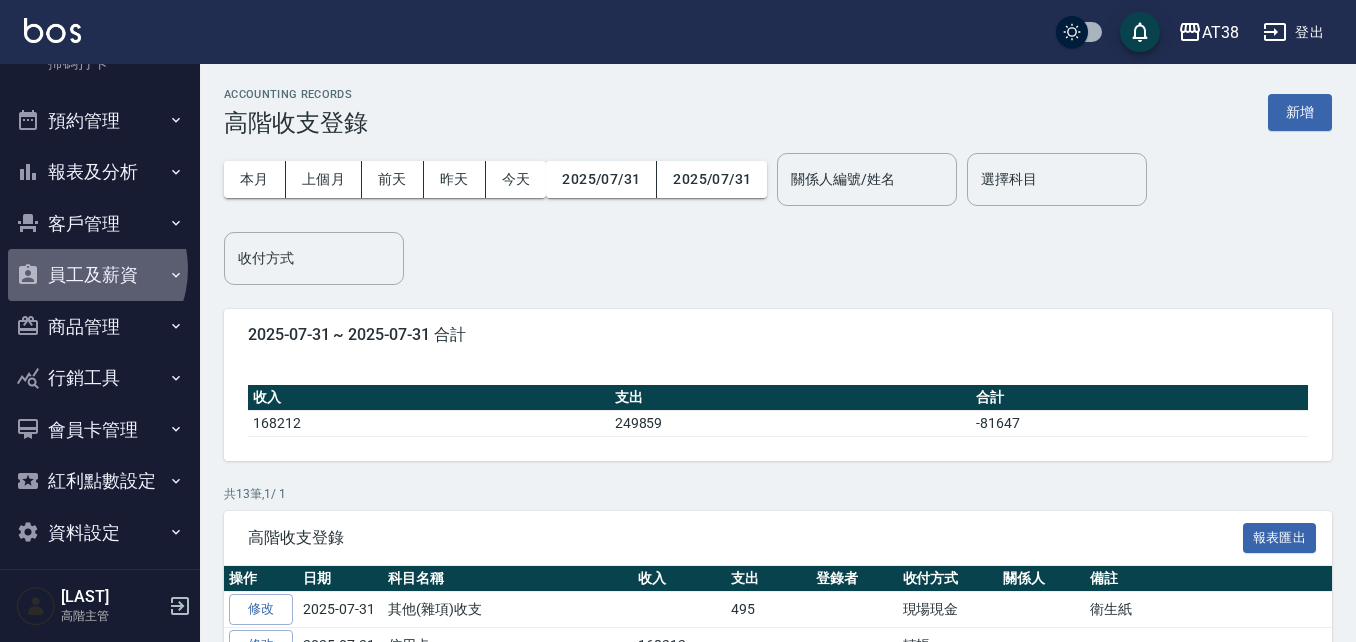 click on "員工及薪資" at bounding box center [100, 275] 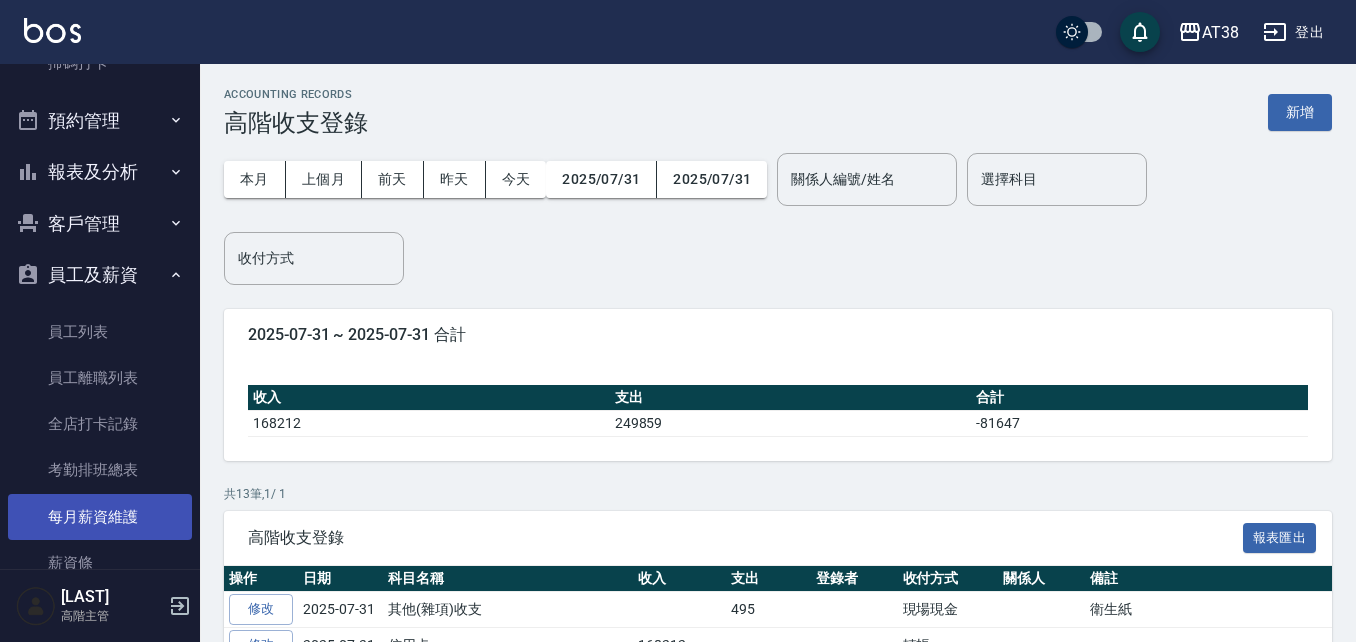 click on "每月薪資維護" at bounding box center (100, 517) 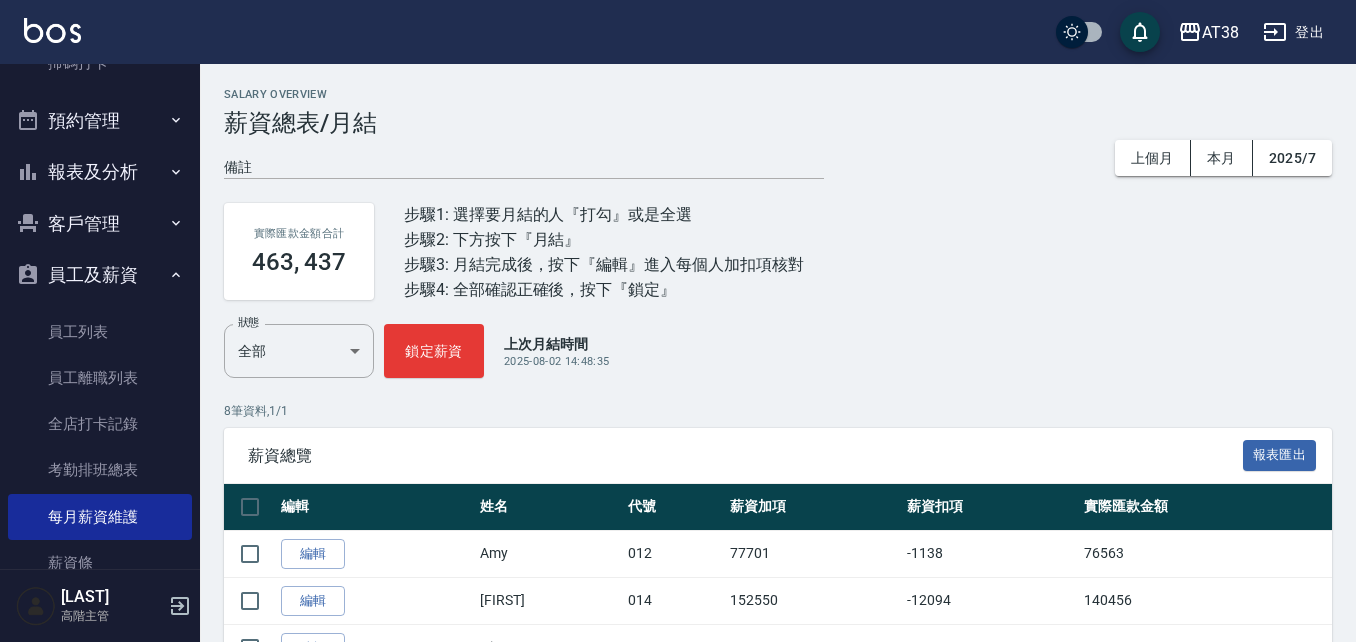 scroll, scrollTop: 100, scrollLeft: 0, axis: vertical 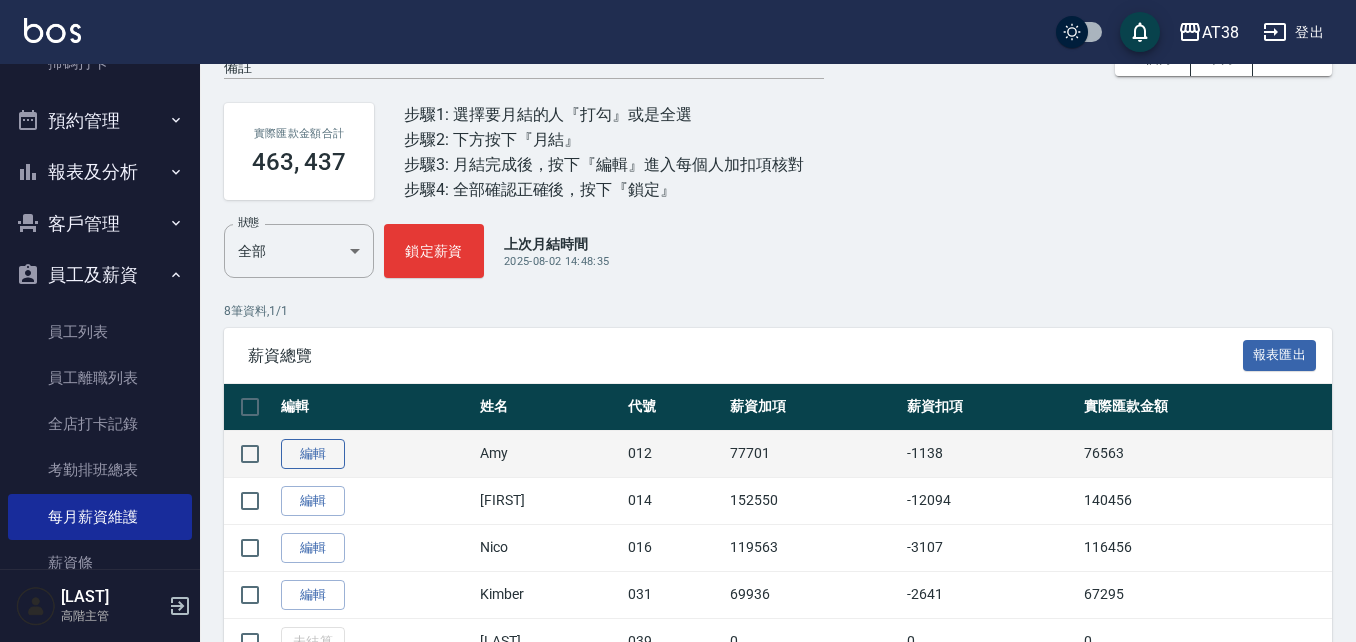 click on "編輯" at bounding box center [313, 454] 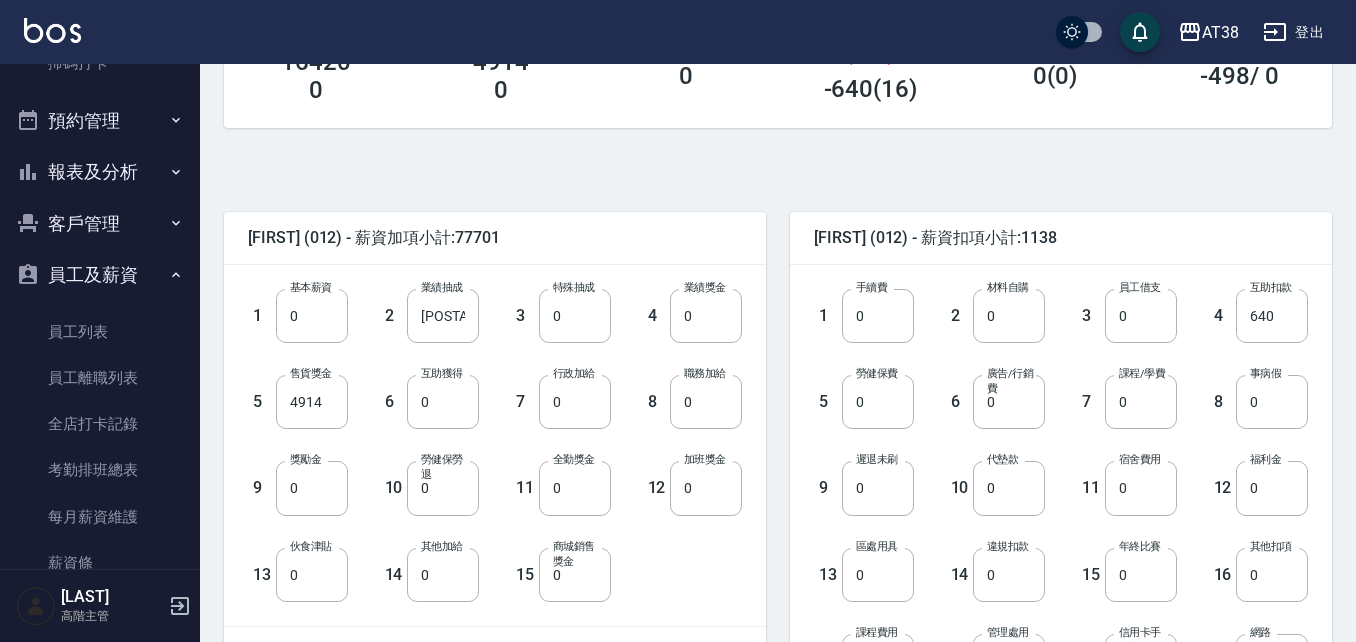 scroll, scrollTop: 400, scrollLeft: 0, axis: vertical 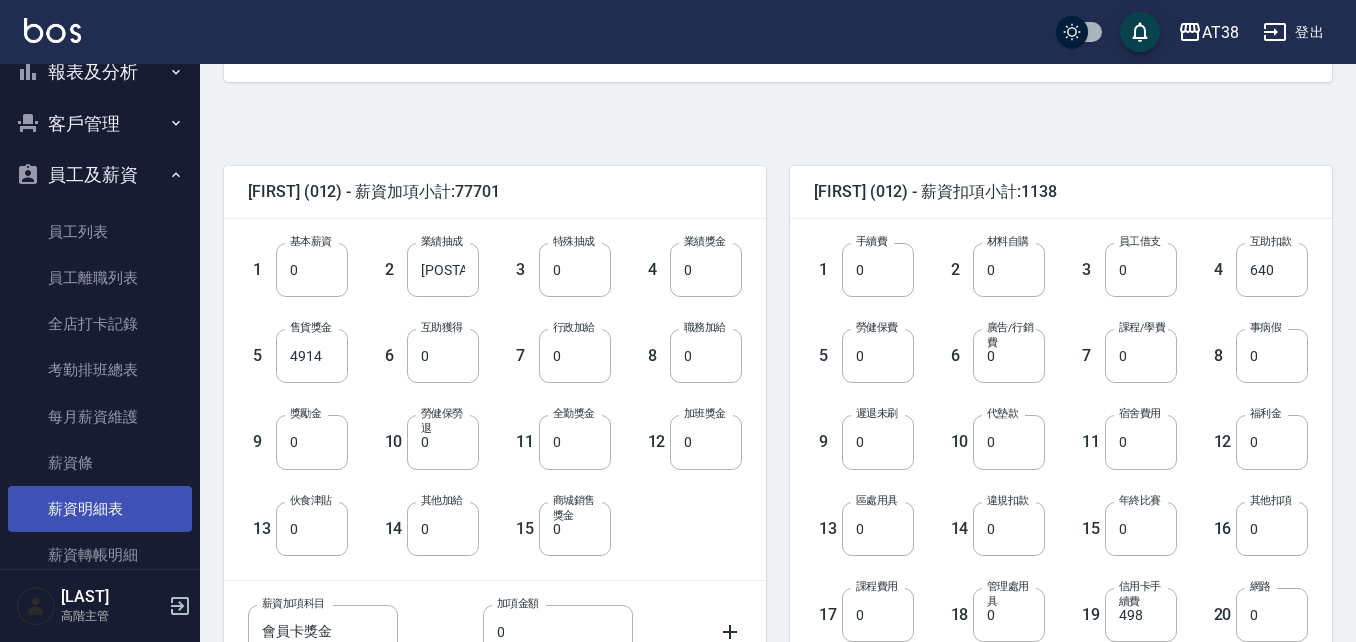 click on "薪資明細表" at bounding box center (100, 509) 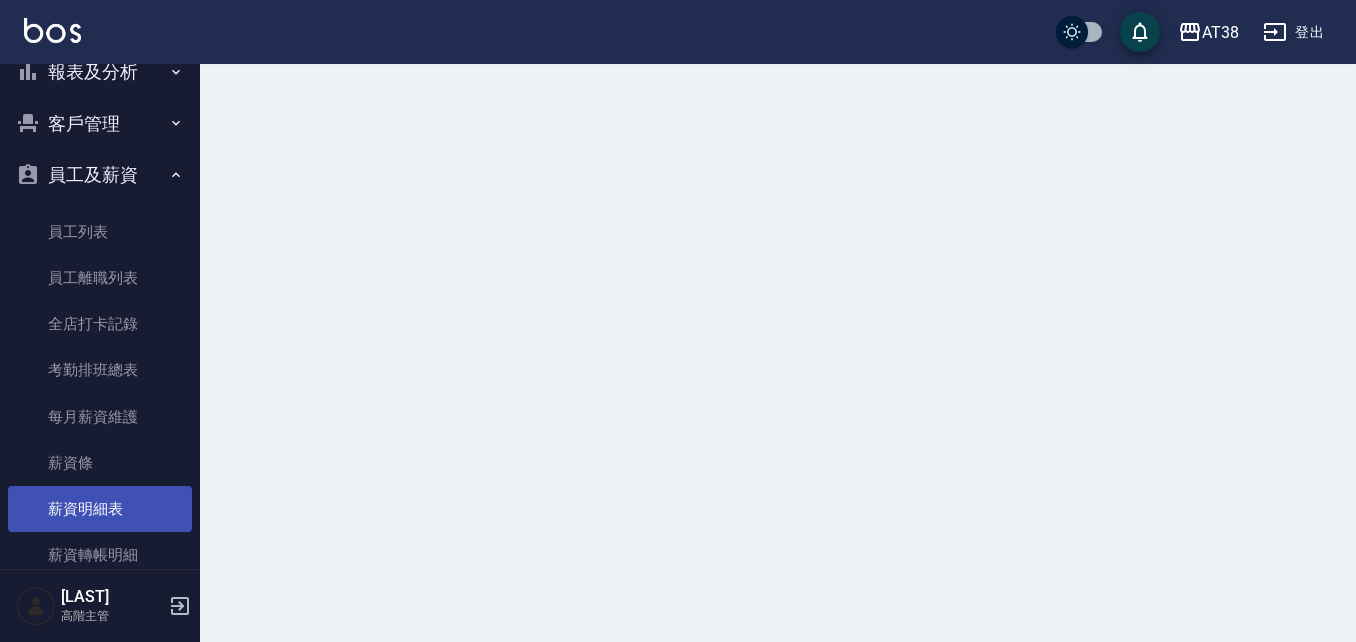 scroll, scrollTop: 0, scrollLeft: 0, axis: both 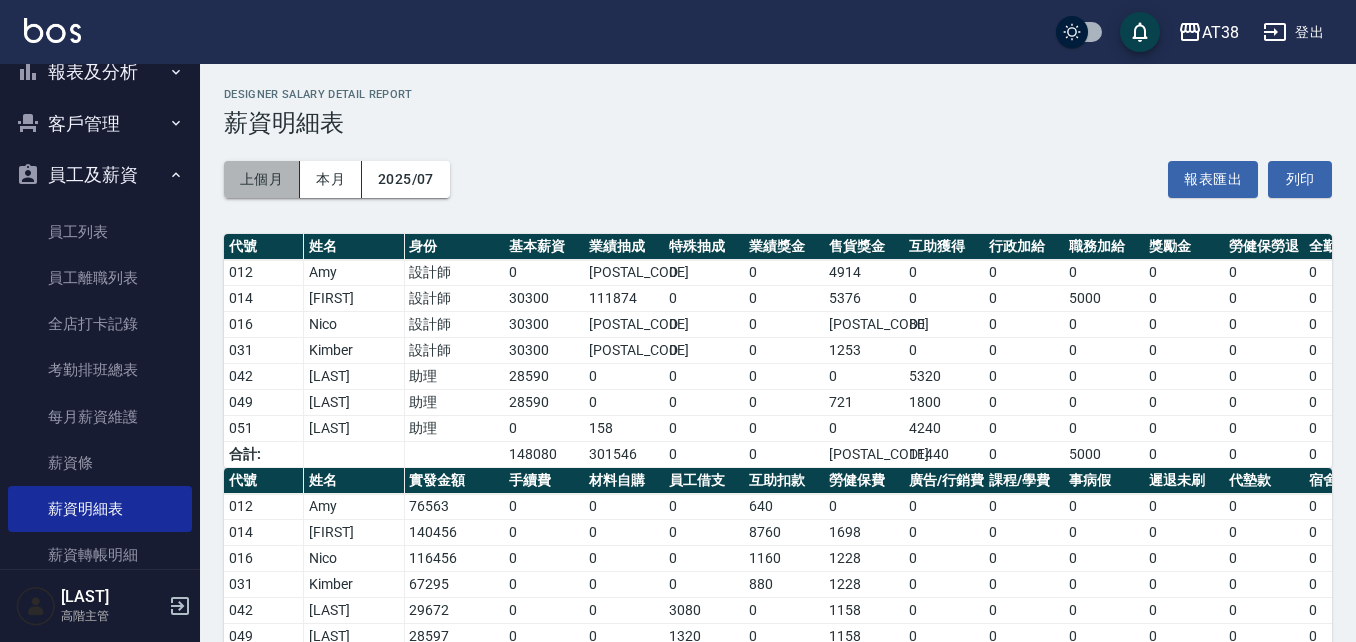 click on "上個月" at bounding box center [262, 179] 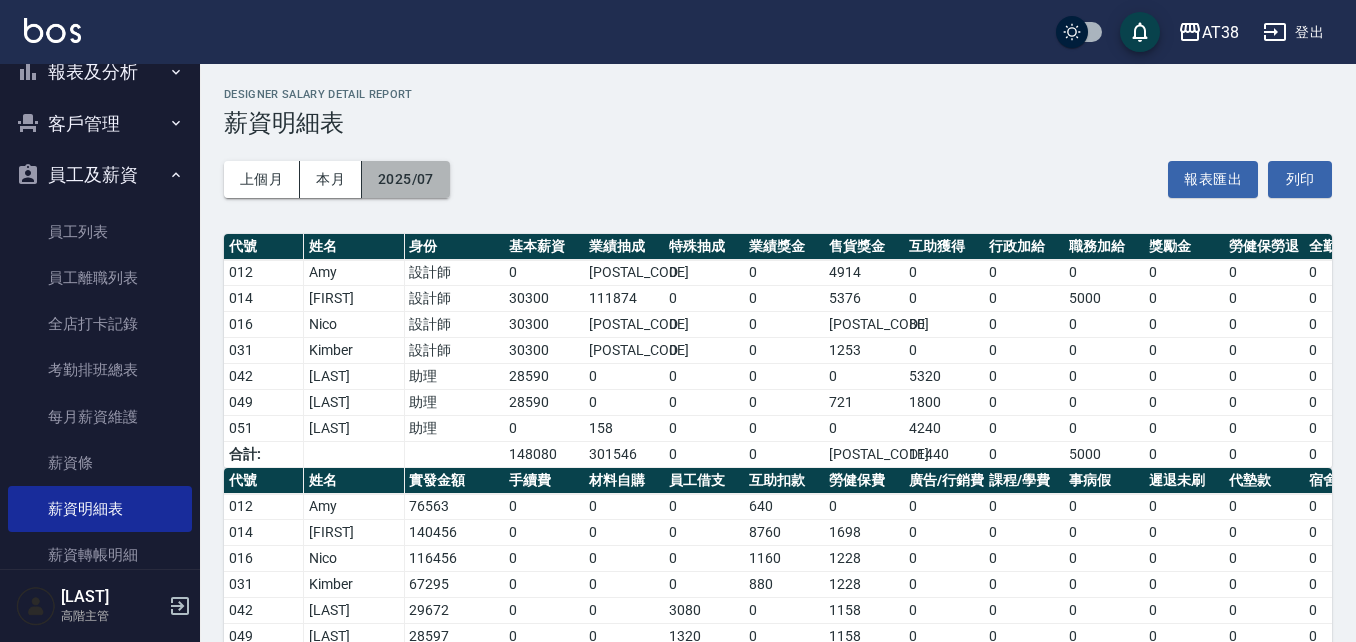 click on "2025/07" at bounding box center (406, 179) 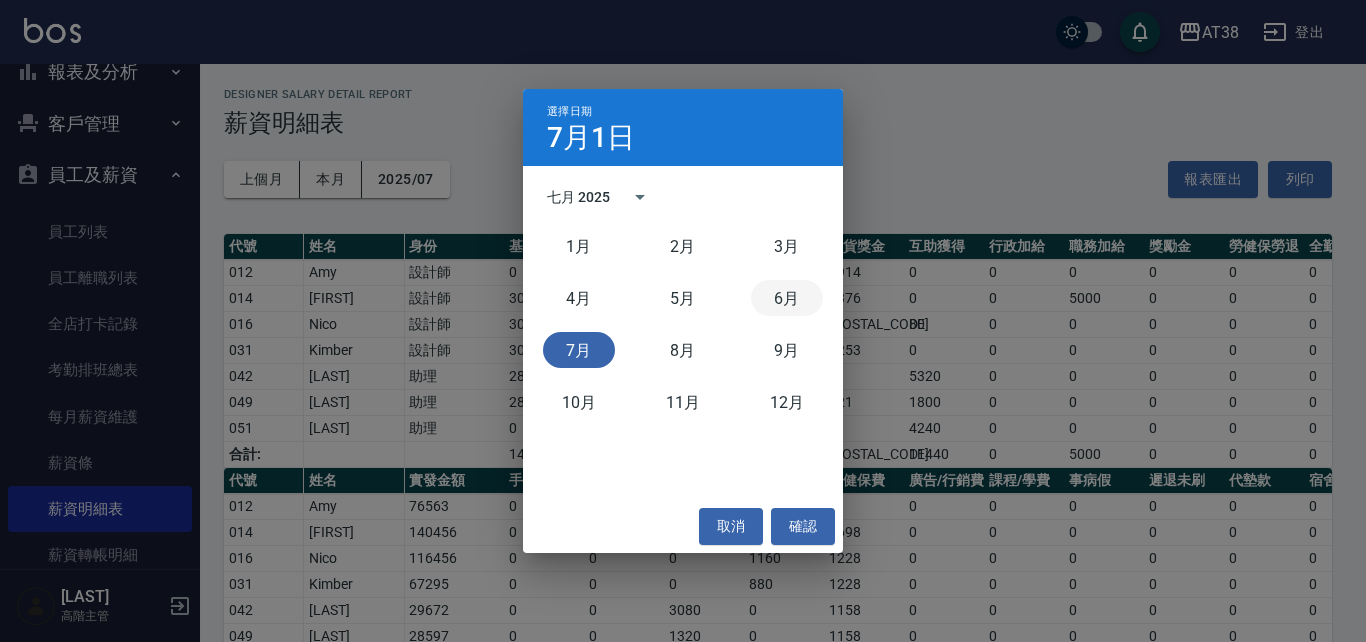 click on "6月" at bounding box center [787, 298] 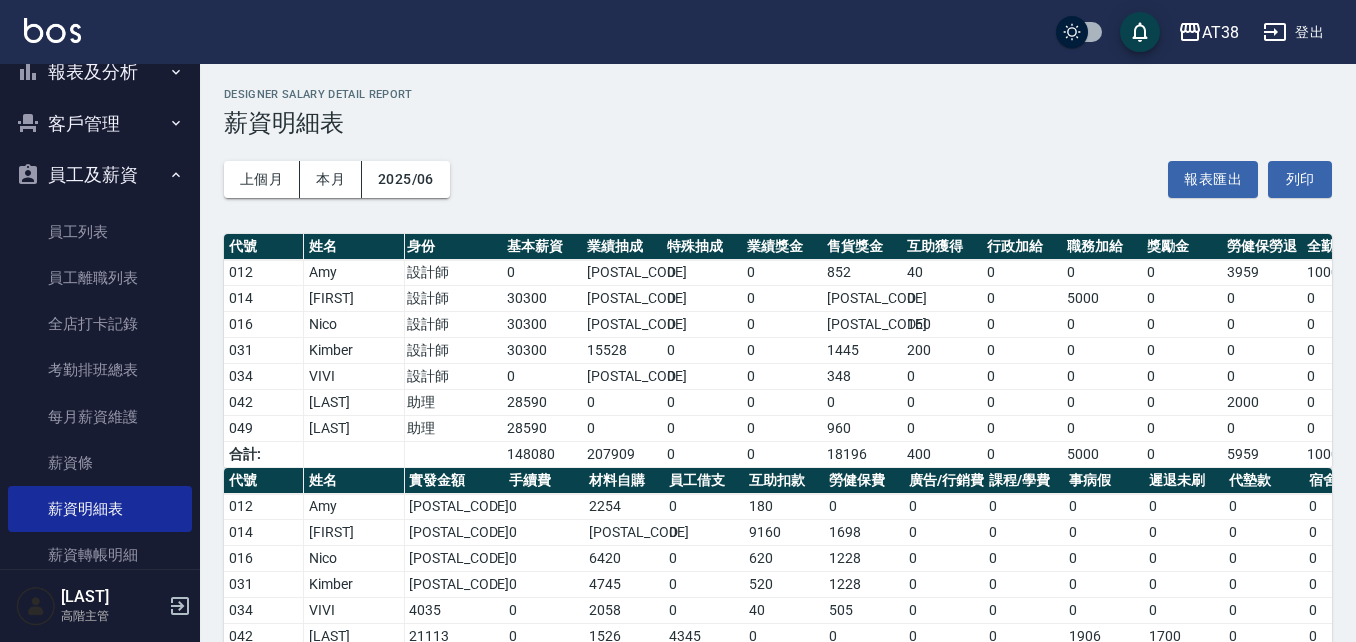scroll, scrollTop: 0, scrollLeft: 5, axis: horizontal 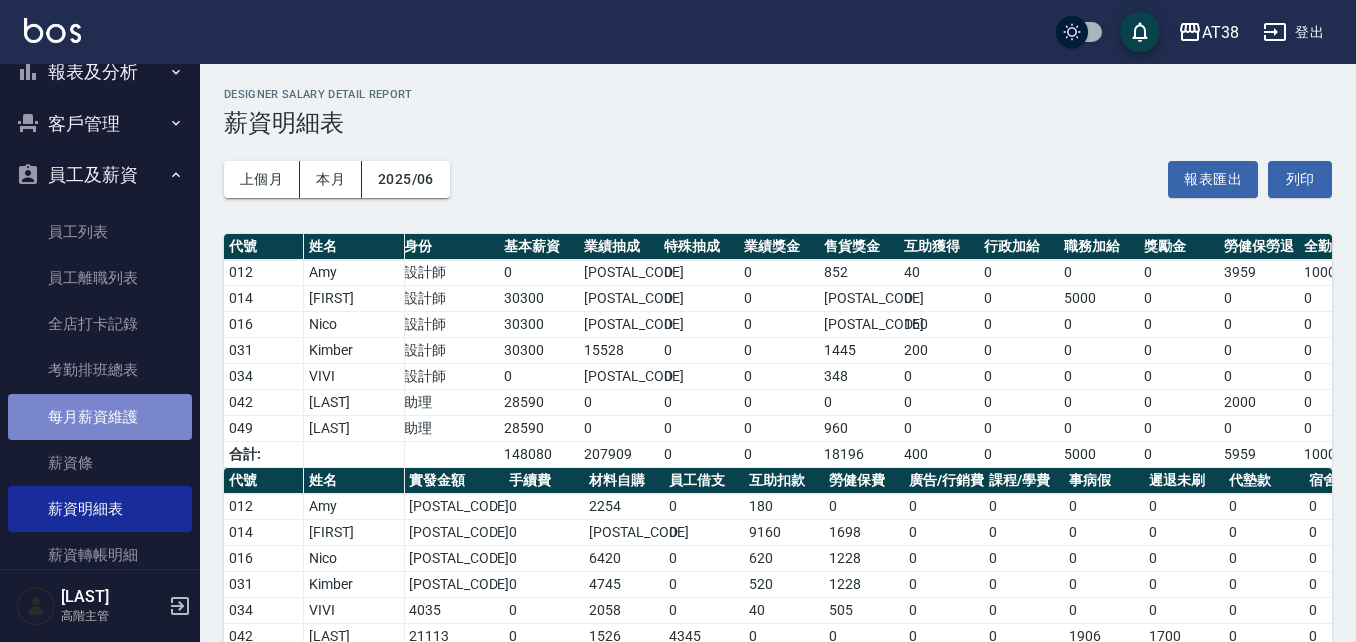 click on "每月薪資維護" at bounding box center (100, 417) 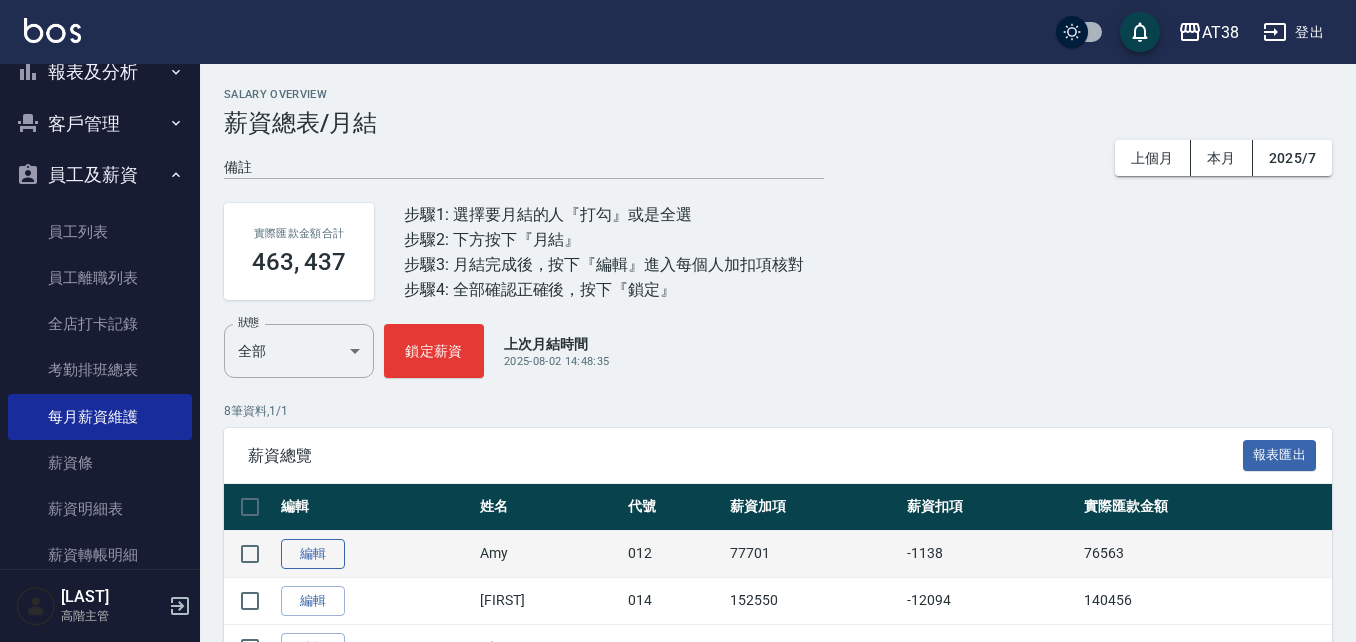 click on "編輯" at bounding box center [313, 554] 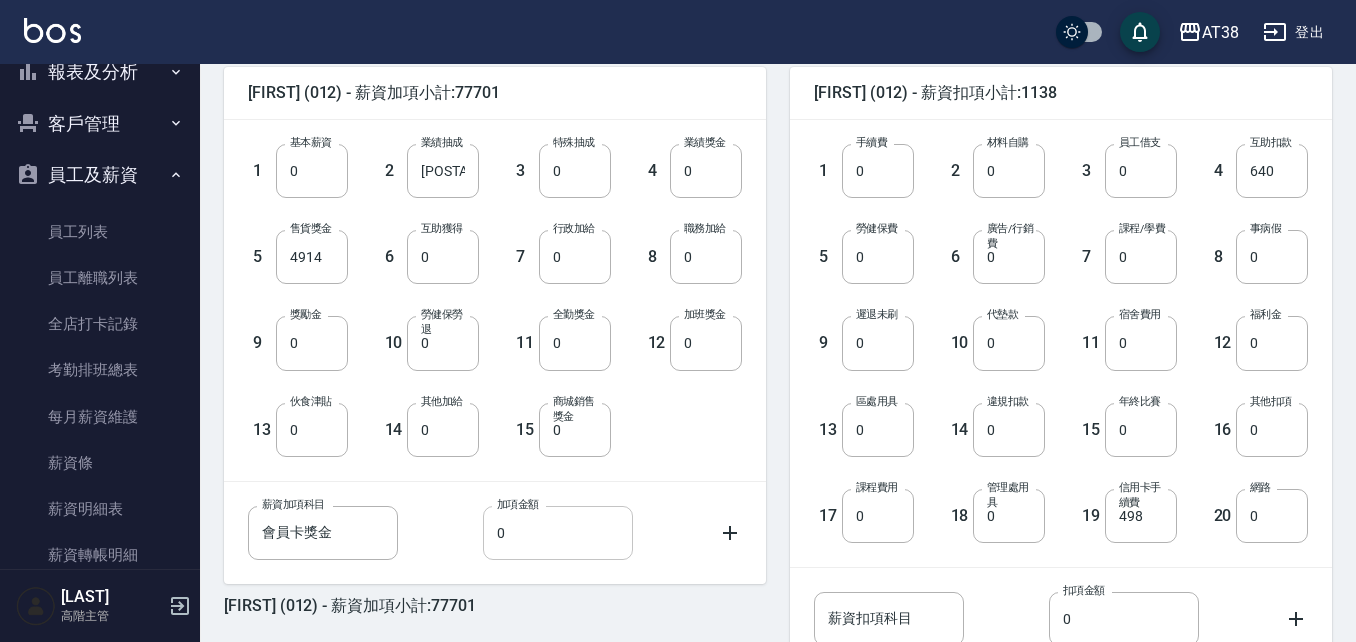 scroll, scrollTop: 500, scrollLeft: 0, axis: vertical 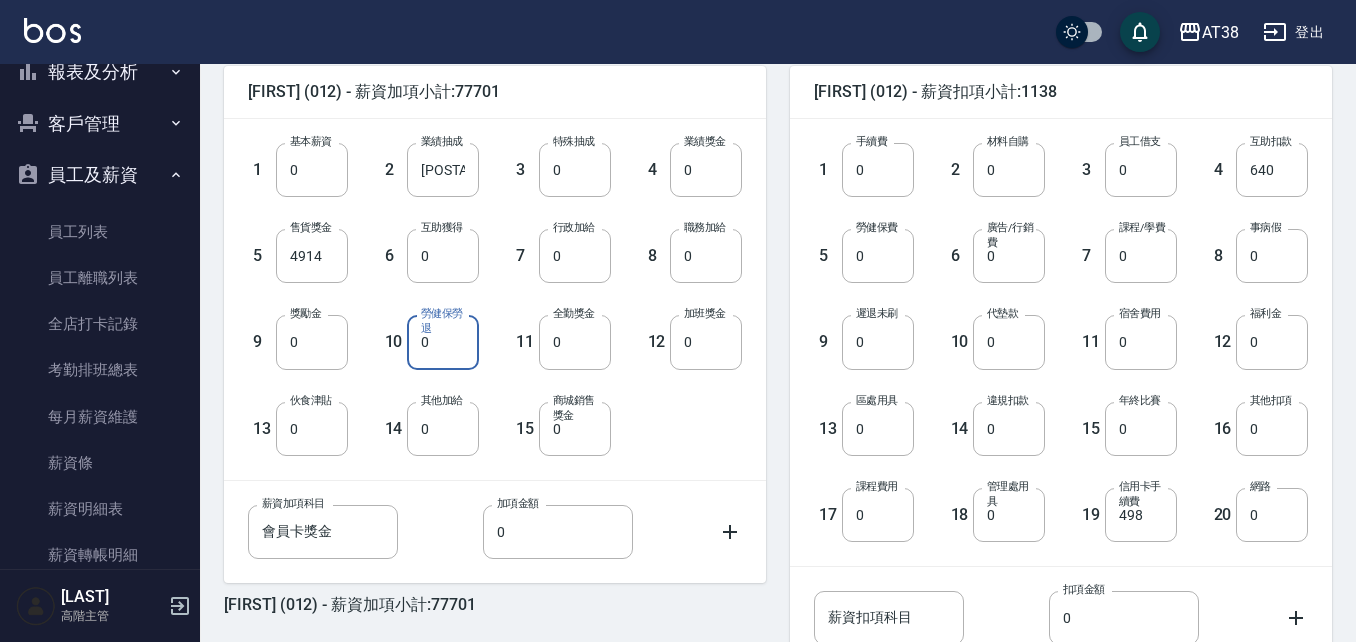 click on "0" at bounding box center [443, 342] 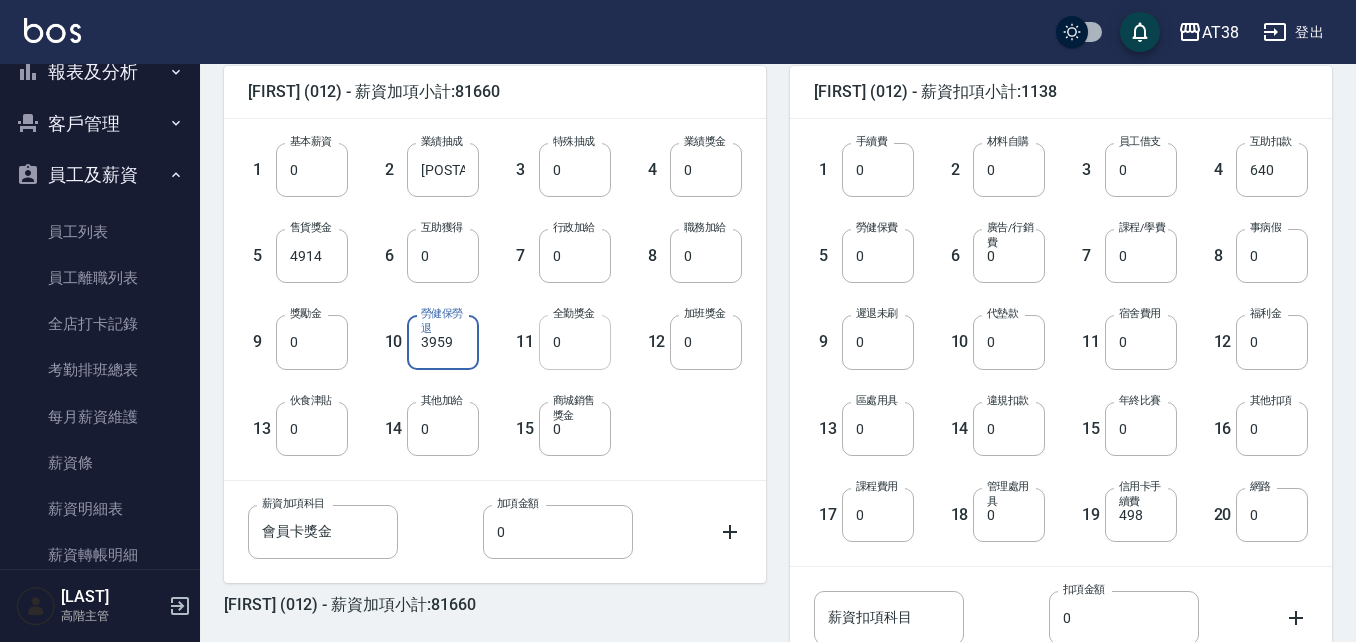 type on "3959" 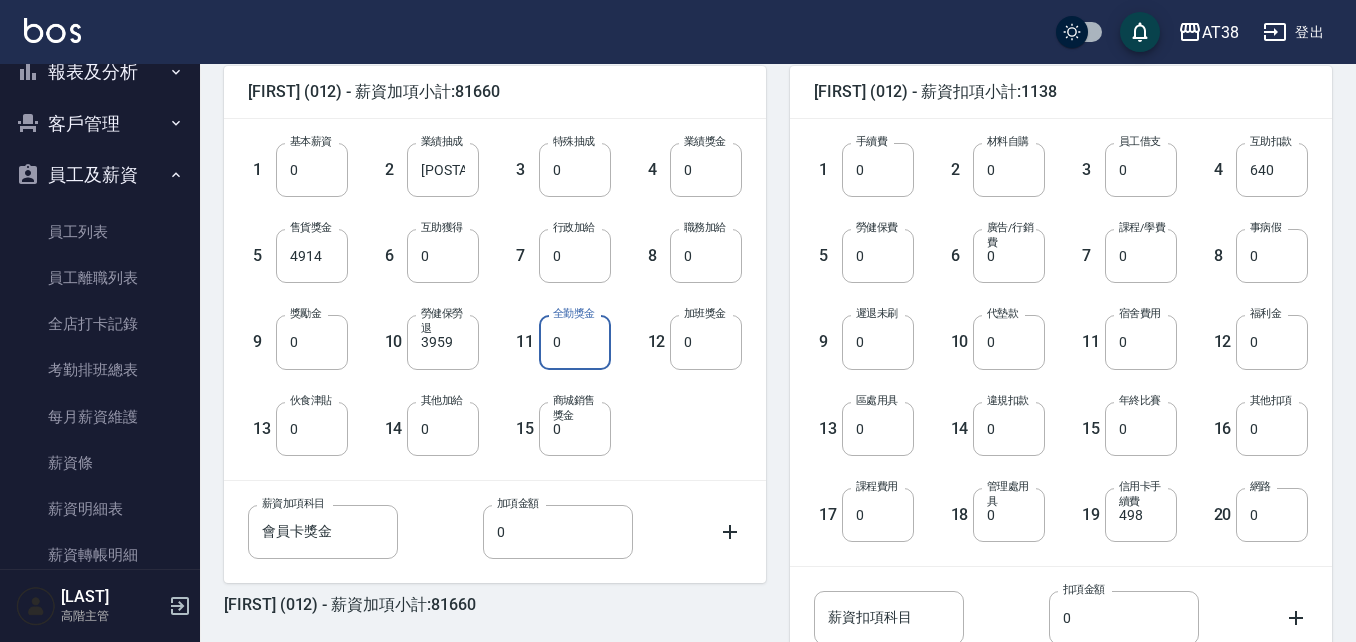 click on "0" at bounding box center [575, 342] 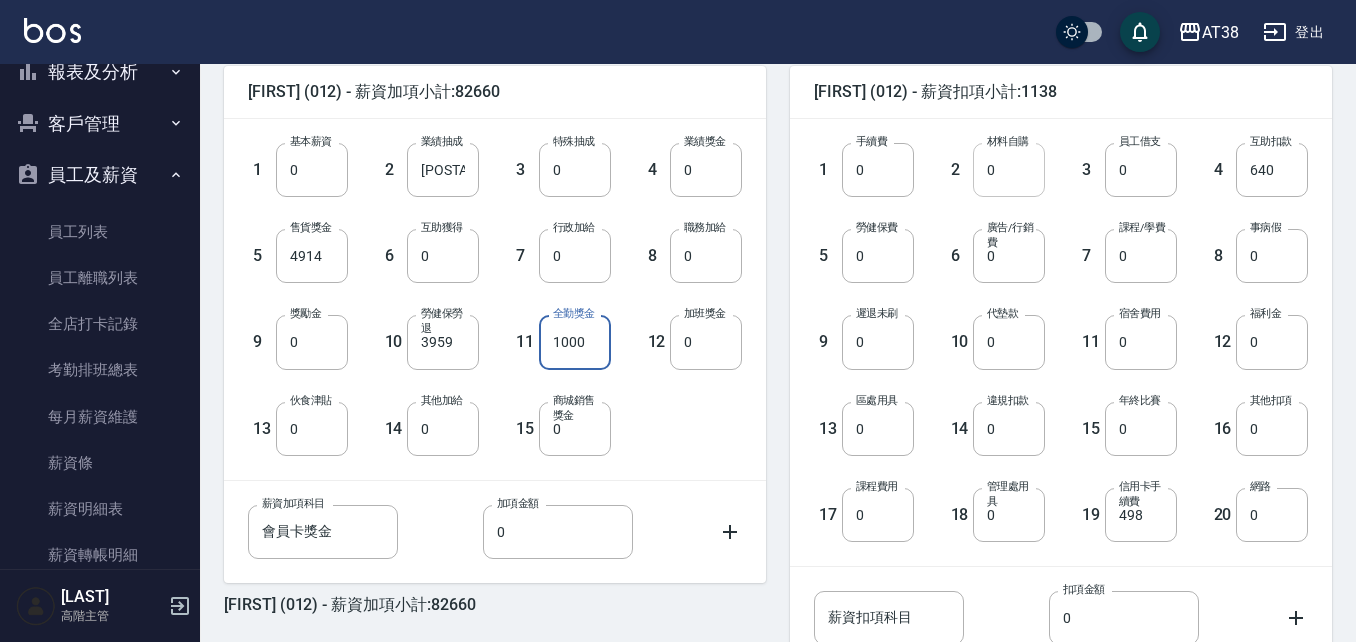 type on "1000" 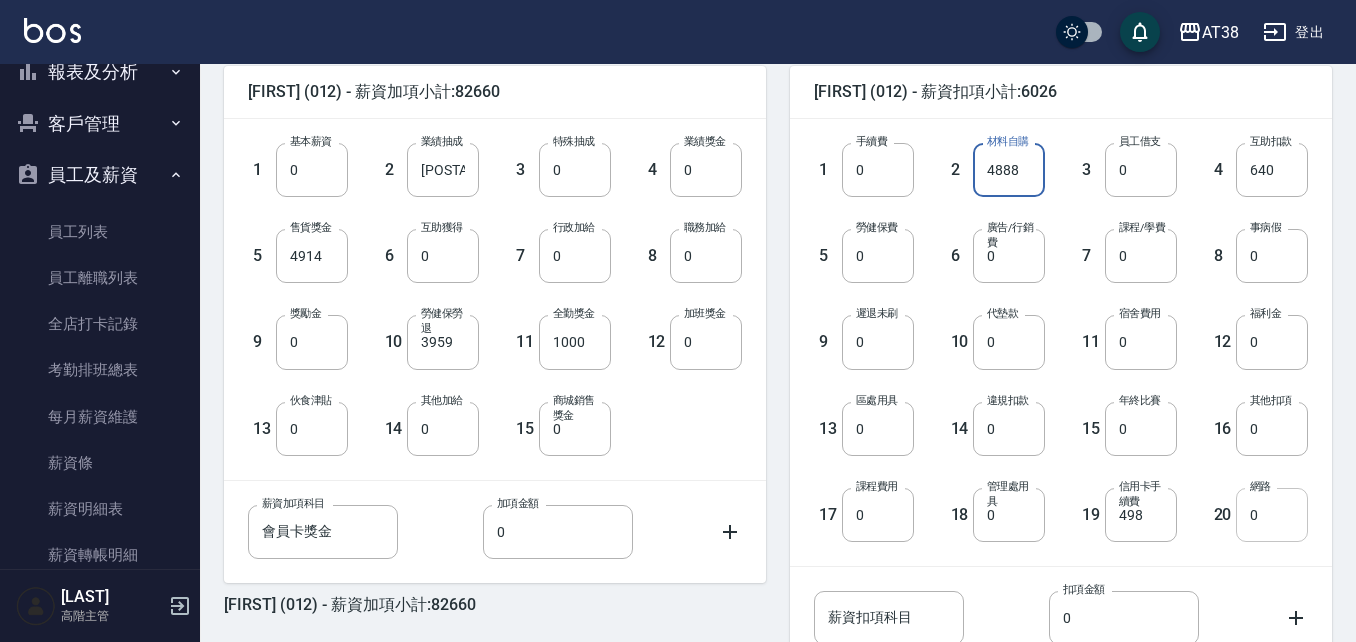 type on "4888" 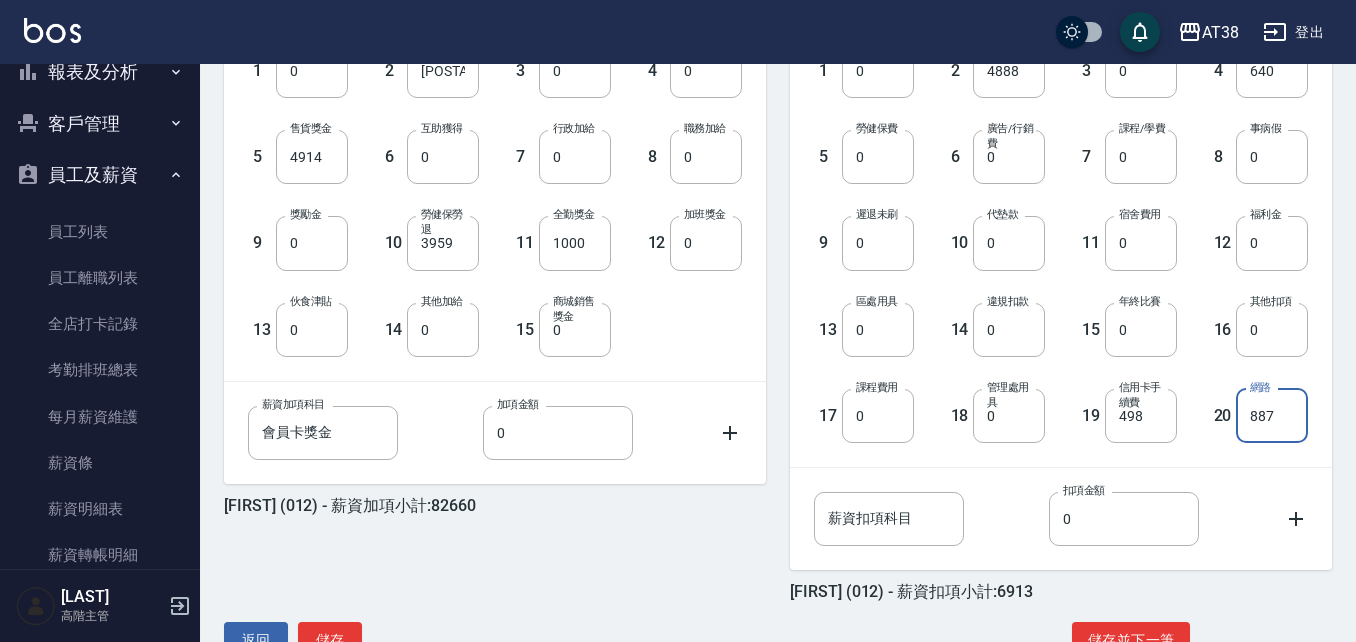 scroll, scrollTop: 659, scrollLeft: 0, axis: vertical 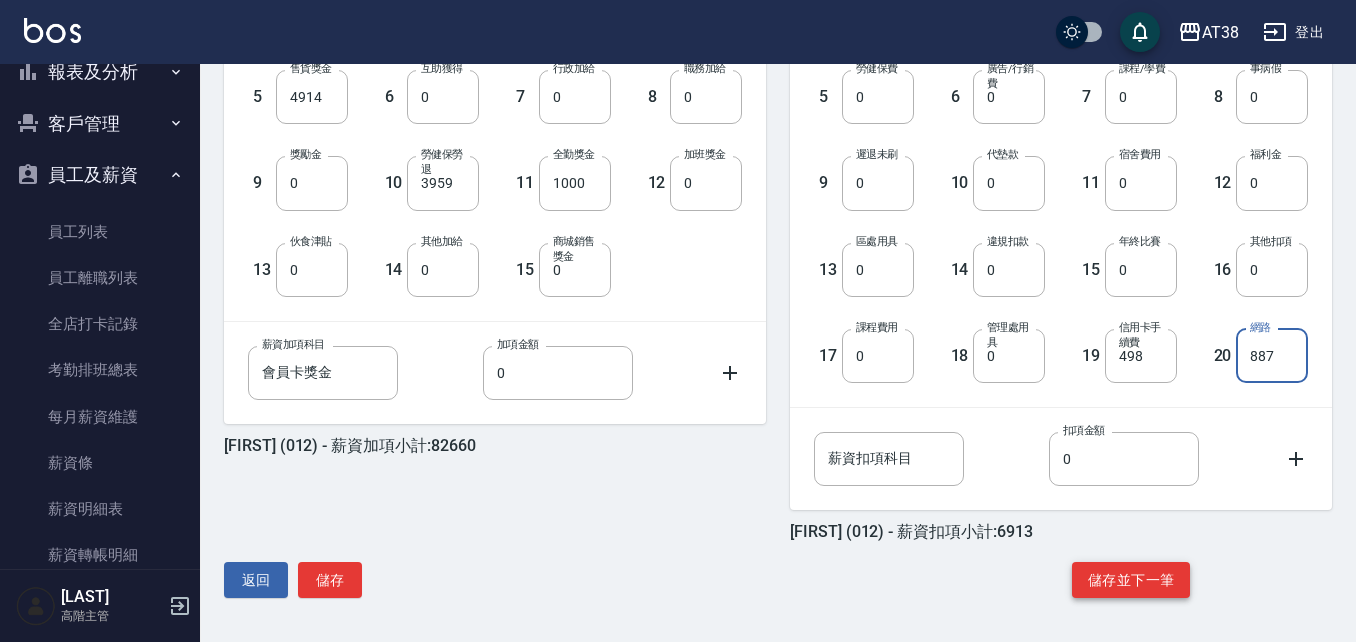 type on "887" 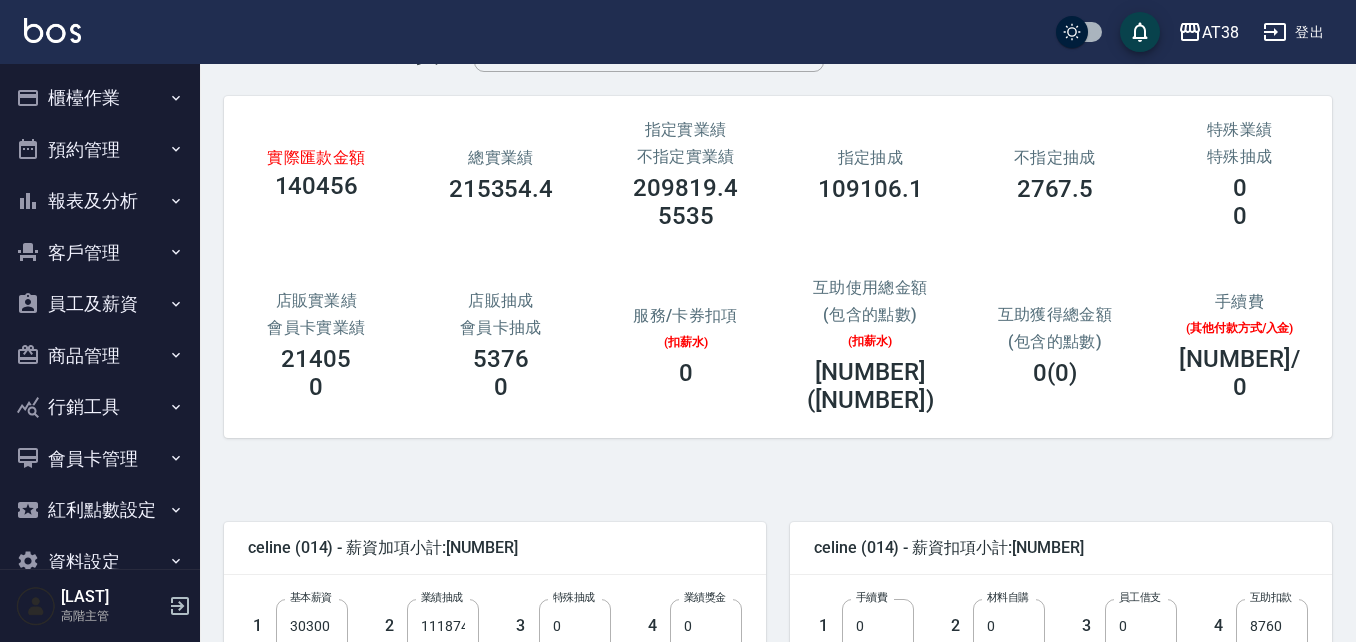 scroll, scrollTop: 200, scrollLeft: 0, axis: vertical 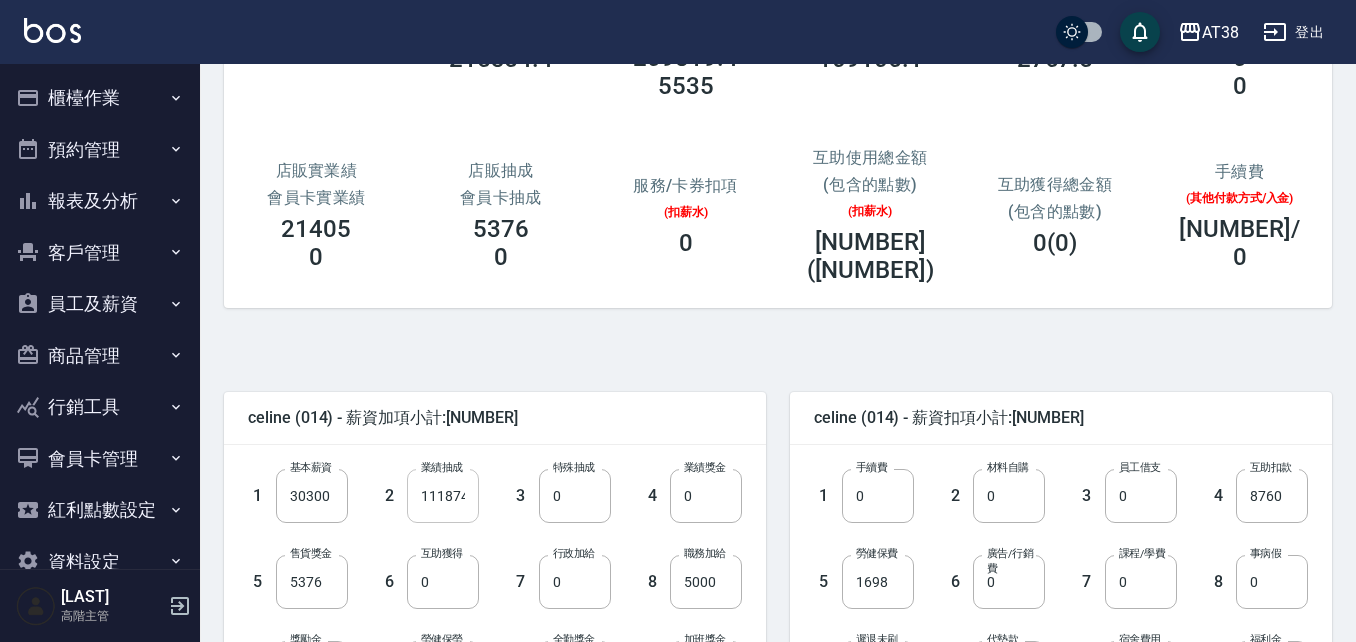 click on "111874" at bounding box center [443, 496] 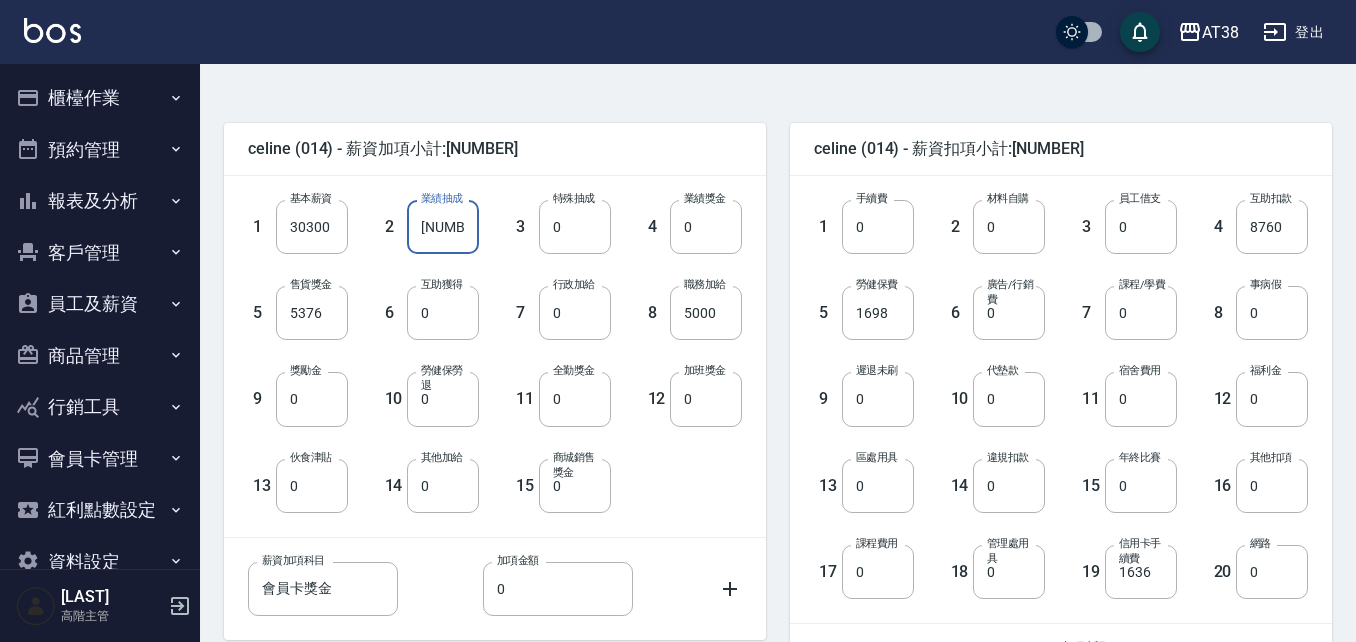 scroll, scrollTop: 500, scrollLeft: 0, axis: vertical 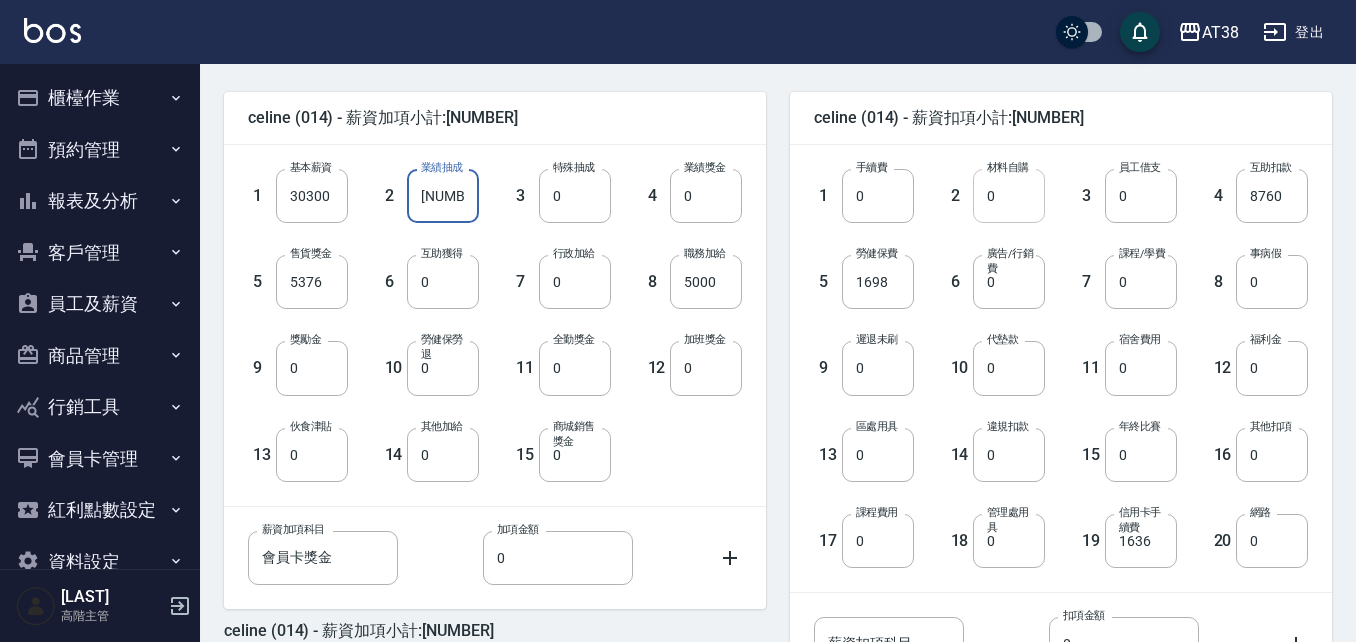 type on "[NUMBER]" 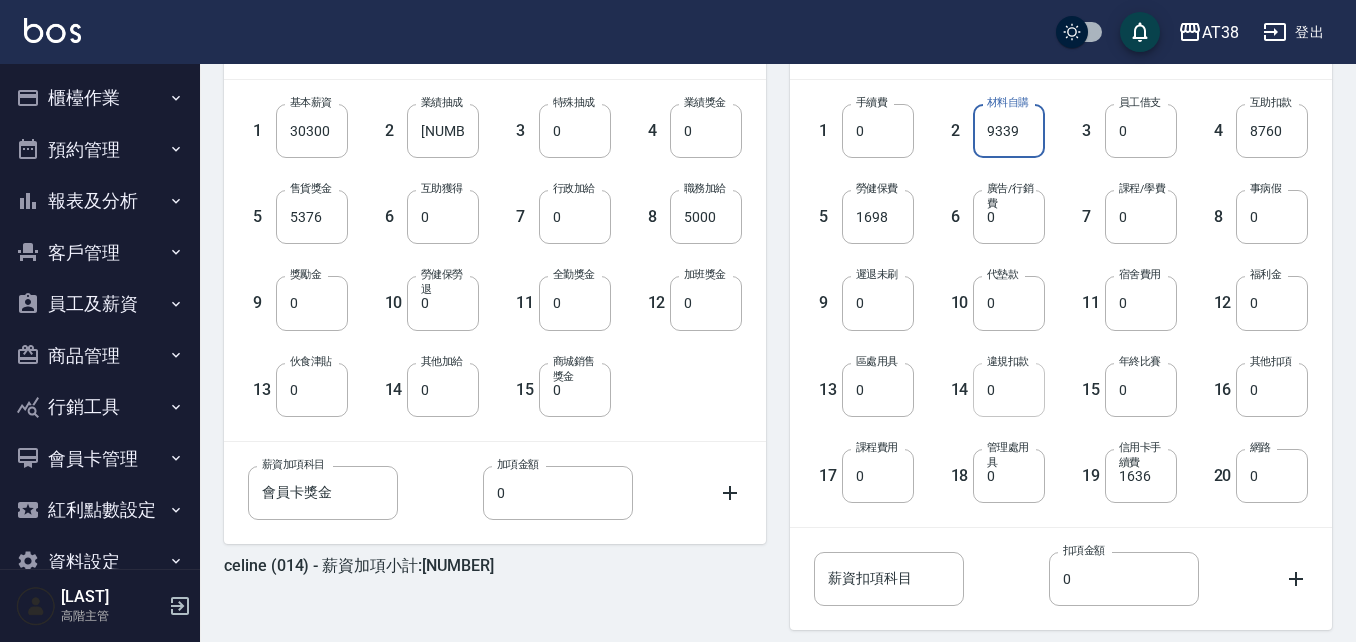 scroll, scrollTop: 600, scrollLeft: 0, axis: vertical 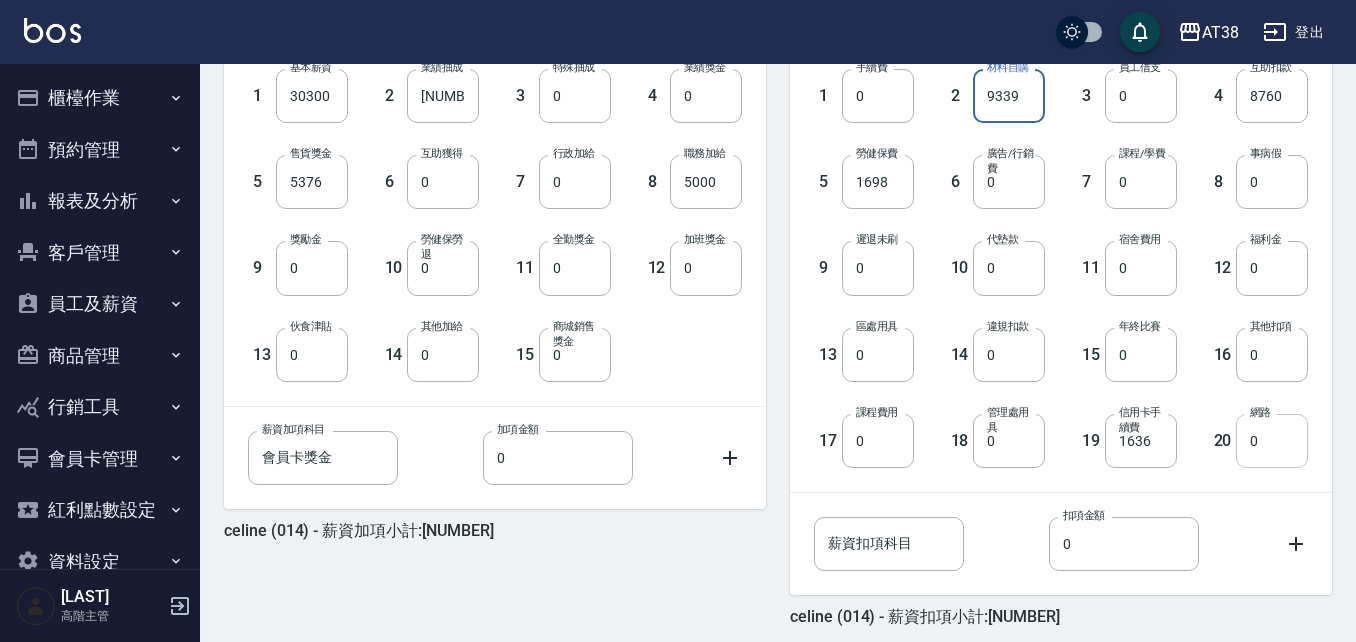 type on "9339" 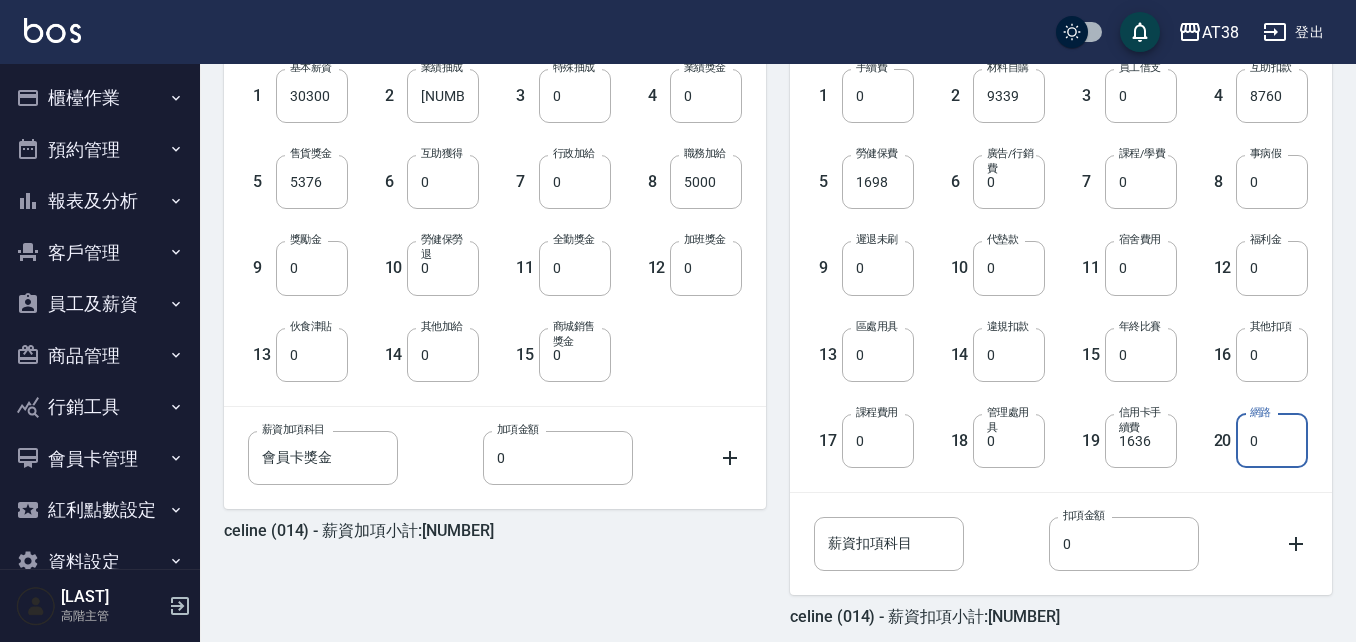 click on "0" at bounding box center (1272, 441) 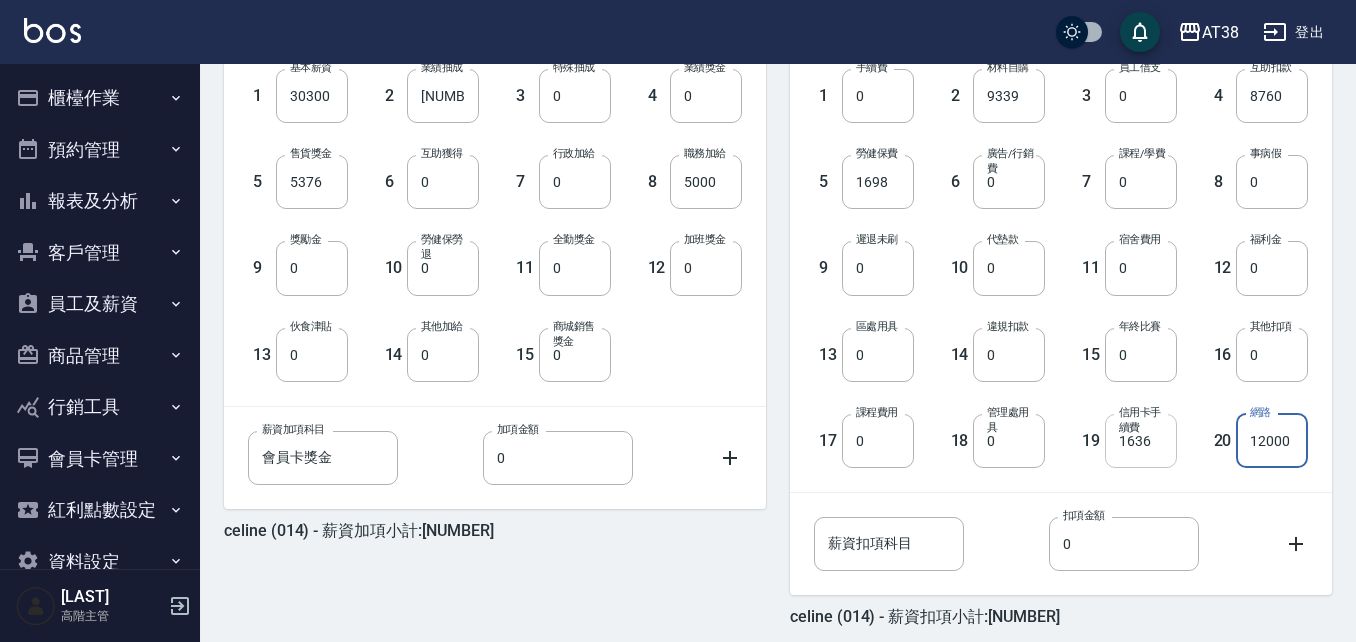 type on "12000" 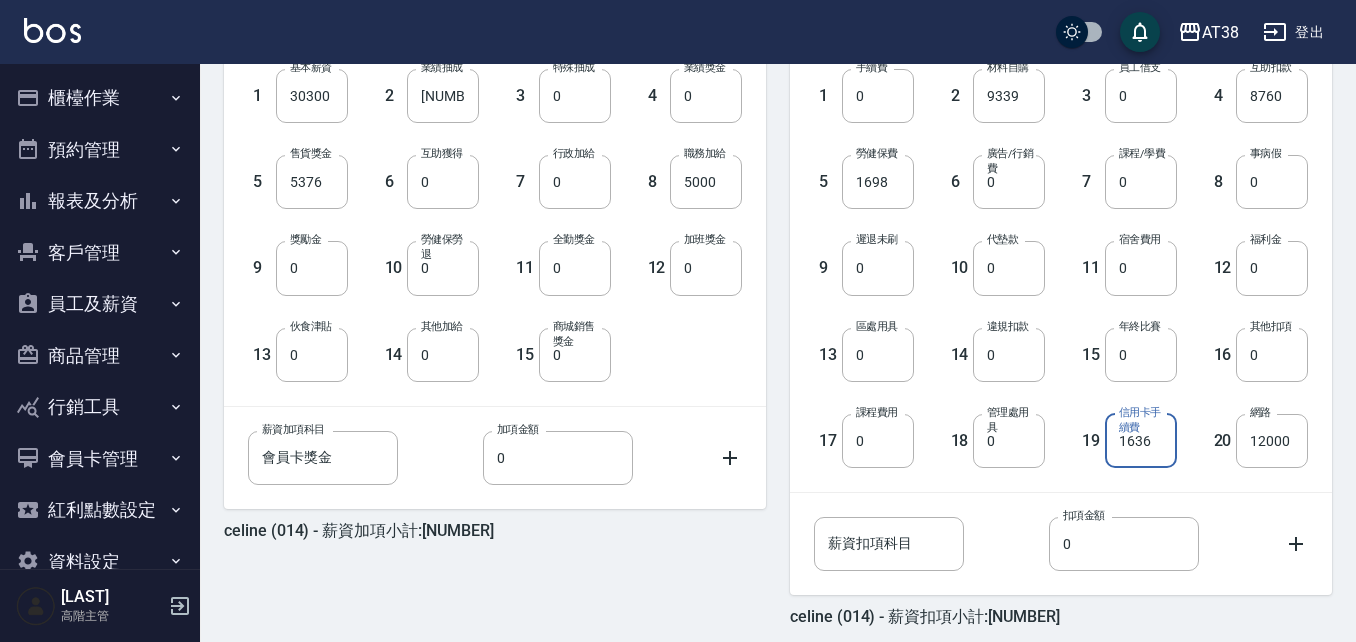 click on "1636" at bounding box center (1141, 441) 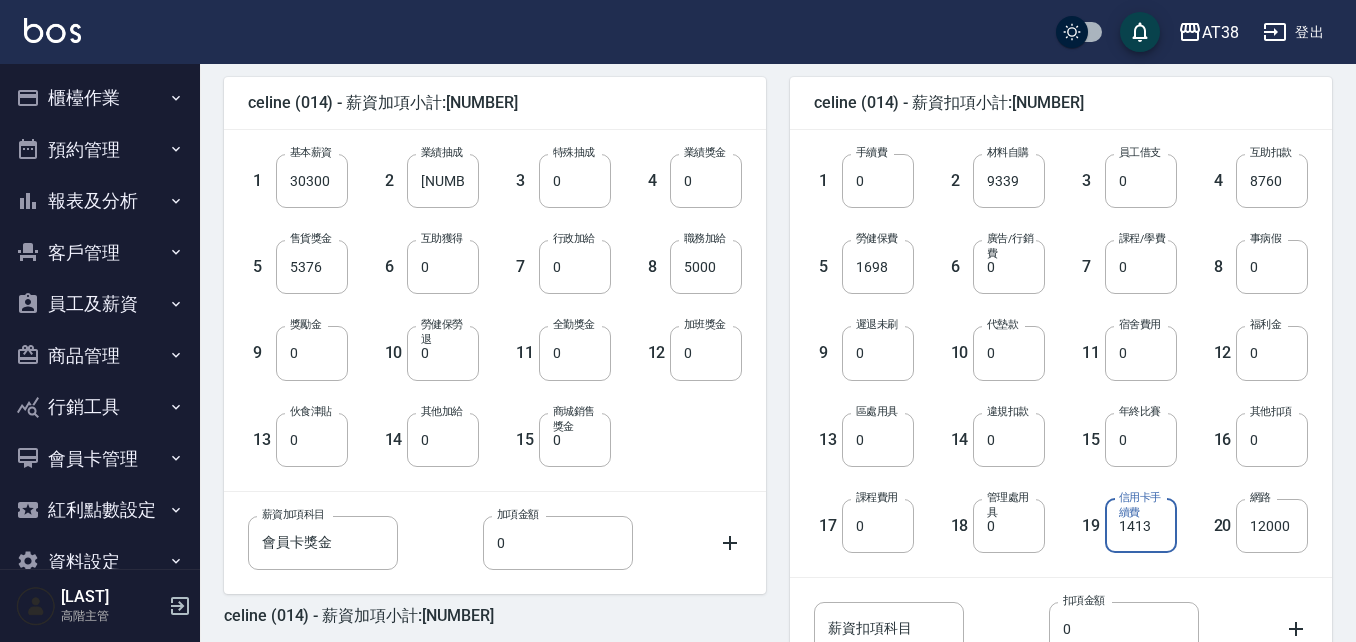 scroll, scrollTop: 400, scrollLeft: 0, axis: vertical 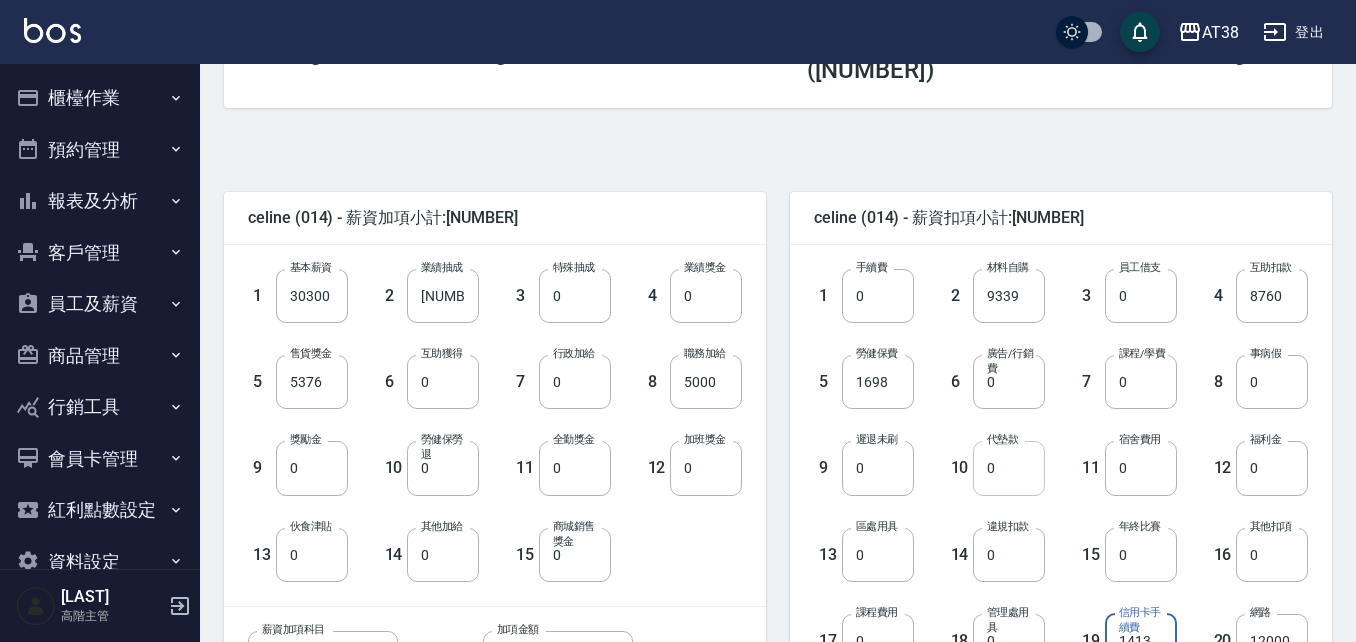type on "1413" 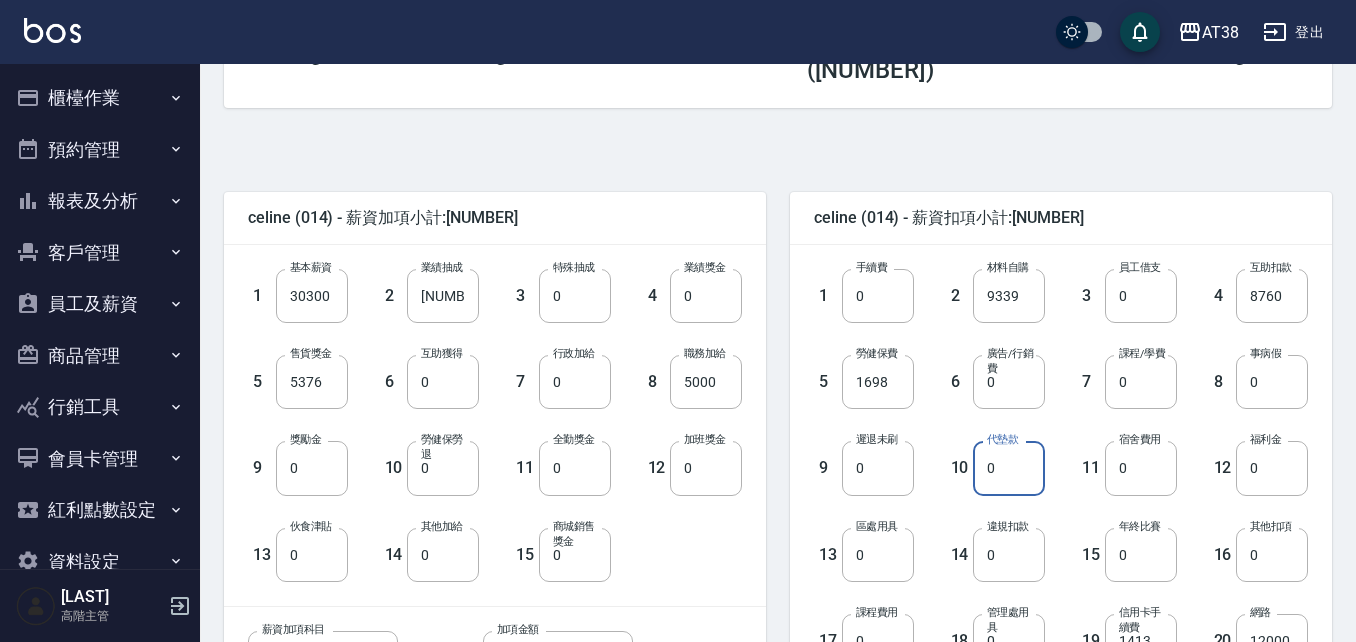 click on "0" at bounding box center (1009, 468) 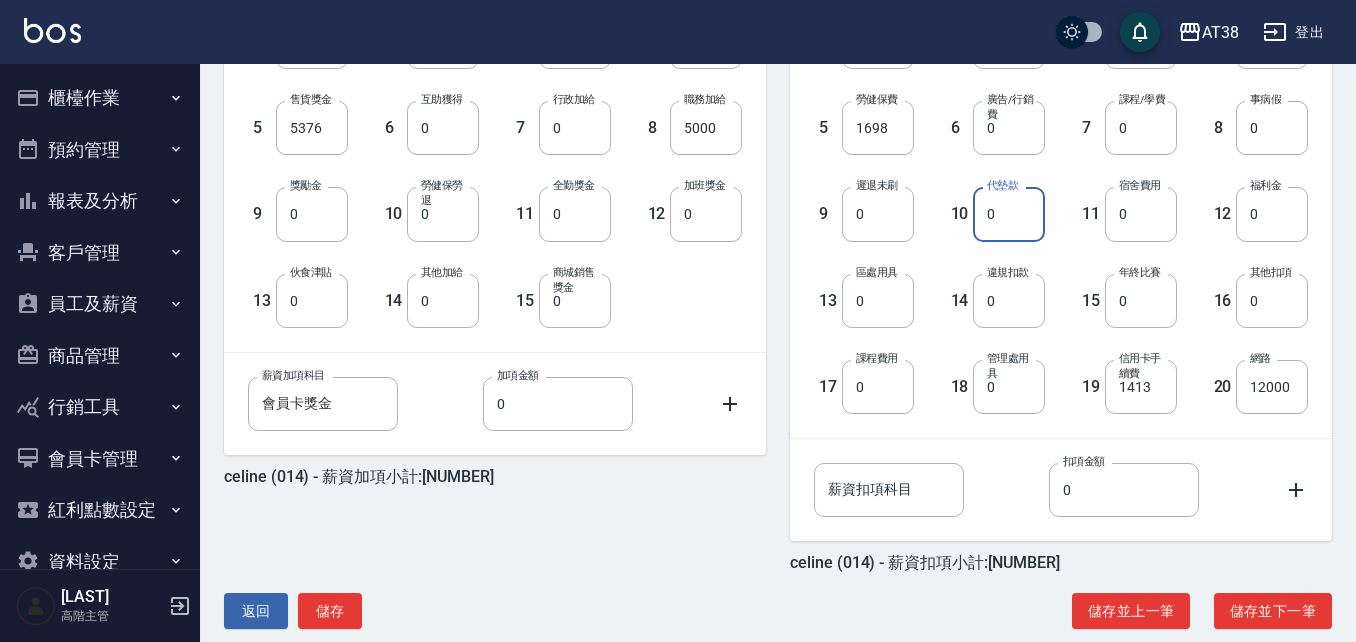 scroll, scrollTop: 659, scrollLeft: 0, axis: vertical 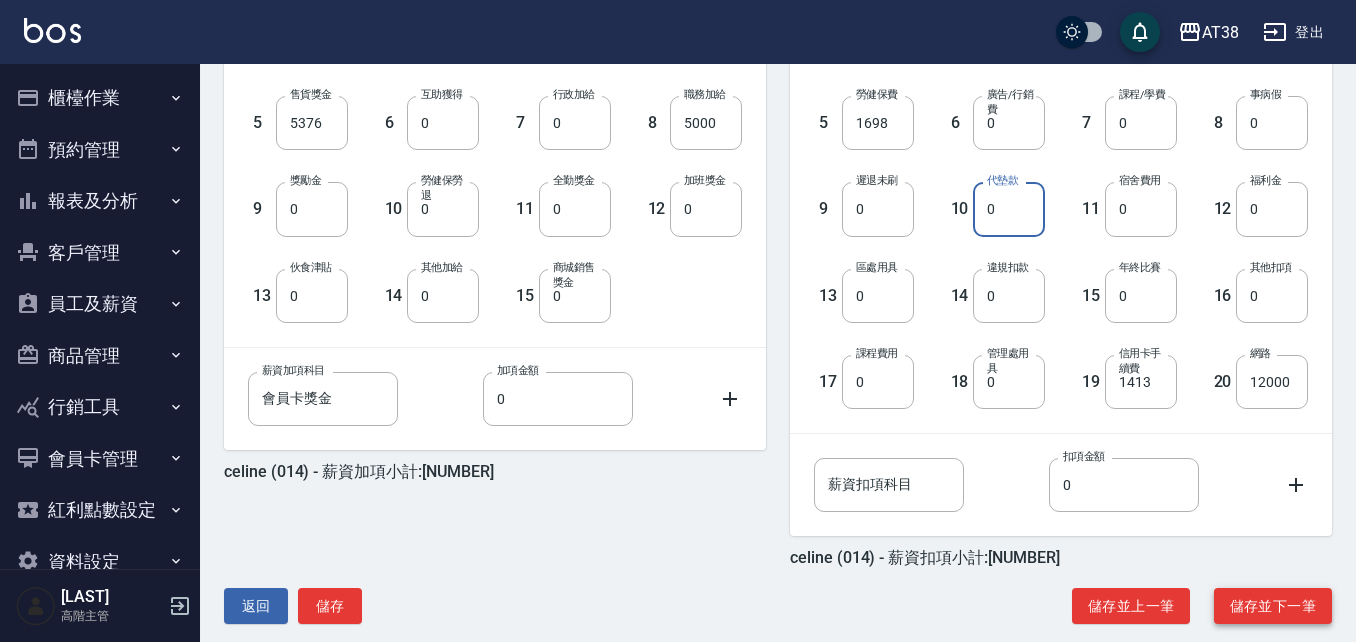 click on "儲存並下一筆" at bounding box center (1273, 606) 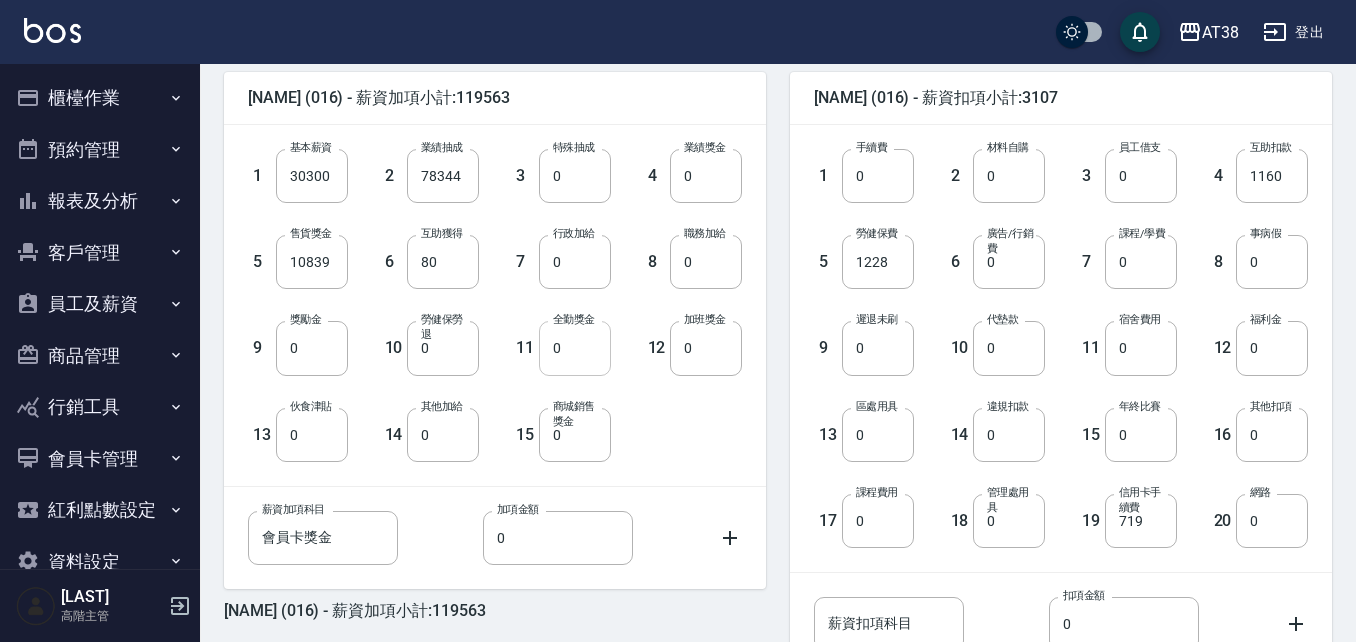 scroll, scrollTop: 500, scrollLeft: 0, axis: vertical 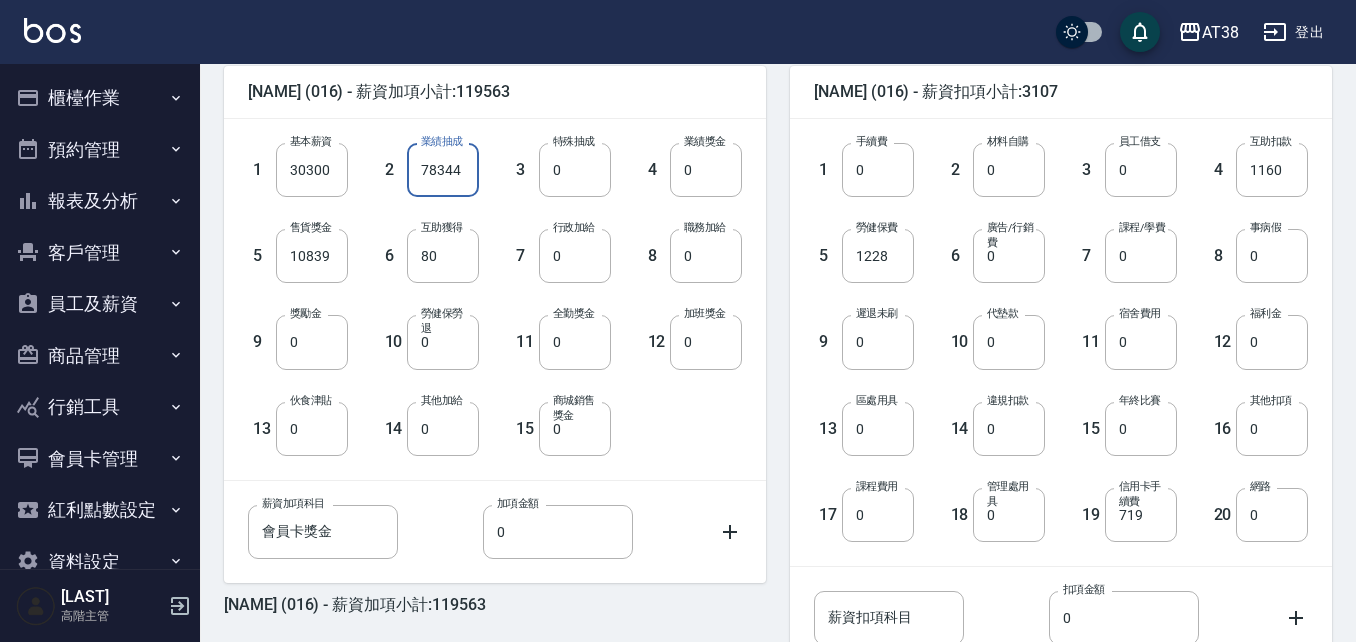 click on "78344" at bounding box center [443, 170] 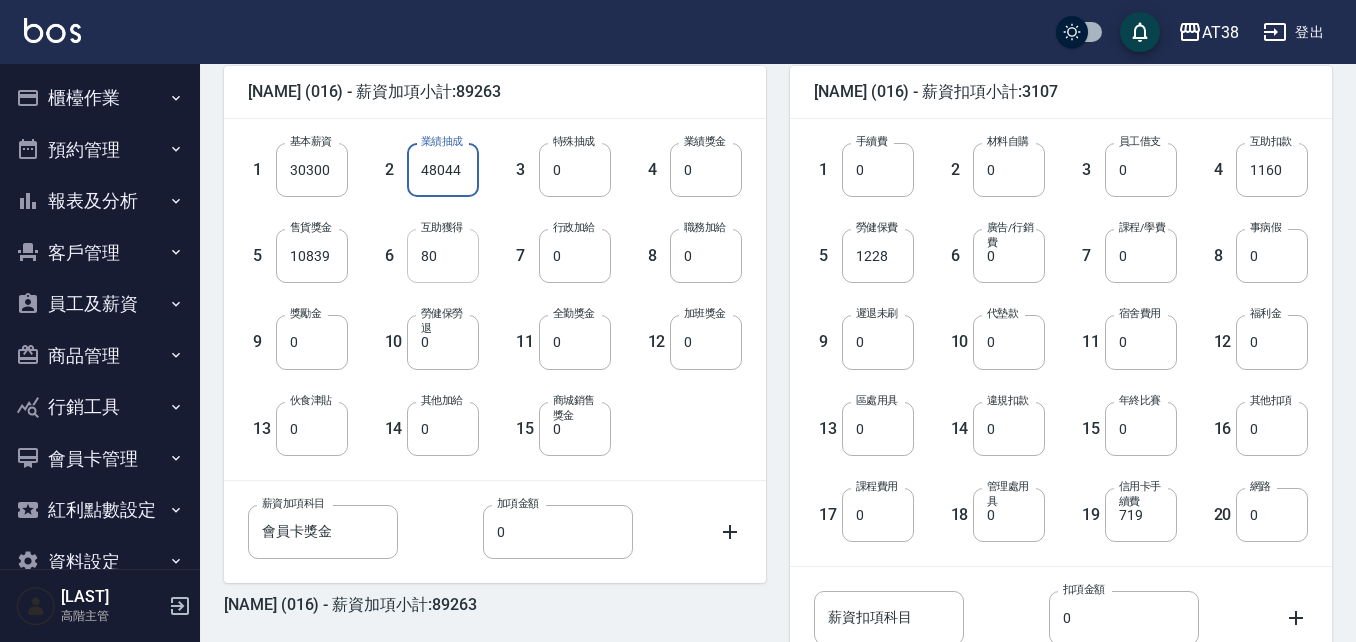 type on "48044" 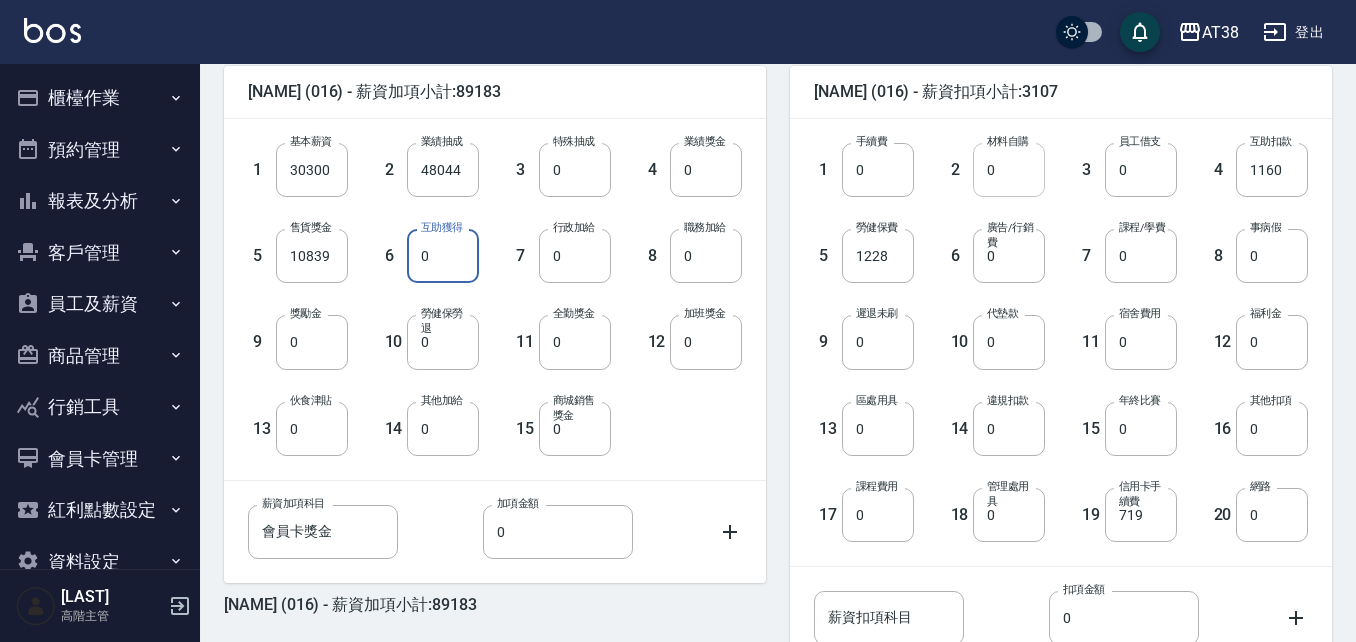 type on "0" 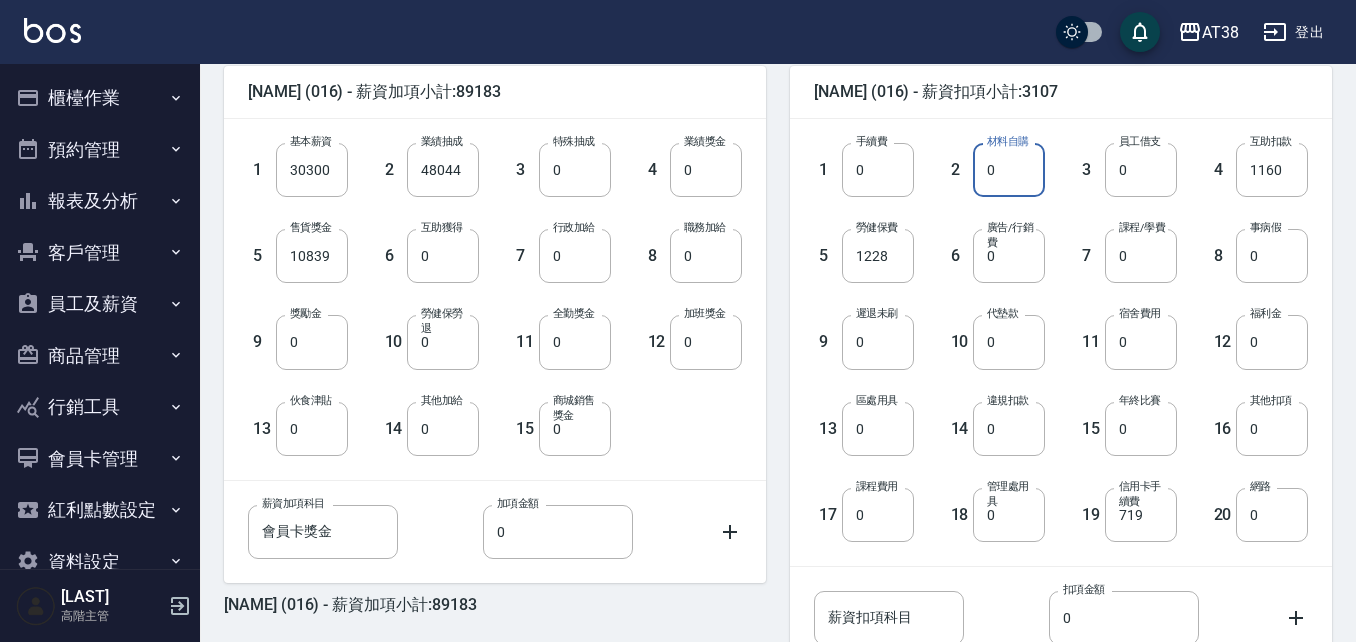 click on "0" at bounding box center [1009, 170] 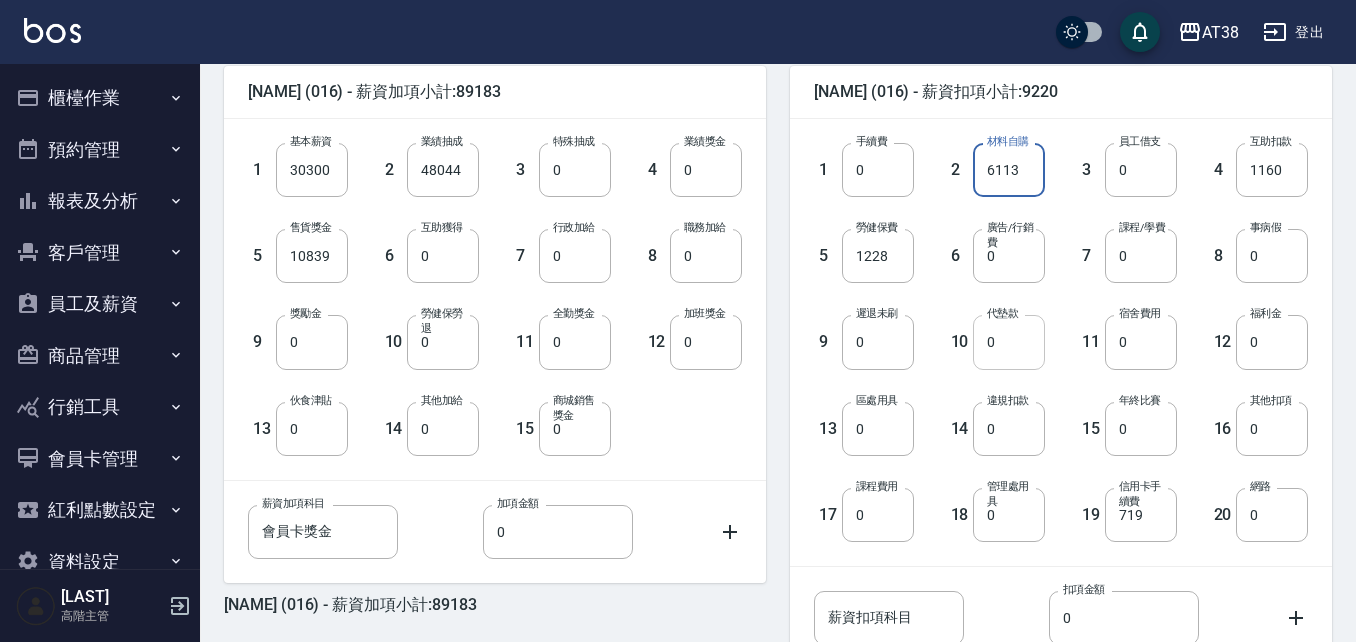 type on "6113" 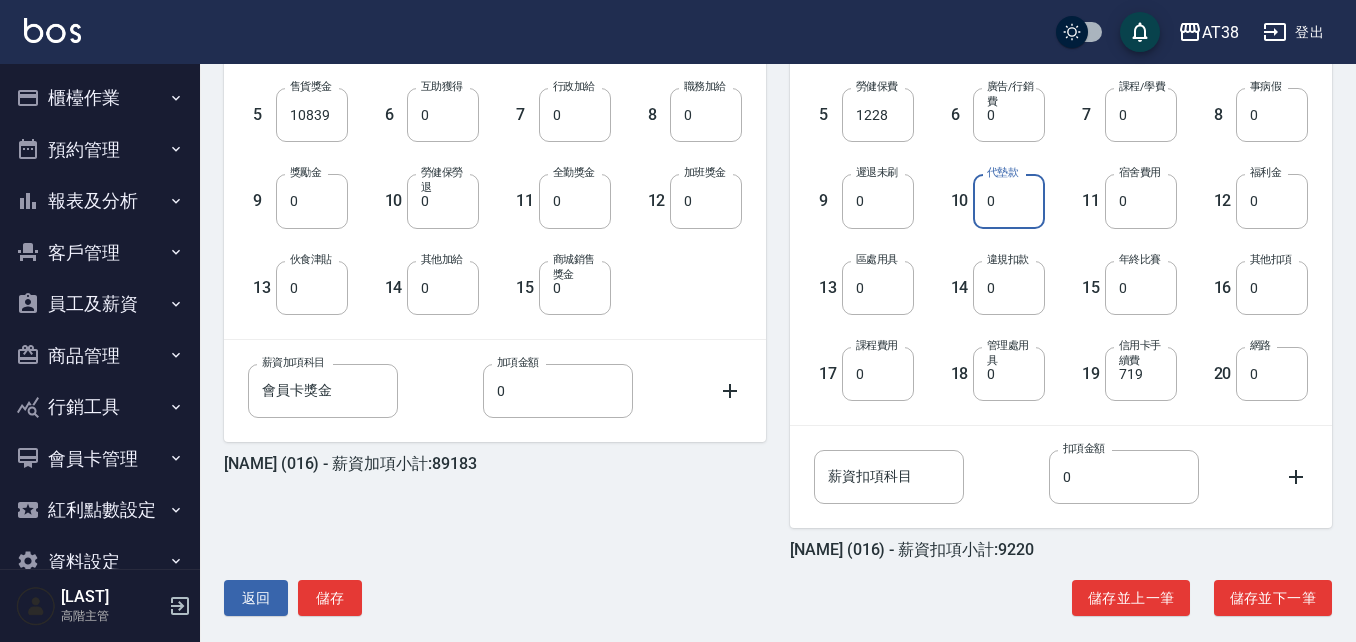 scroll, scrollTop: 659, scrollLeft: 0, axis: vertical 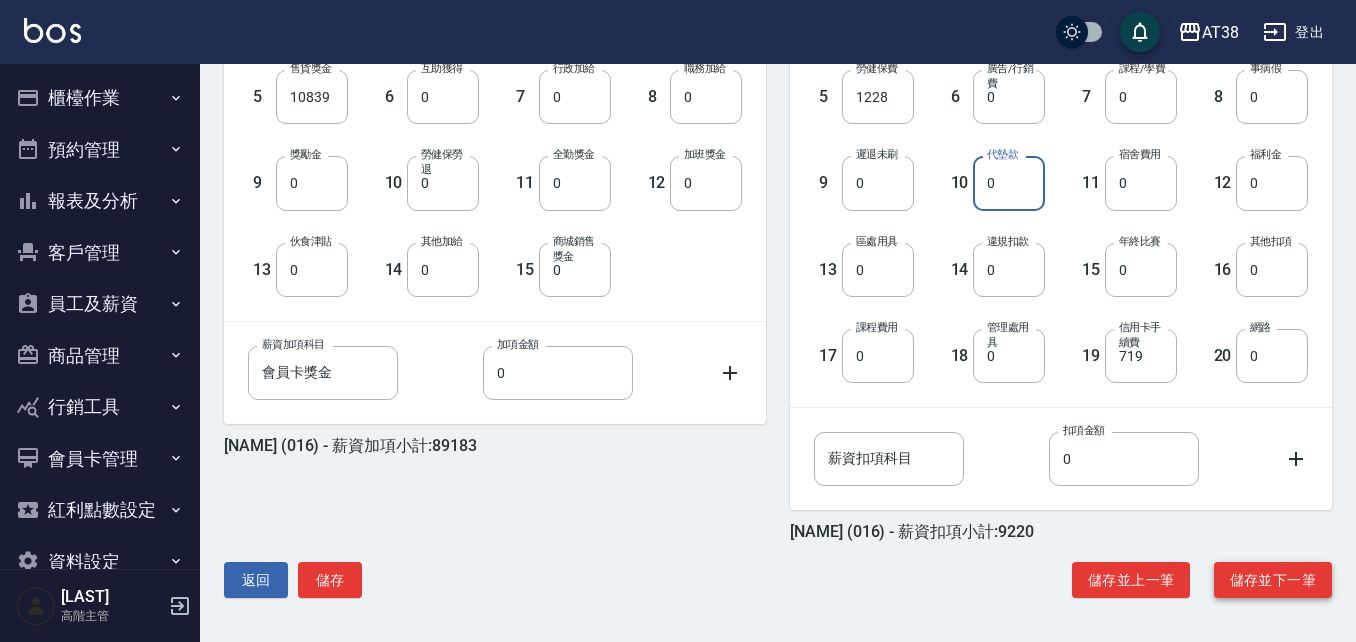 click on "儲存並下一筆" at bounding box center [1273, 580] 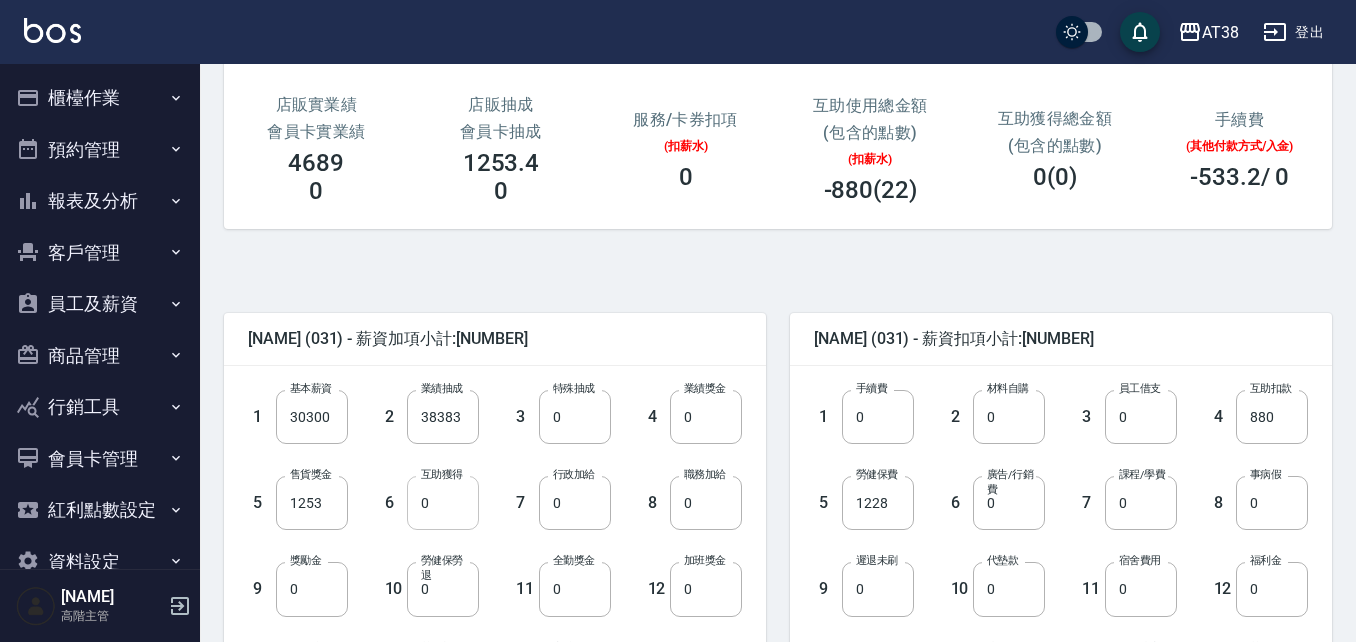 scroll, scrollTop: 300, scrollLeft: 0, axis: vertical 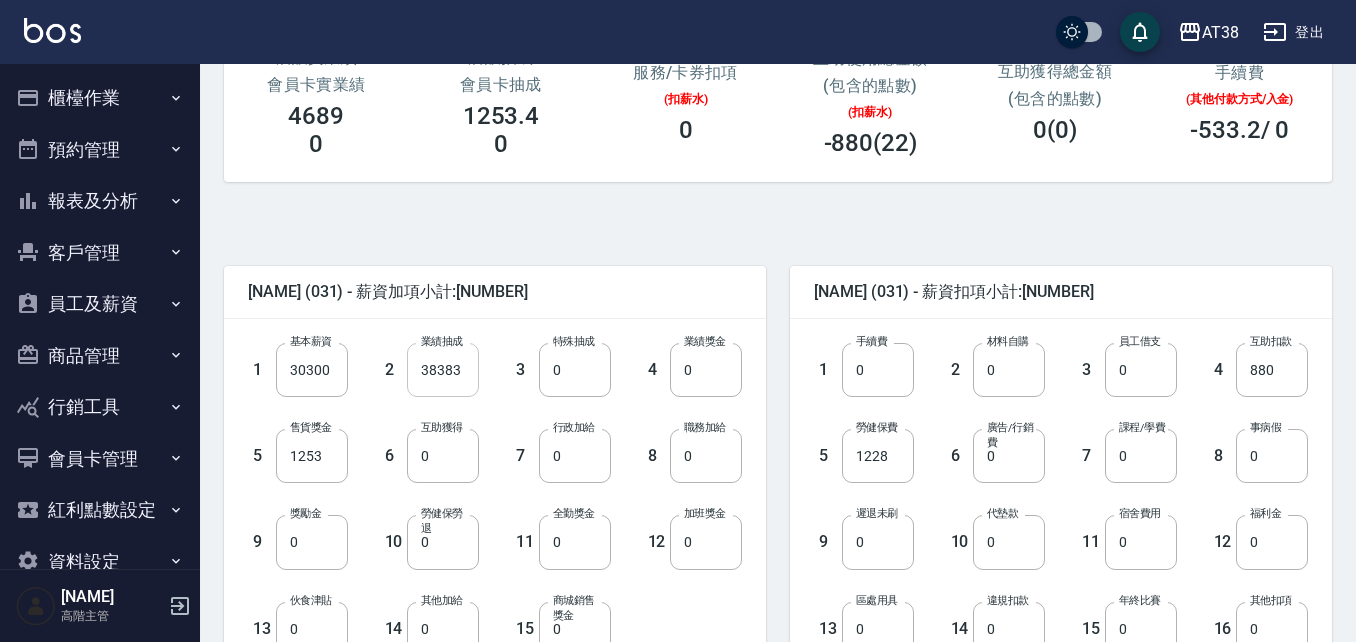 click on "38383" at bounding box center [443, 370] 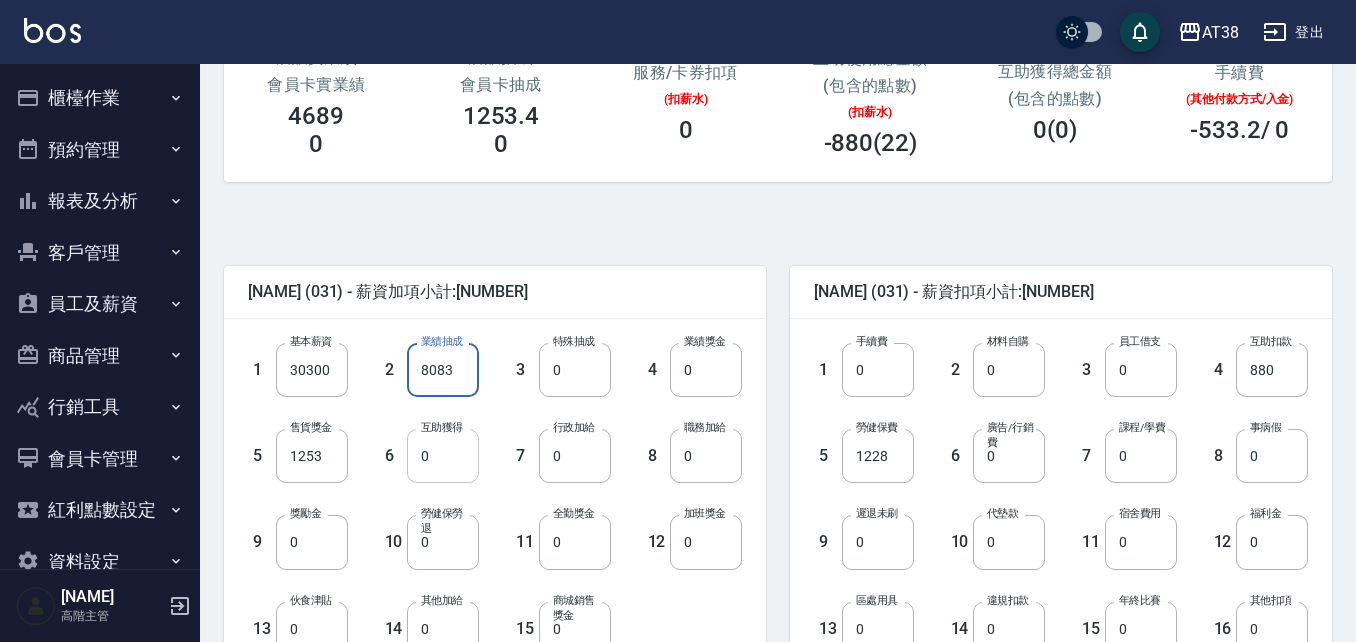 type on "8083" 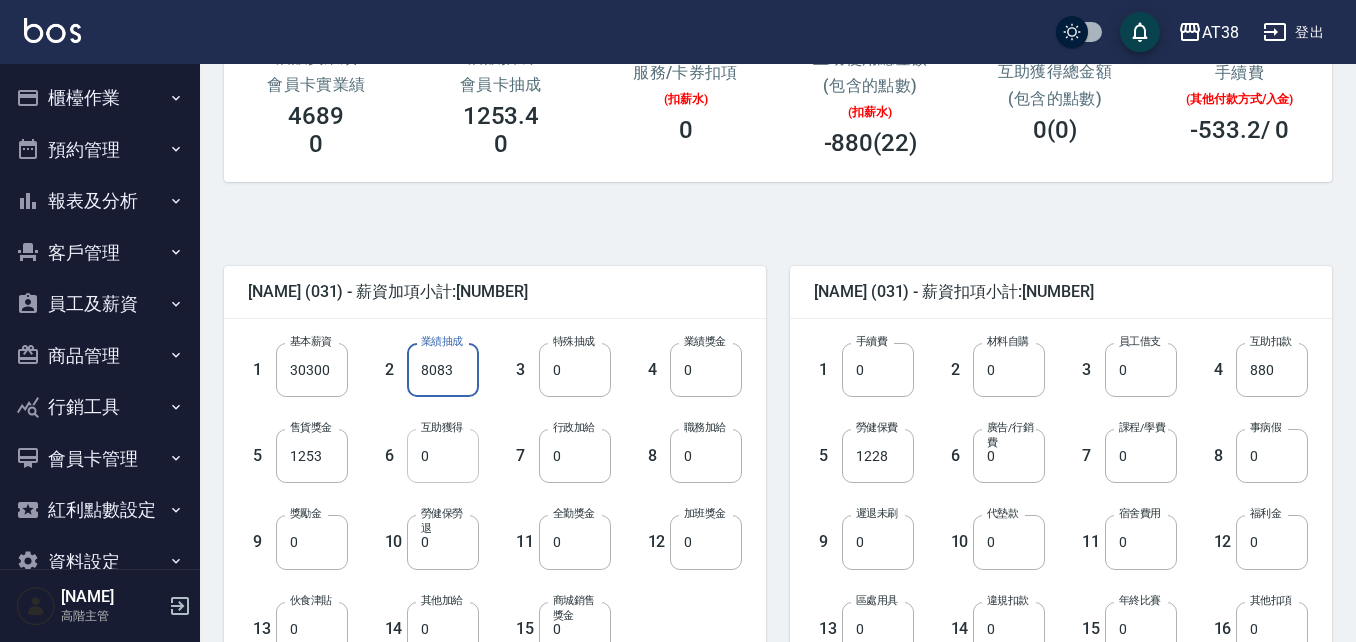 click on "0" at bounding box center [443, 456] 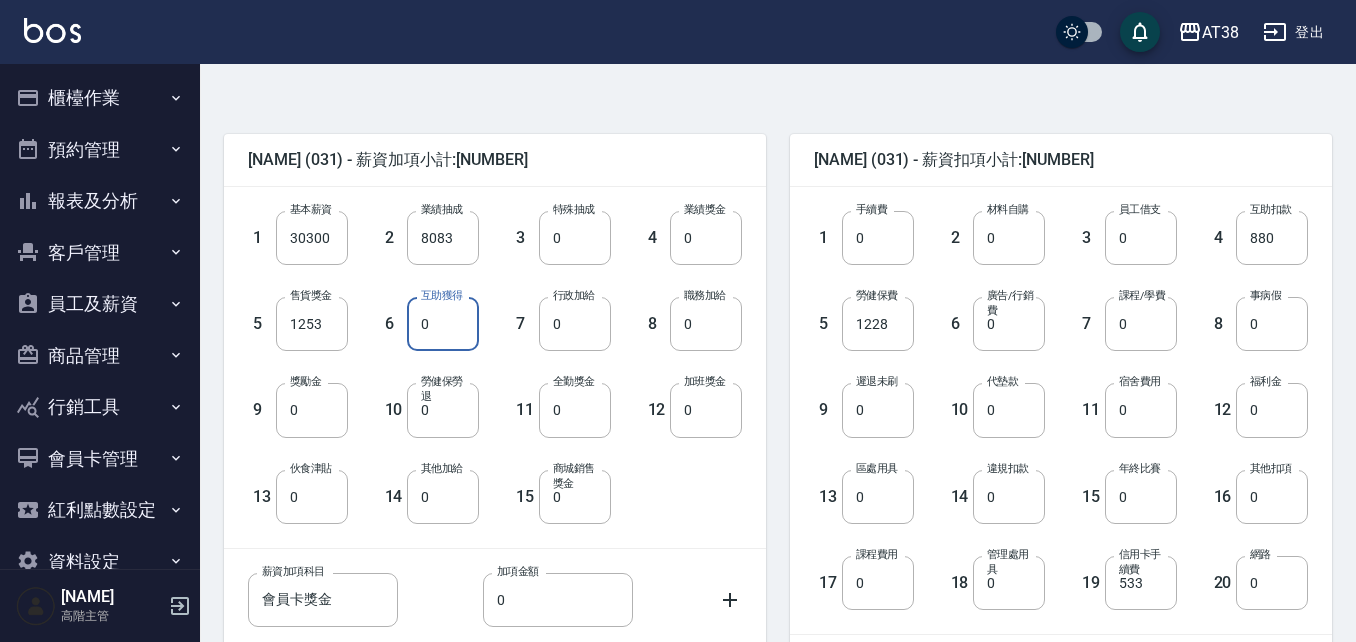 scroll, scrollTop: 400, scrollLeft: 0, axis: vertical 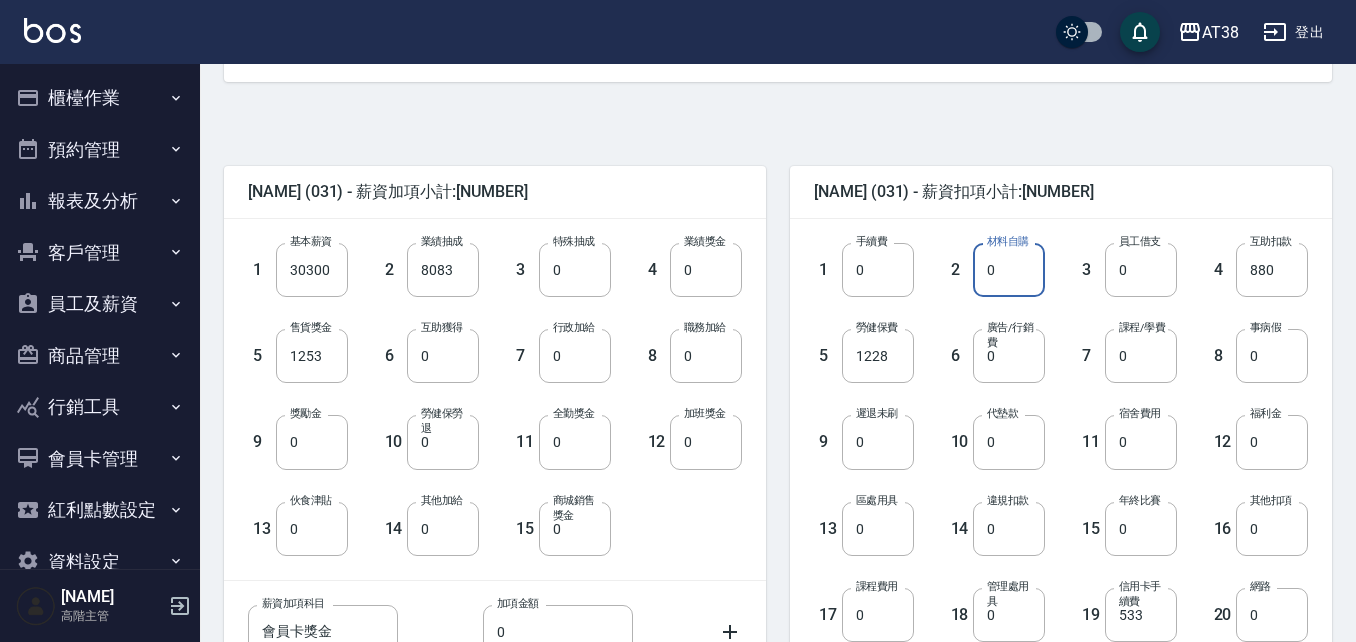 click on "0" at bounding box center [1009, 270] 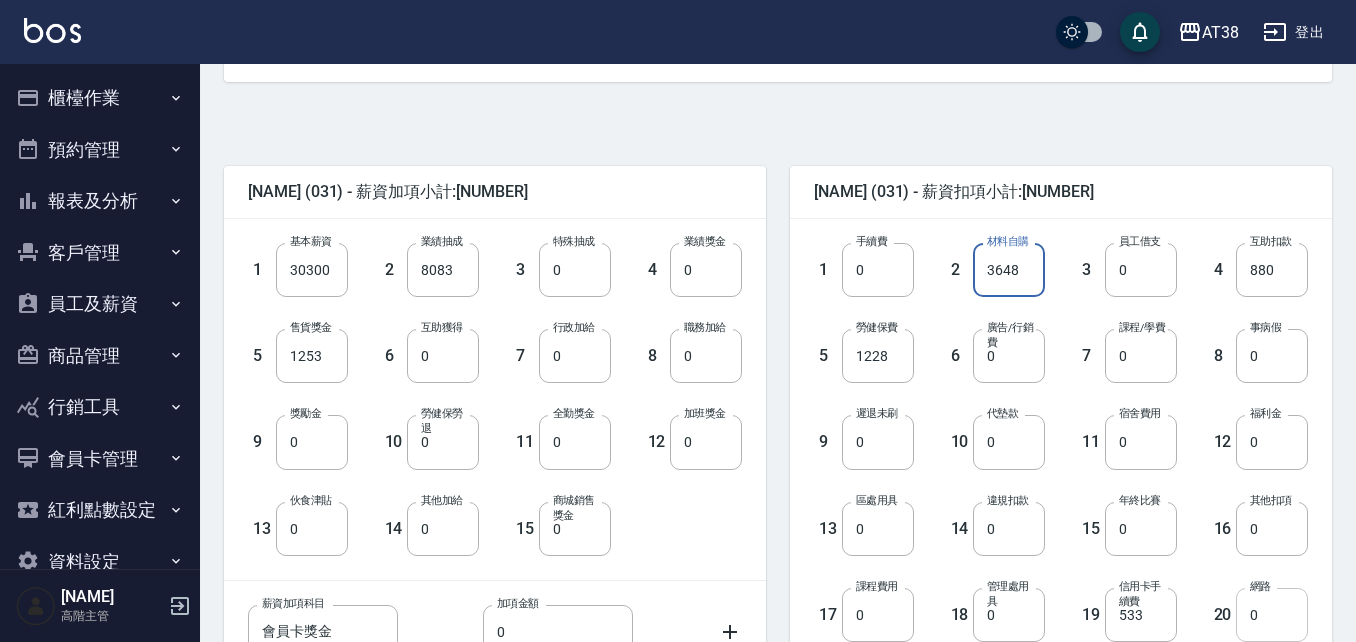 type on "3648" 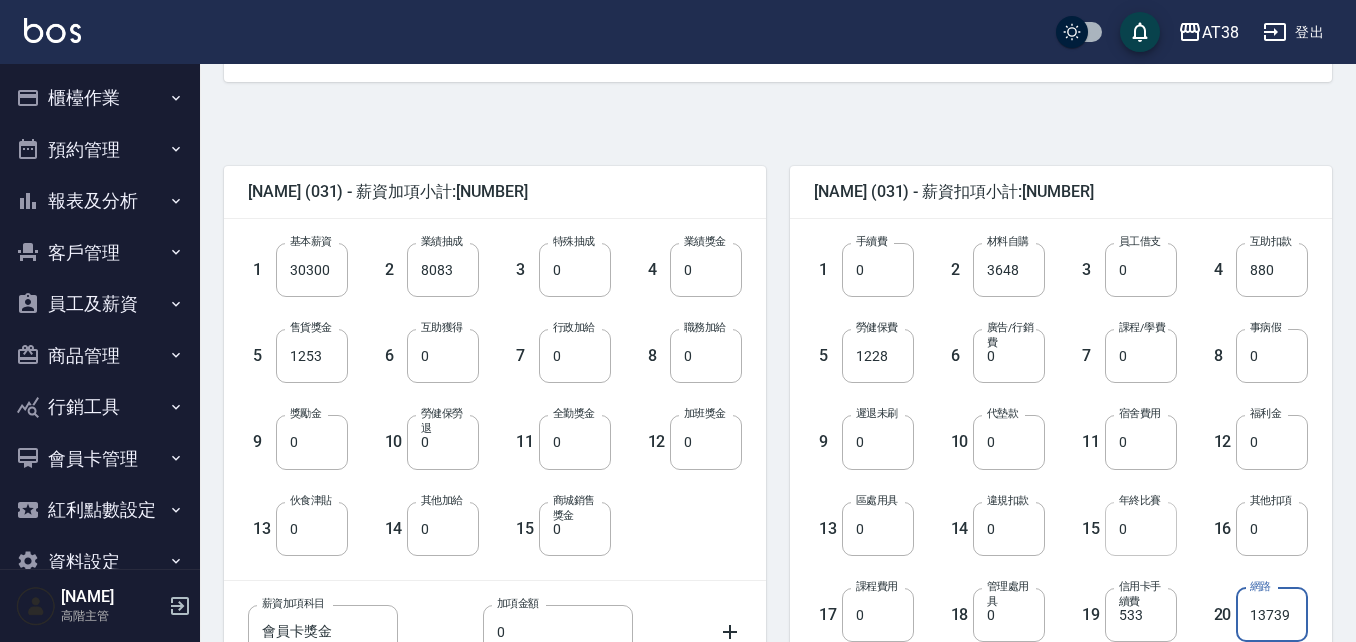 click on "0" at bounding box center (1141, 529) 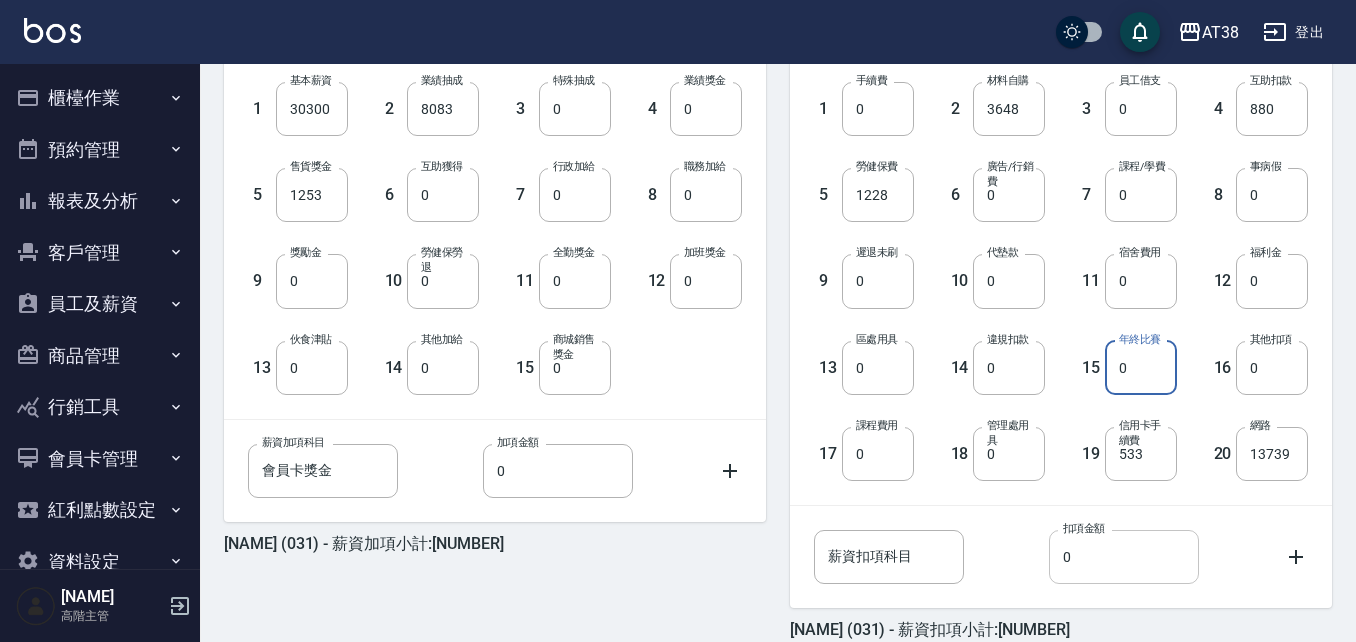 scroll, scrollTop: 600, scrollLeft: 0, axis: vertical 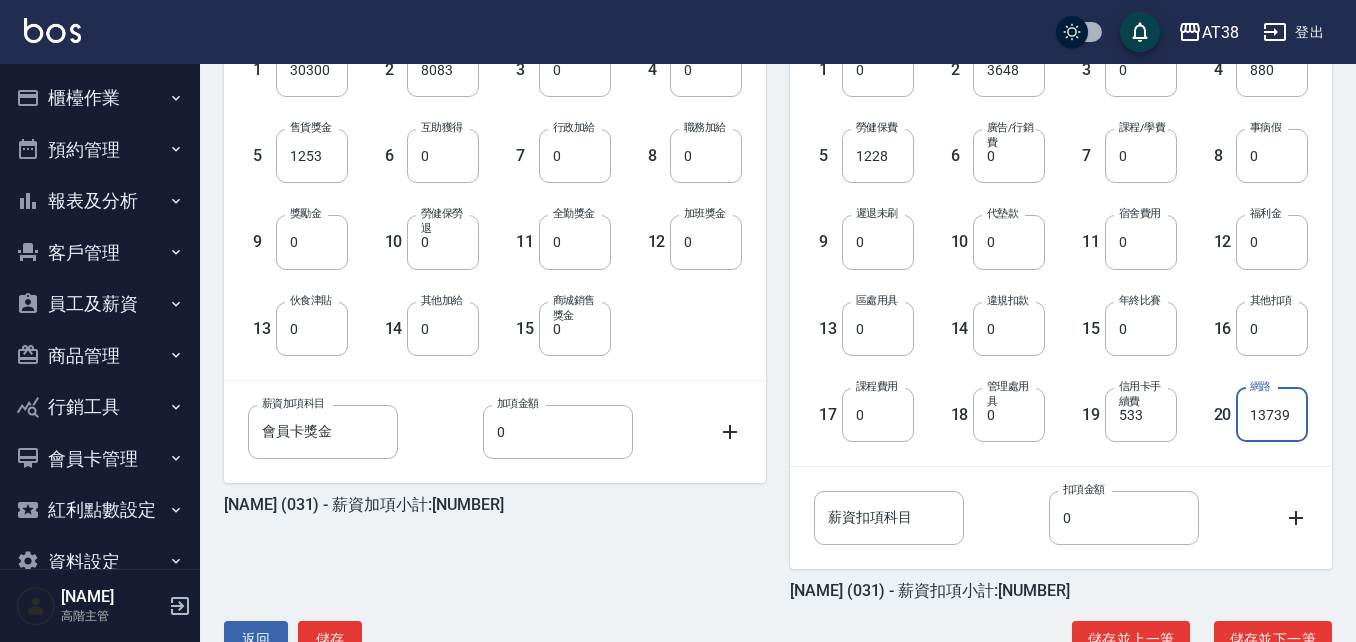 click on "13739" at bounding box center (1272, 415) 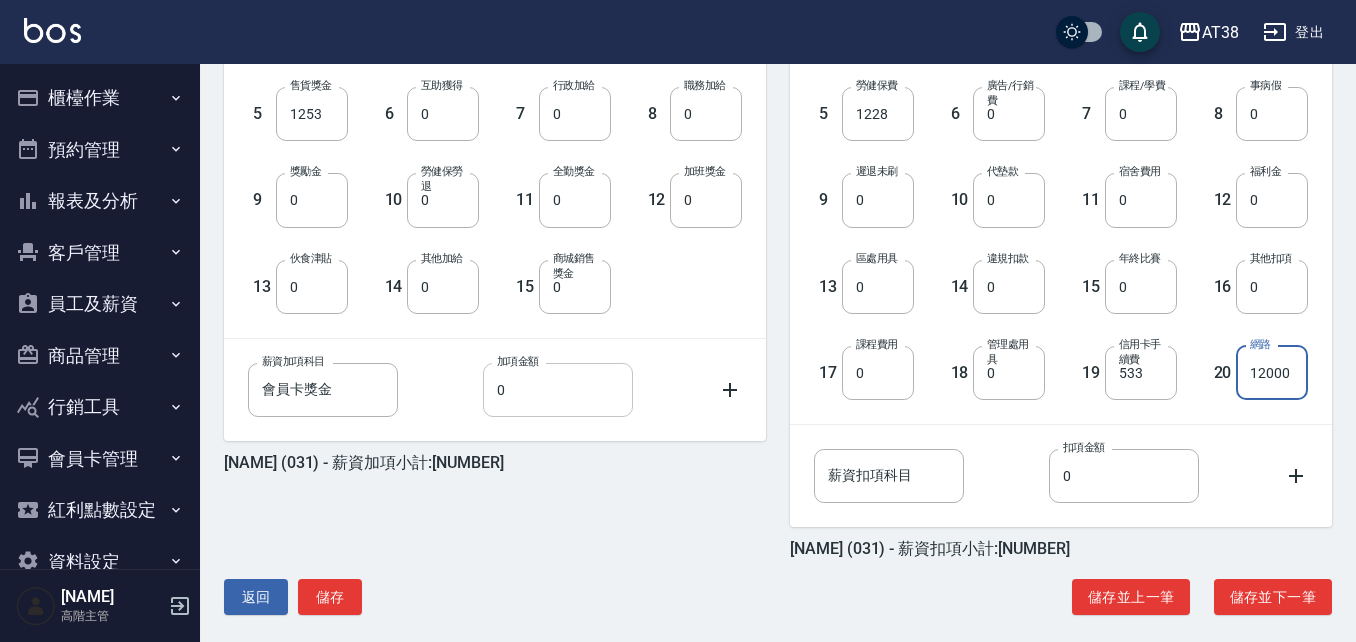 scroll, scrollTop: 659, scrollLeft: 0, axis: vertical 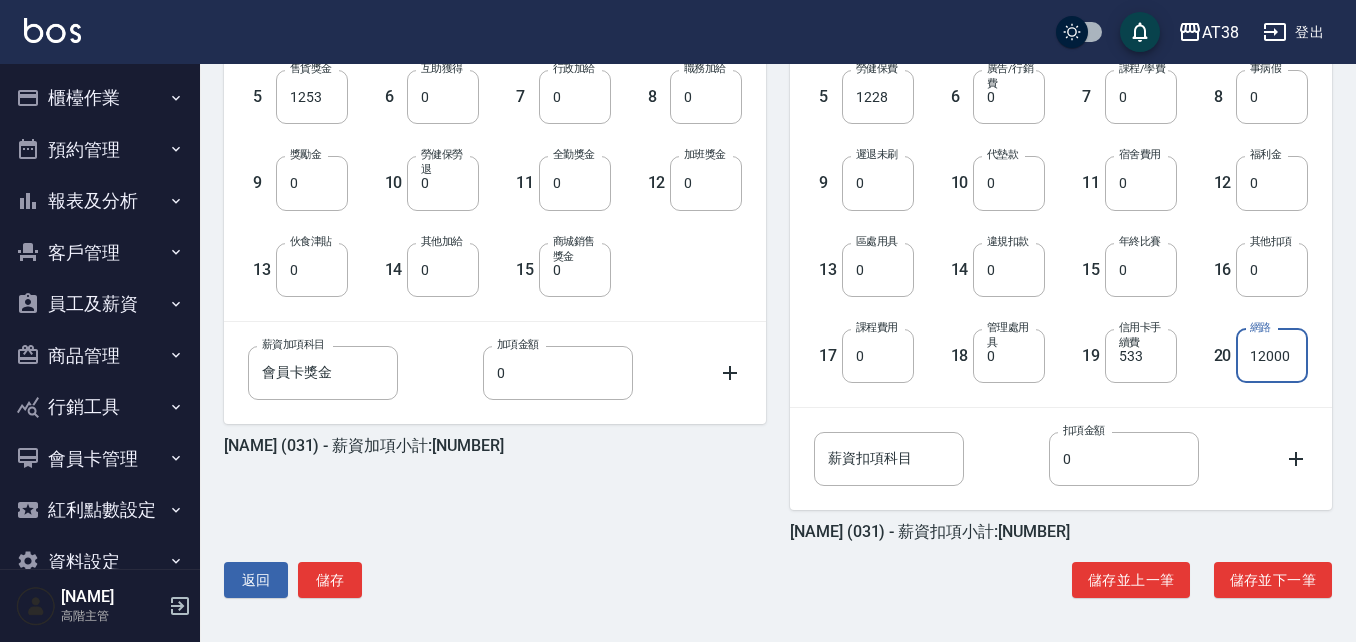 type on "12000" 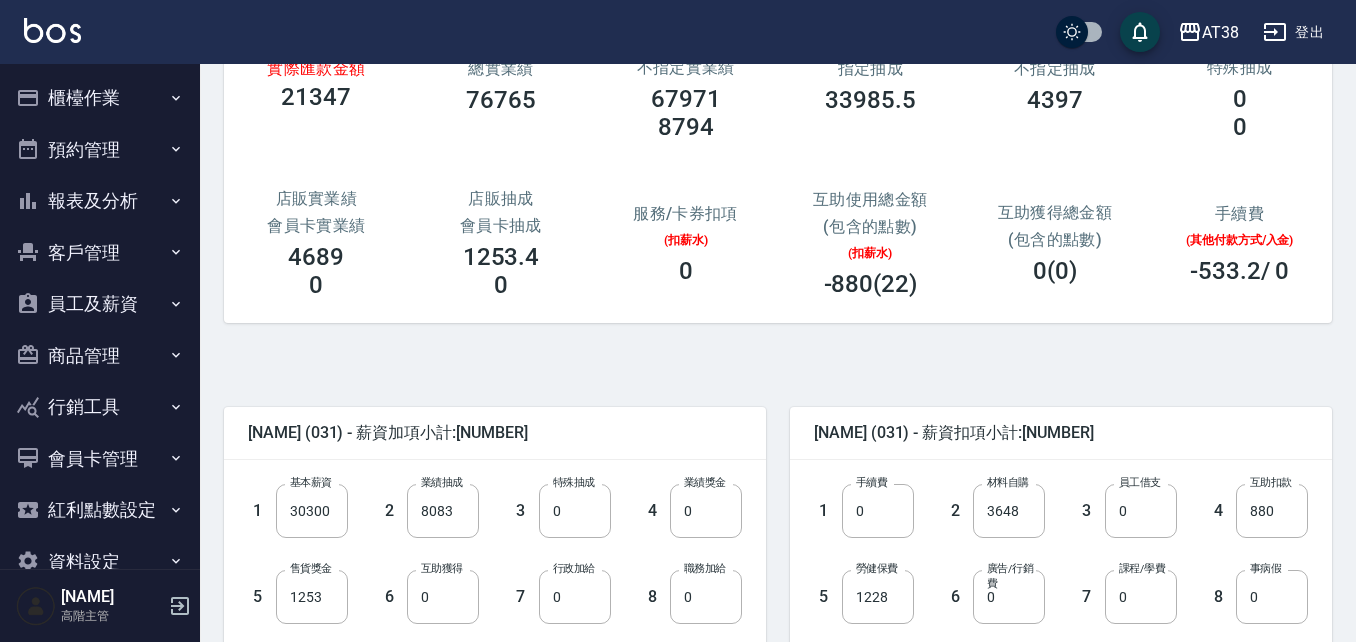 scroll, scrollTop: 59, scrollLeft: 0, axis: vertical 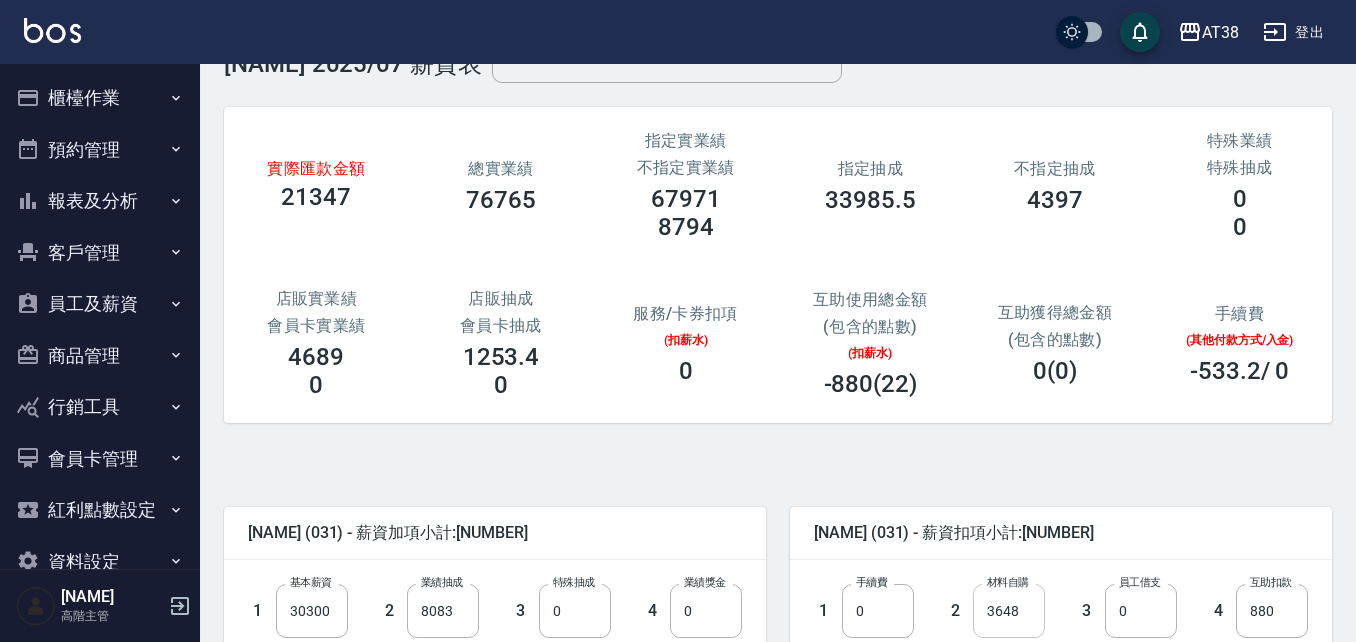 click on "3648" at bounding box center [1009, 611] 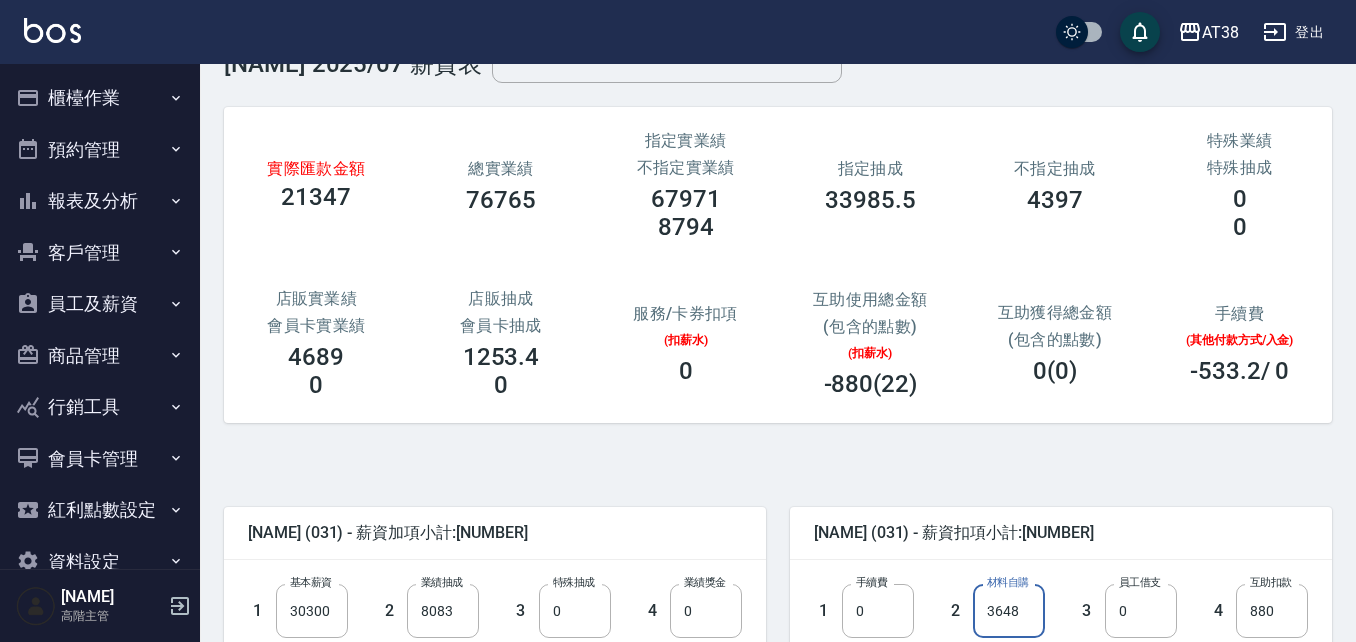 click on "3648" at bounding box center [1009, 611] 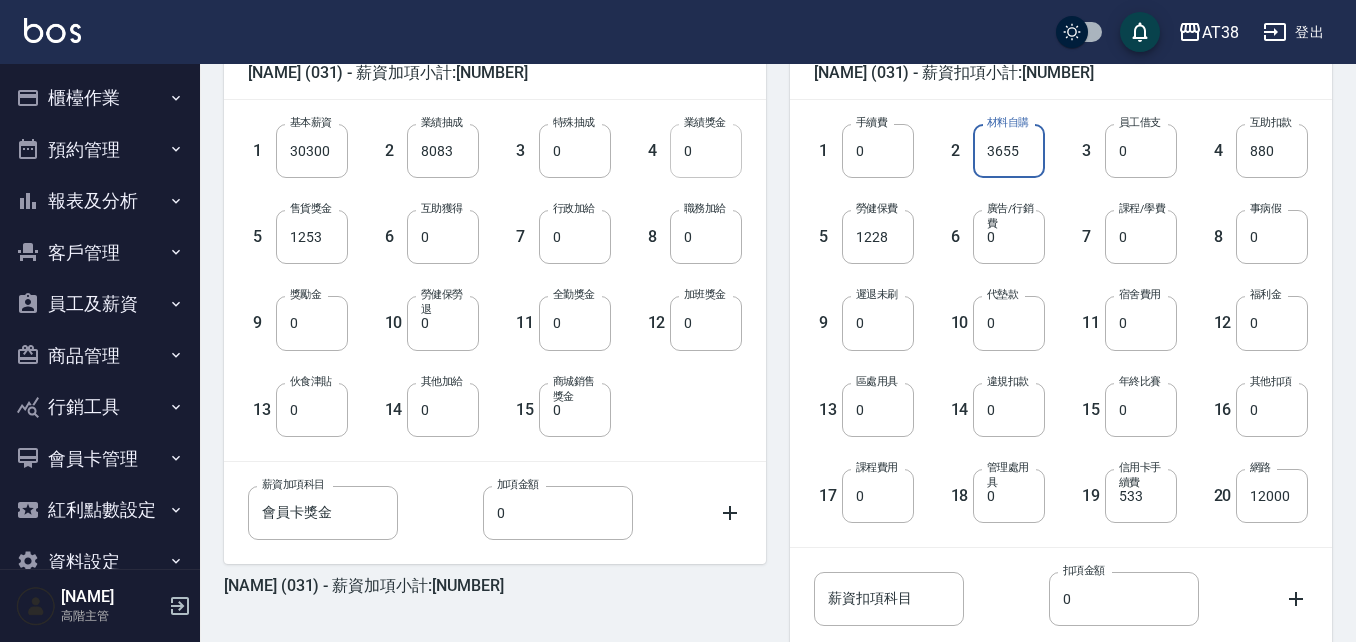 scroll, scrollTop: 659, scrollLeft: 0, axis: vertical 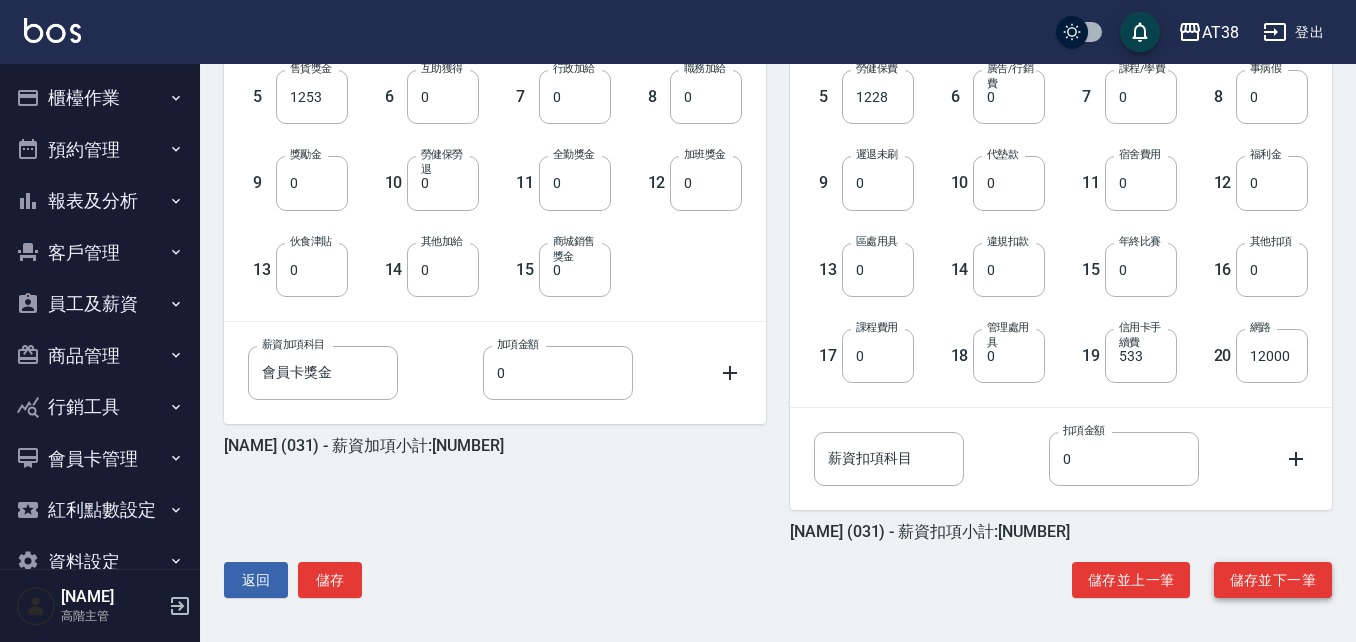 type on "3655" 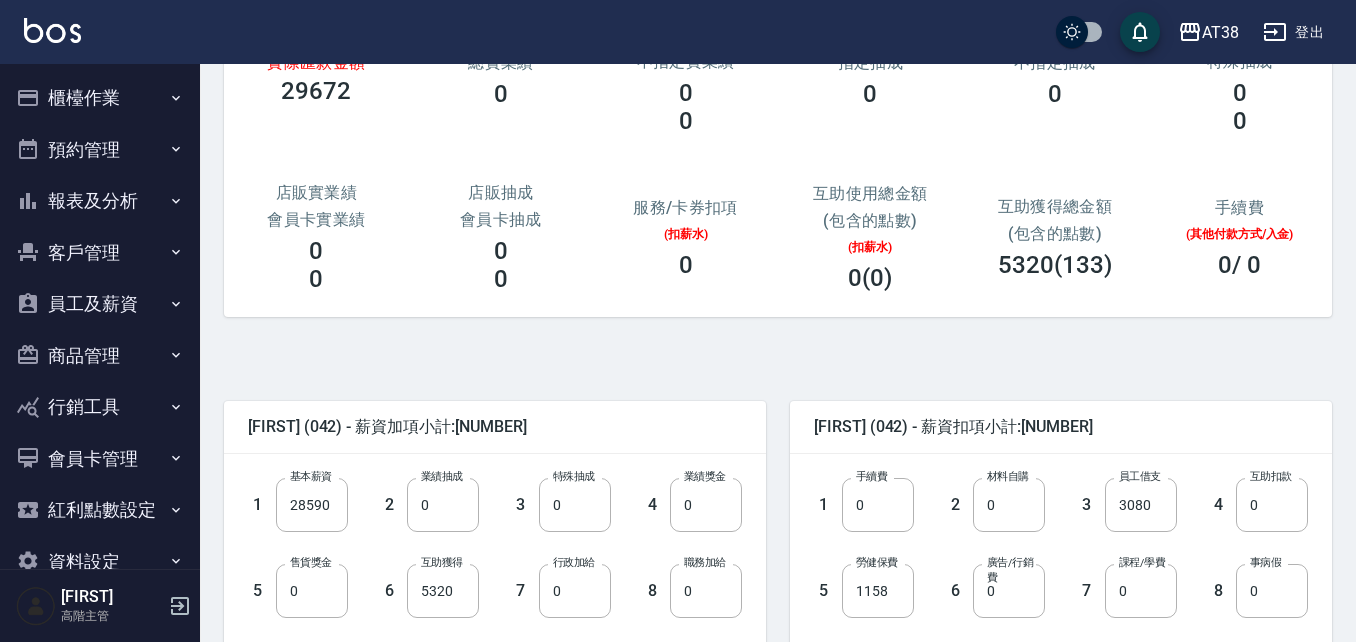 scroll, scrollTop: 300, scrollLeft: 0, axis: vertical 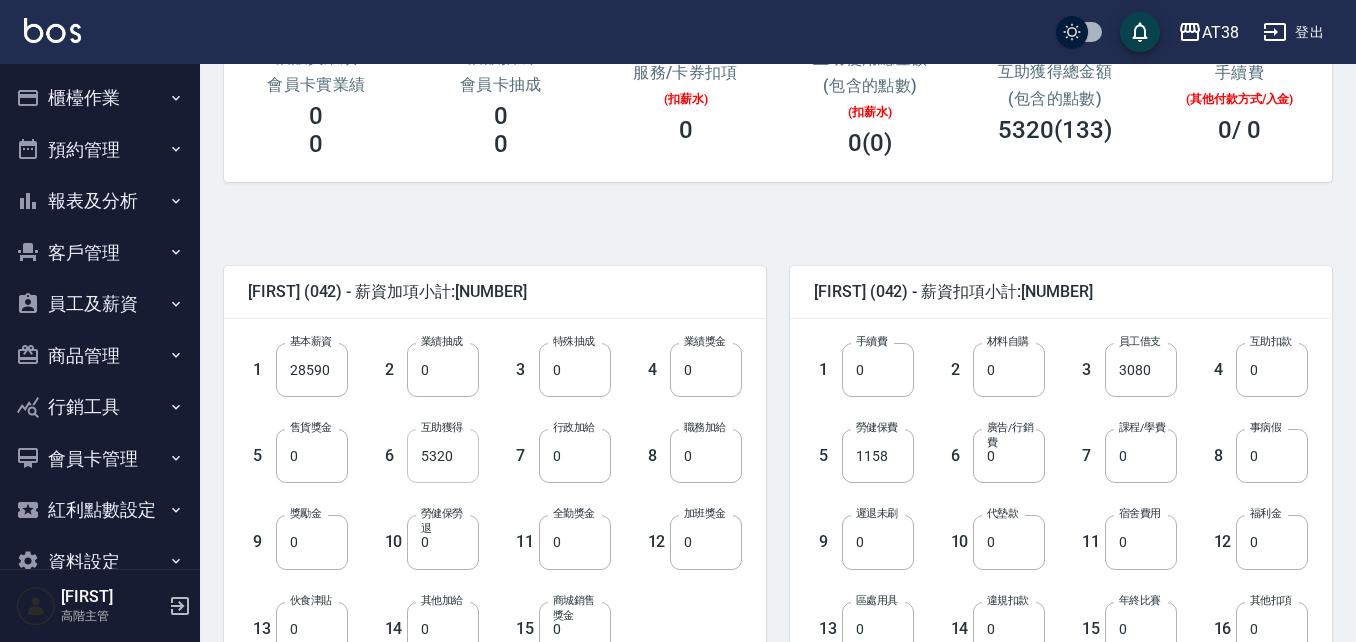 click on "5320" at bounding box center [443, 456] 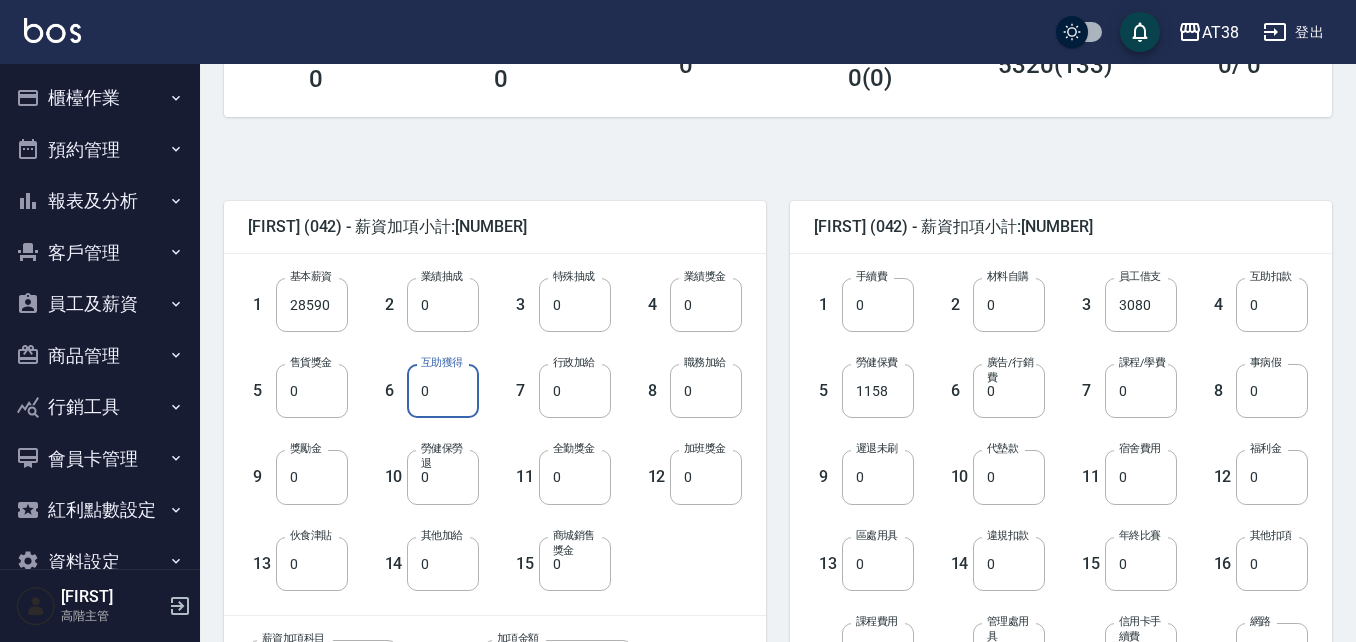 scroll, scrollTop: 400, scrollLeft: 0, axis: vertical 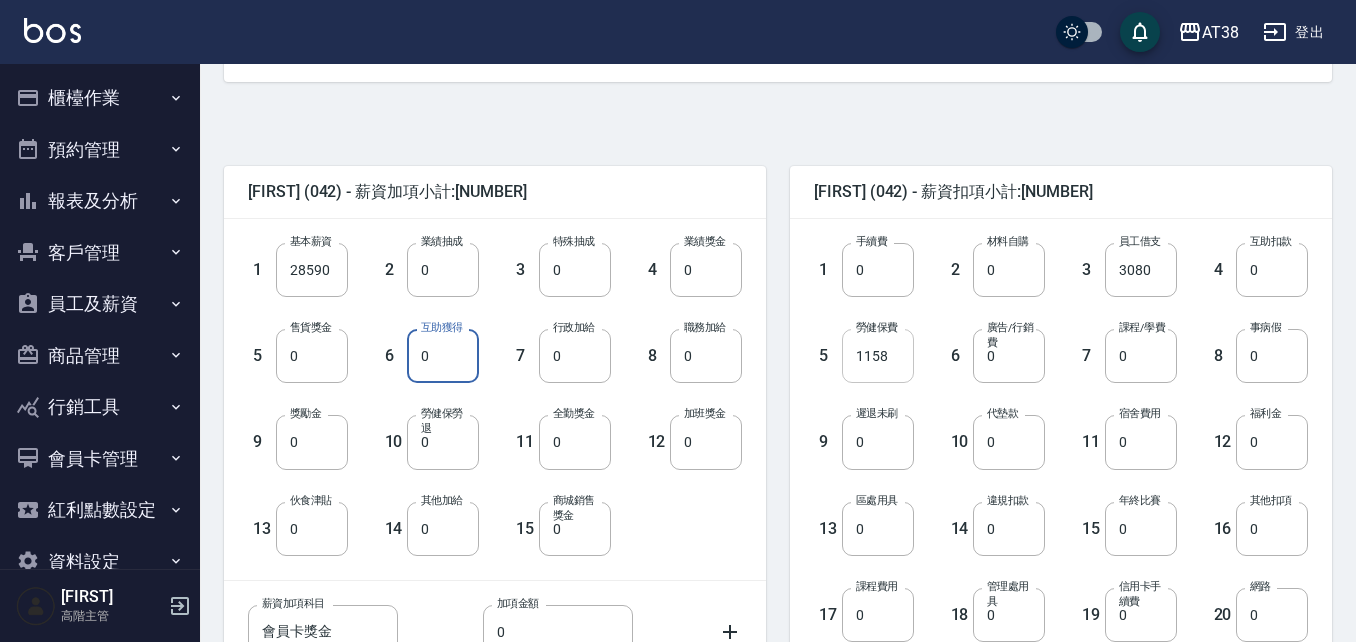 type on "0" 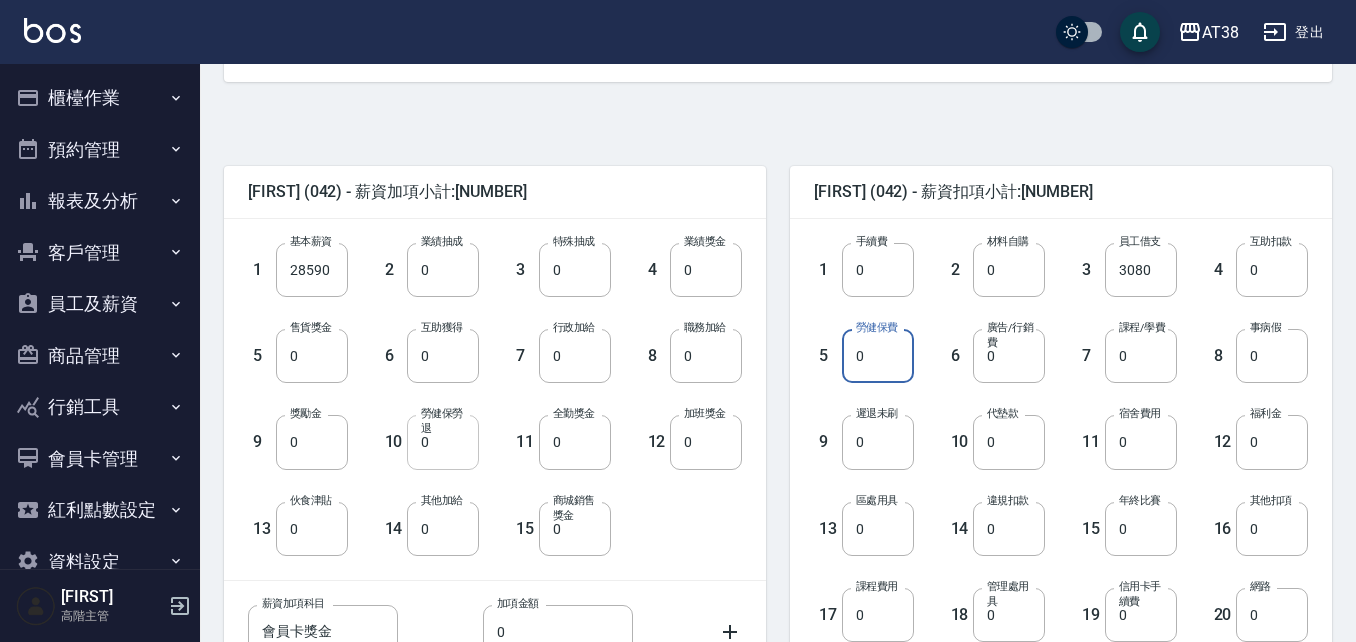 type on "0" 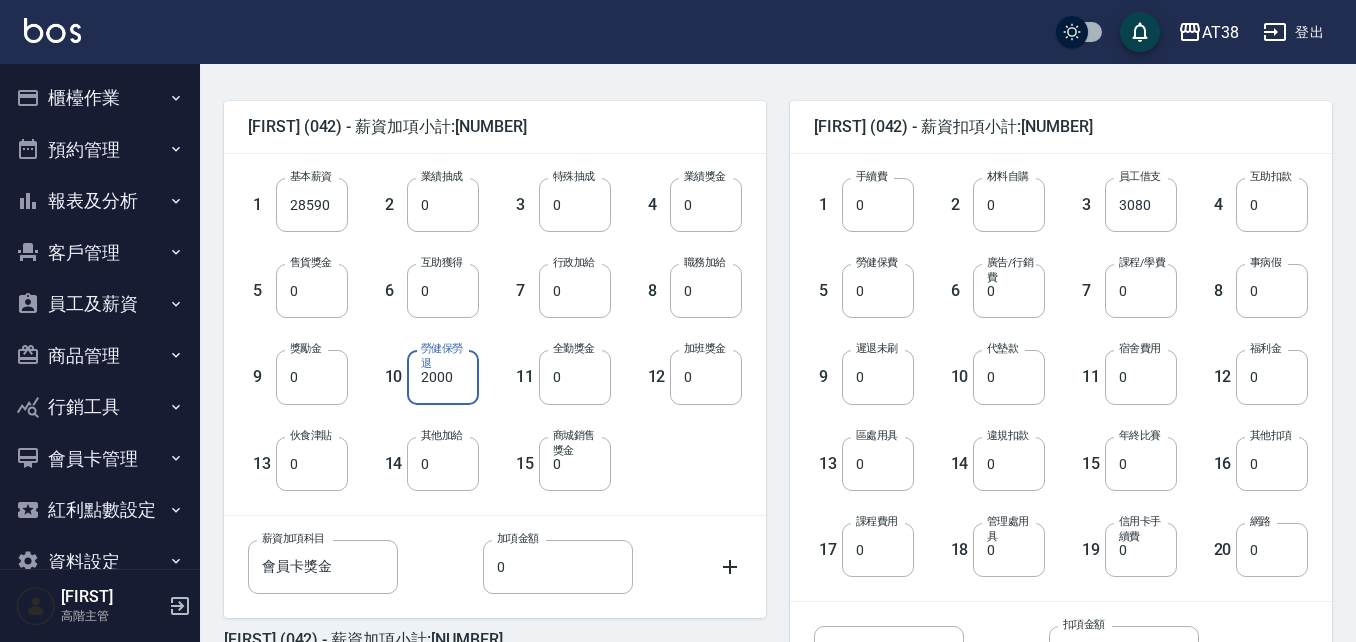 scroll, scrollTop: 500, scrollLeft: 0, axis: vertical 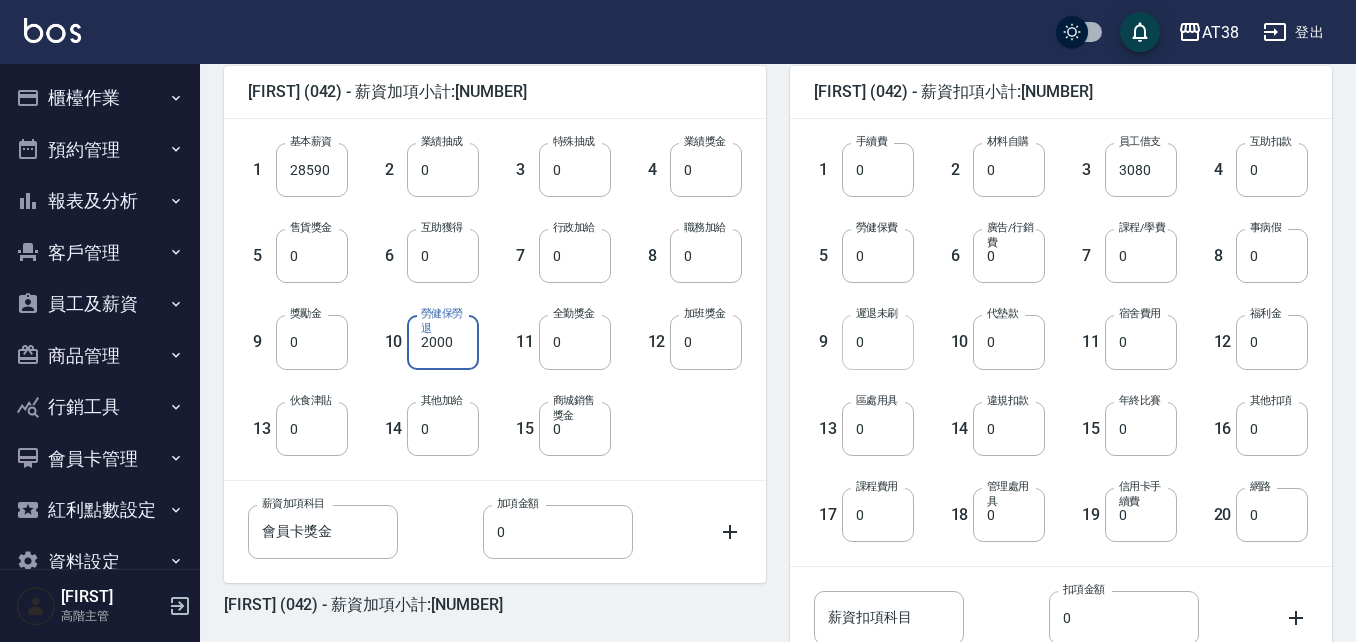 type on "2000" 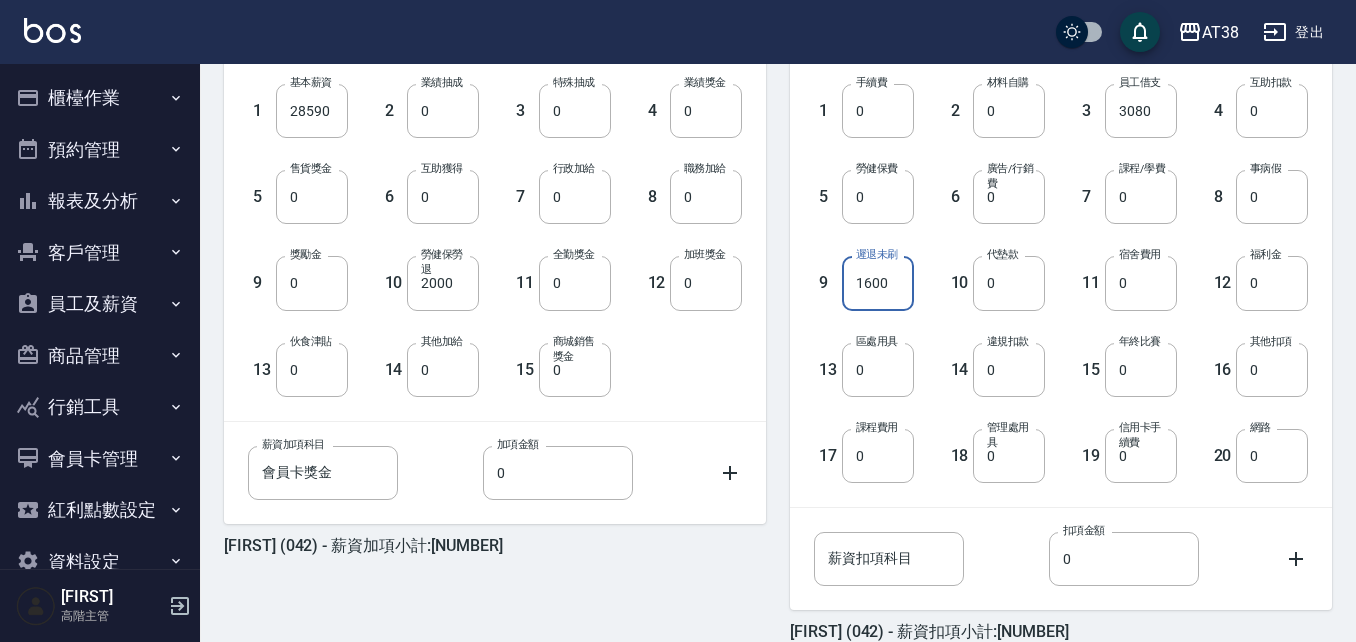 scroll, scrollTop: 659, scrollLeft: 0, axis: vertical 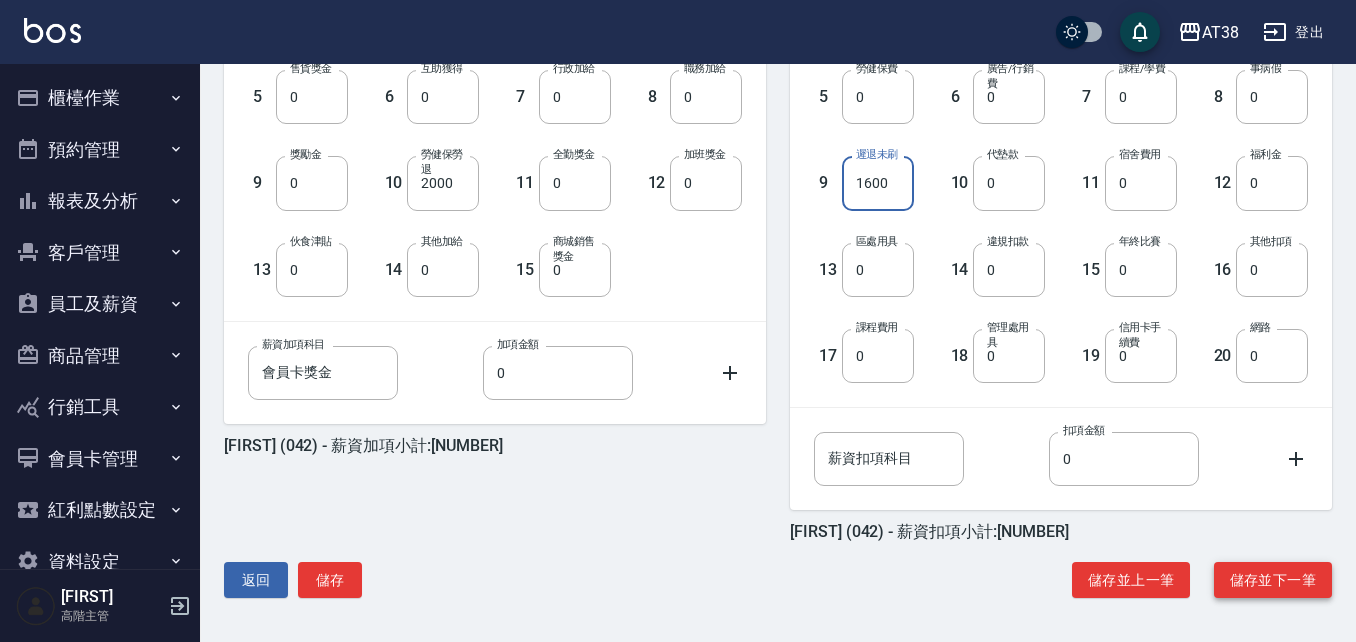 type on "1600" 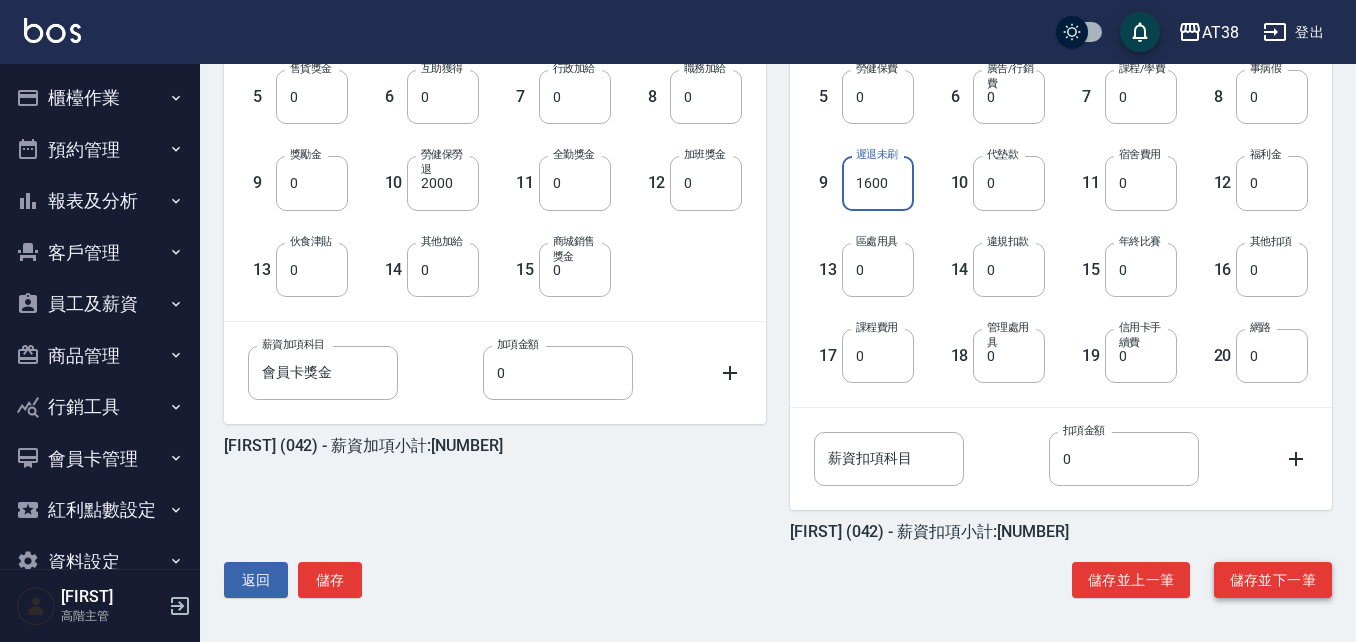 click on "儲存並下一筆" at bounding box center [1273, 580] 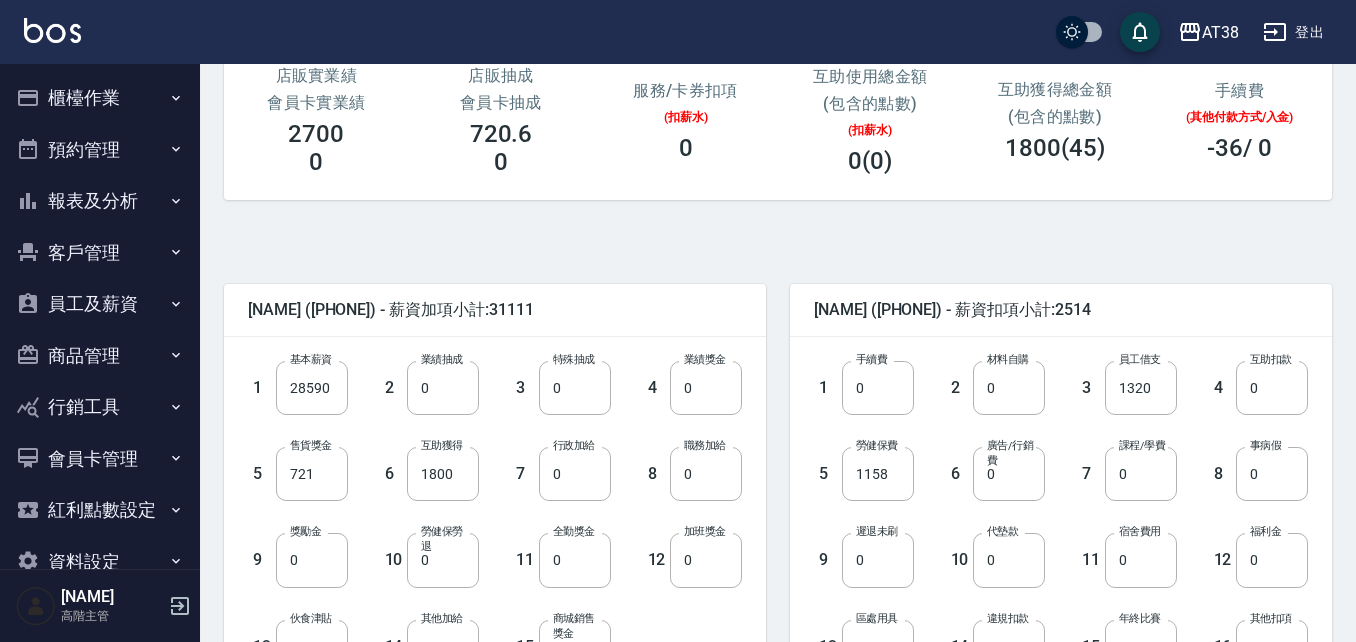 scroll, scrollTop: 200, scrollLeft: 0, axis: vertical 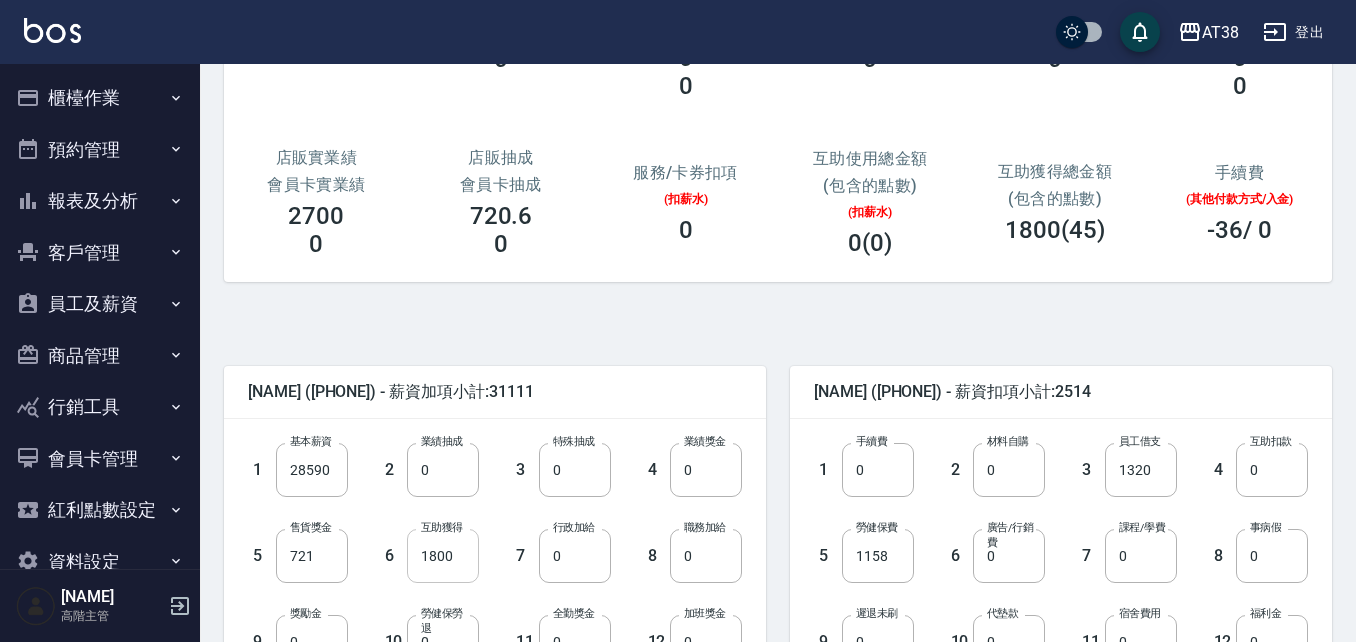 click on "1800" at bounding box center (443, 556) 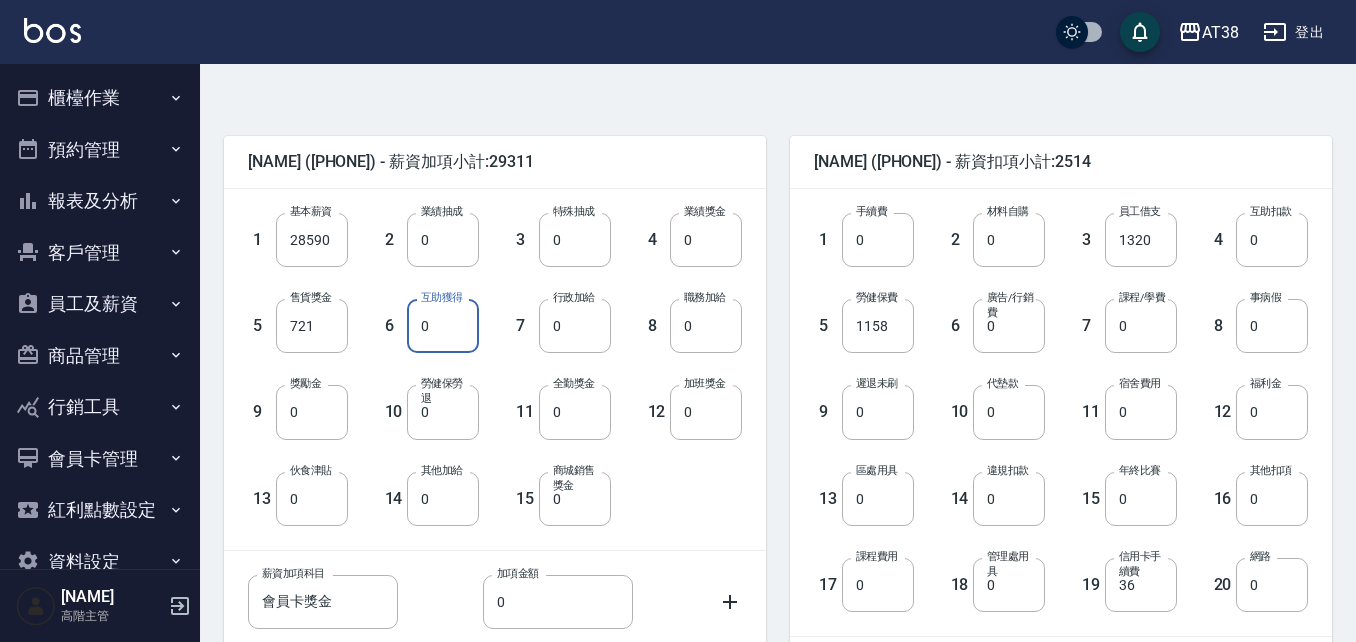 scroll, scrollTop: 400, scrollLeft: 0, axis: vertical 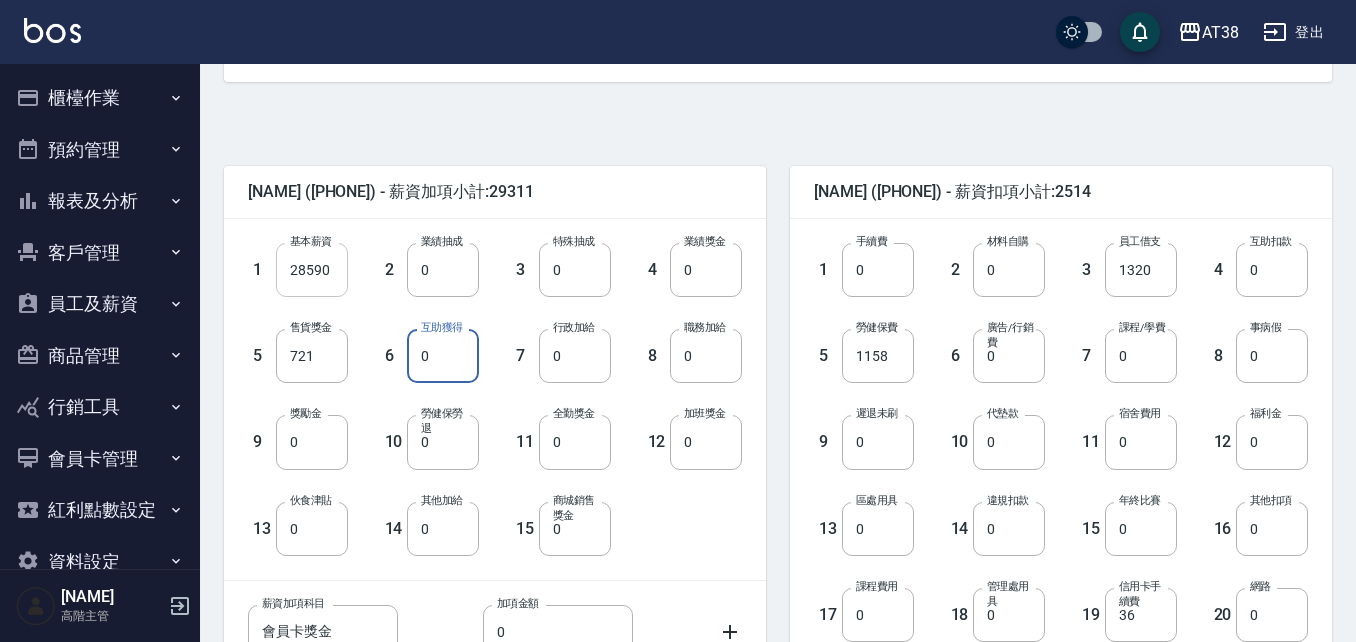 type on "0" 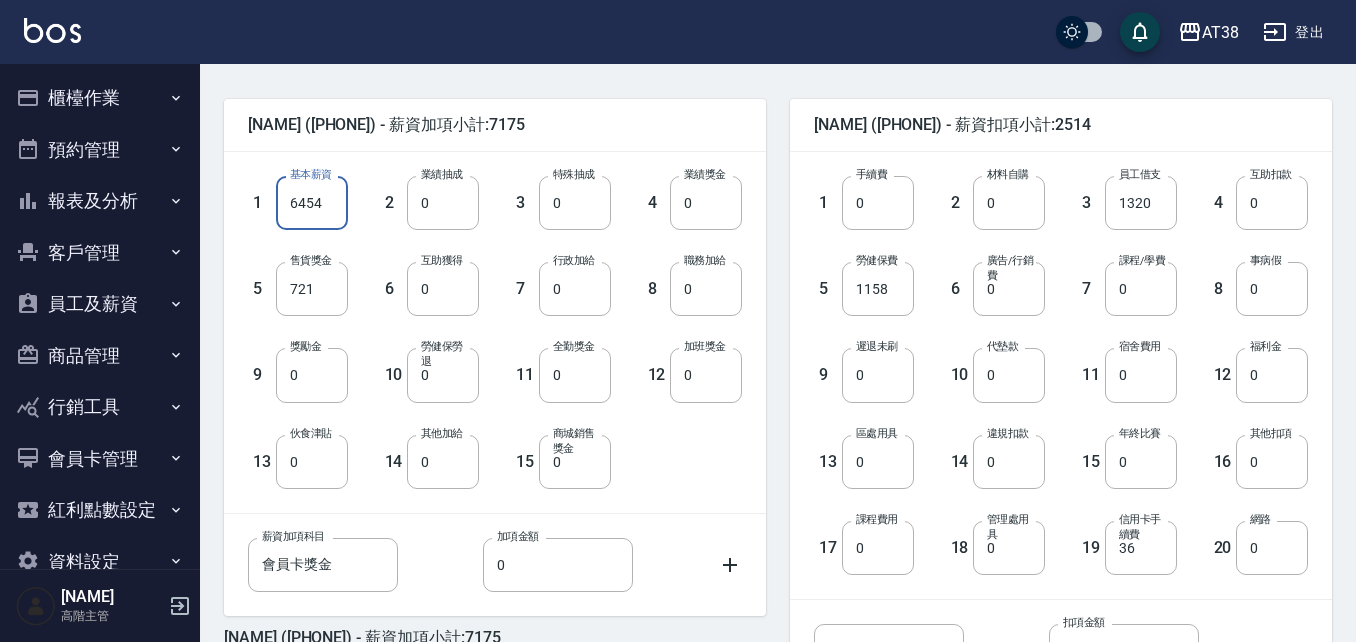 scroll, scrollTop: 500, scrollLeft: 0, axis: vertical 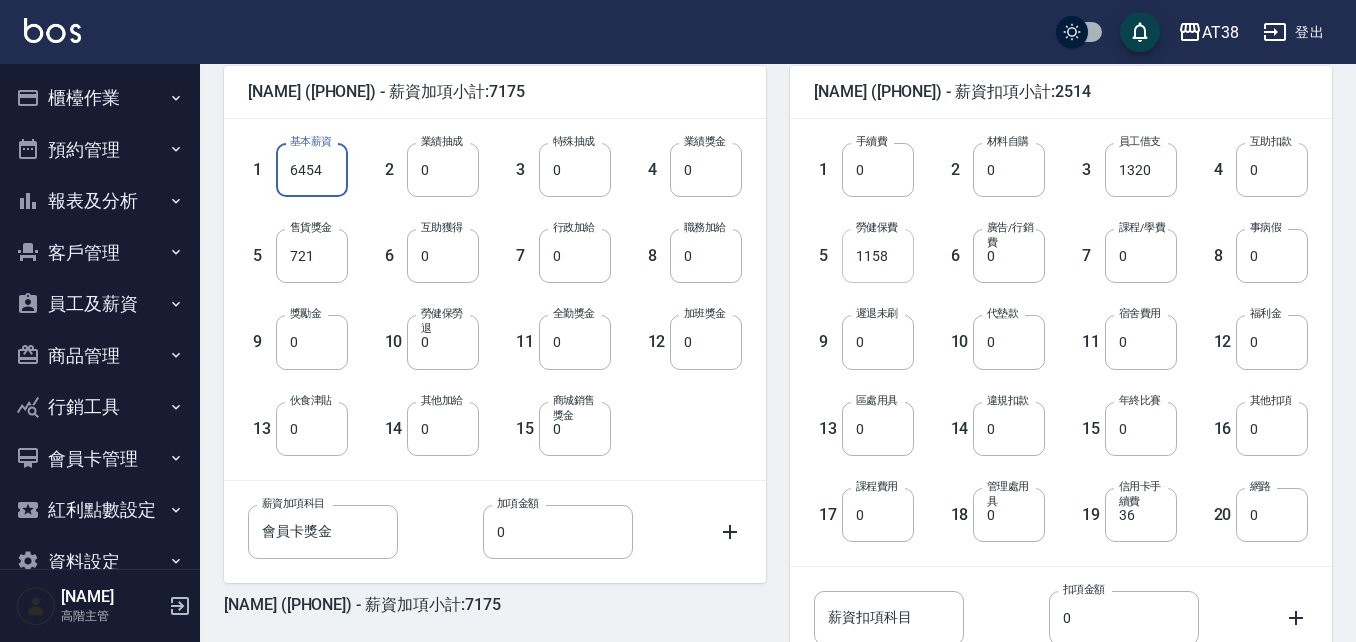 type on "6454" 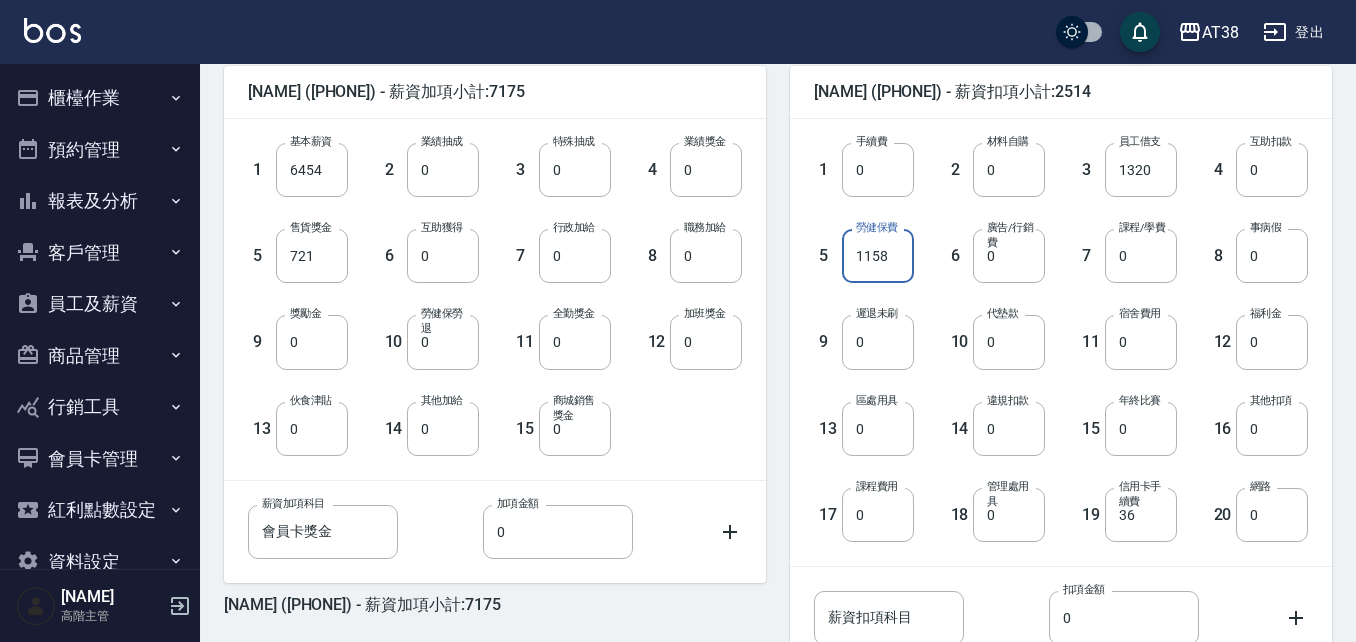 click on "1158" at bounding box center [878, 256] 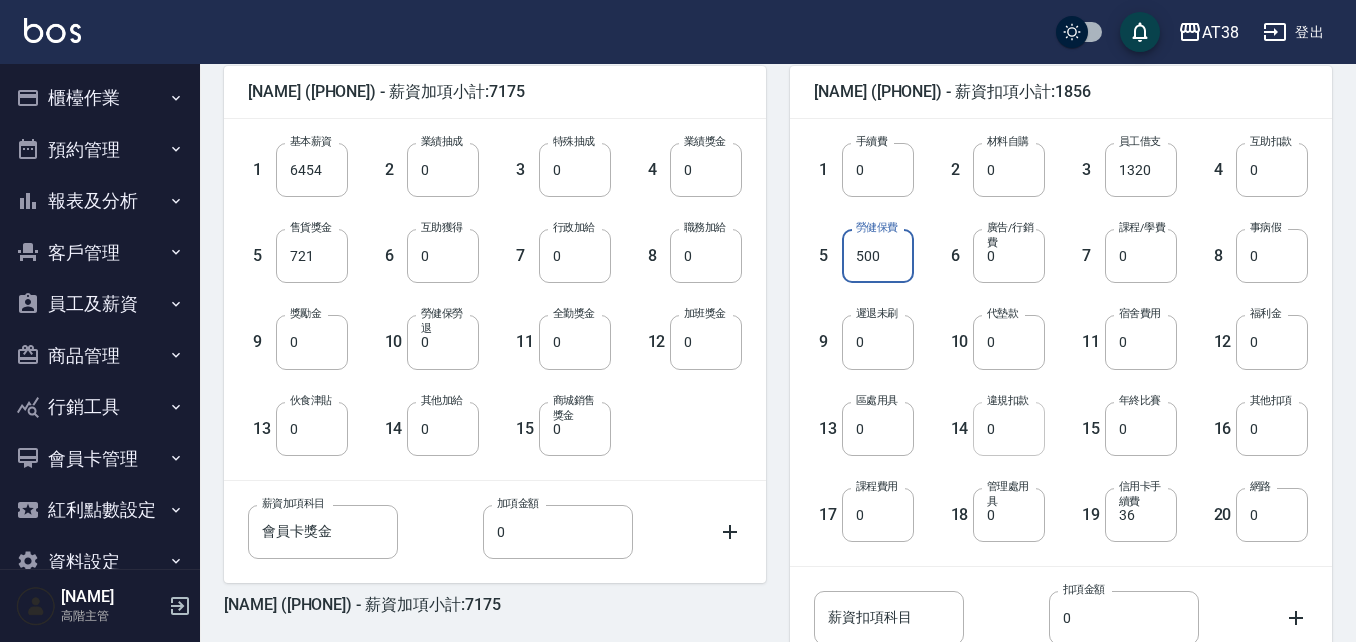 type on "500" 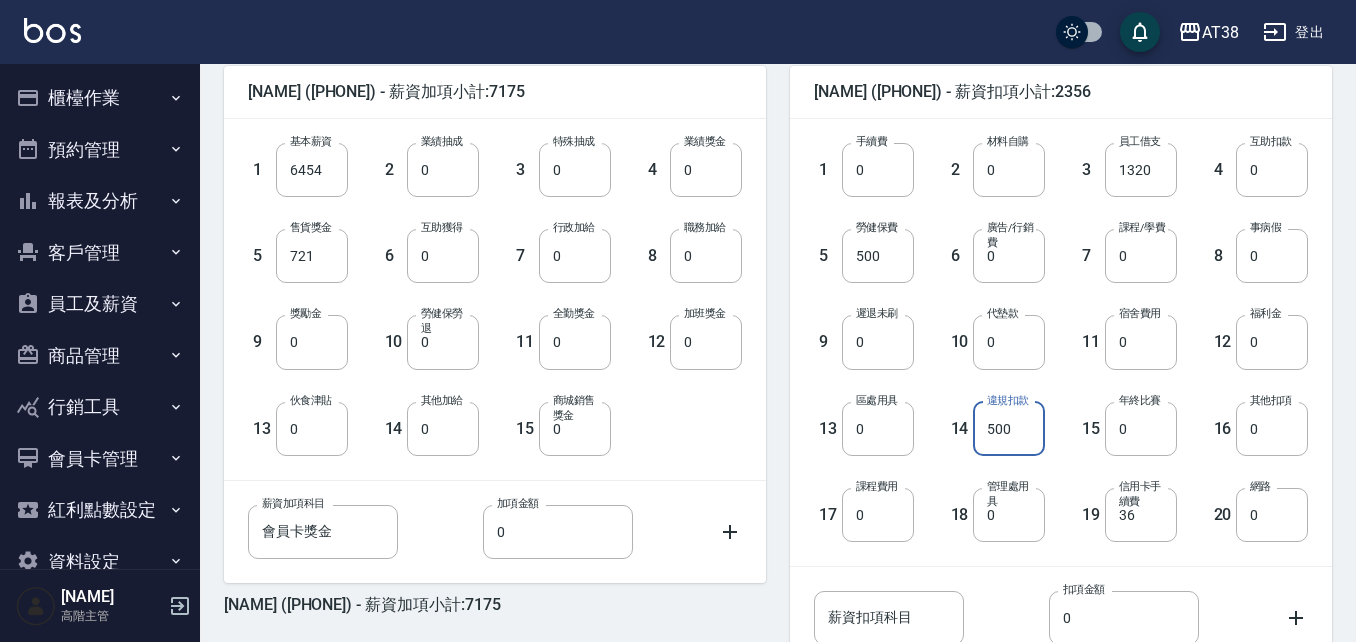type on "500" 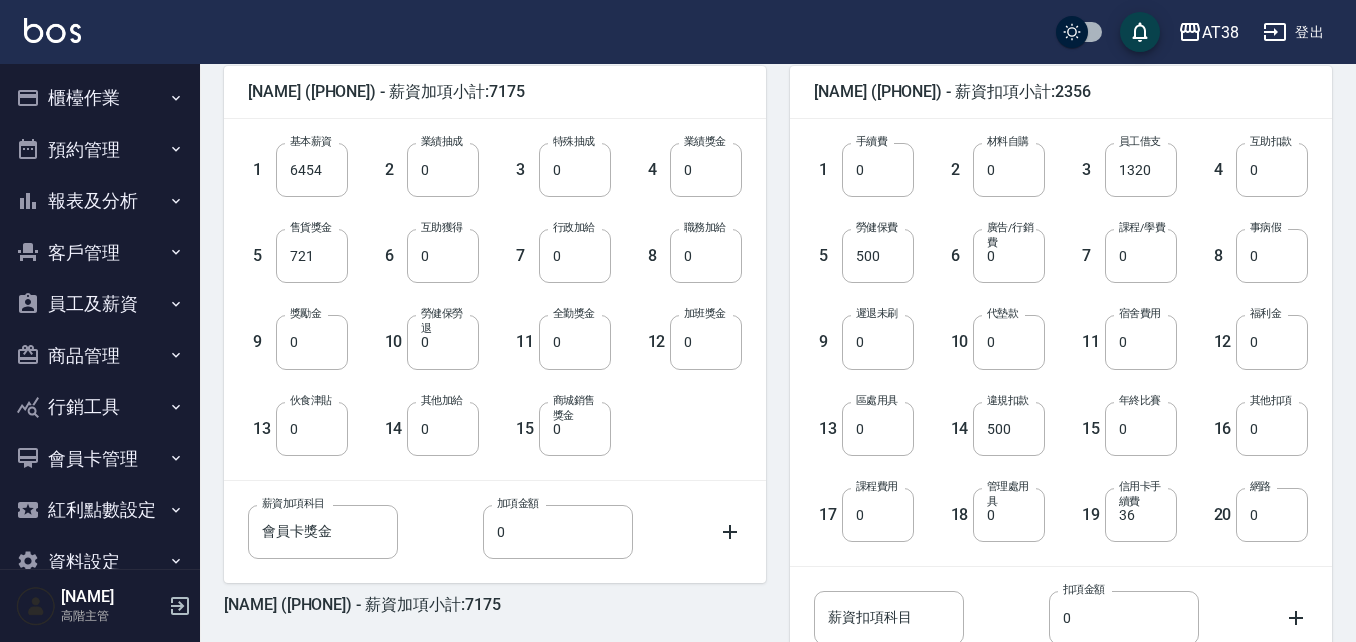 click on "1 基本薪資 6454 基本薪資 2 業績抽成 0 業績抽成 3 特殊抽成 0 特殊抽成 4 業績獎金 0 業績獎金 5 售貨獎金 721 售貨獎金 6 互助獲得 0 互助獲得 7 行政加給 0 行政加給 8 職務加給 0 職務加給 9 獎勵金 0 獎勵金 10 勞健保勞退 0 勞健保勞退 11 全勤獎金 0 全勤獎金 12 加班獎金 0 加班獎金 13 伙食津貼 0 伙食津貼 14 其他加給 0 其他加給 15 商城銷售獎金 0 商城銷售獎金" at bounding box center (479, 283) 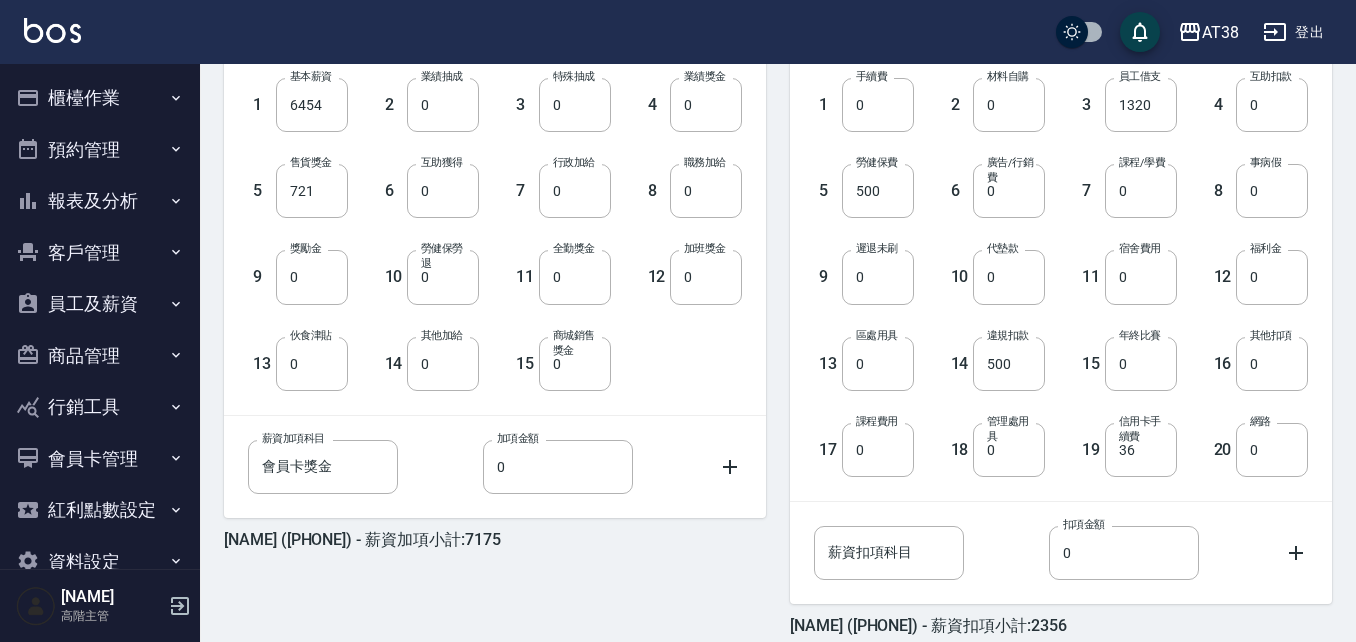scroll, scrollTop: 659, scrollLeft: 0, axis: vertical 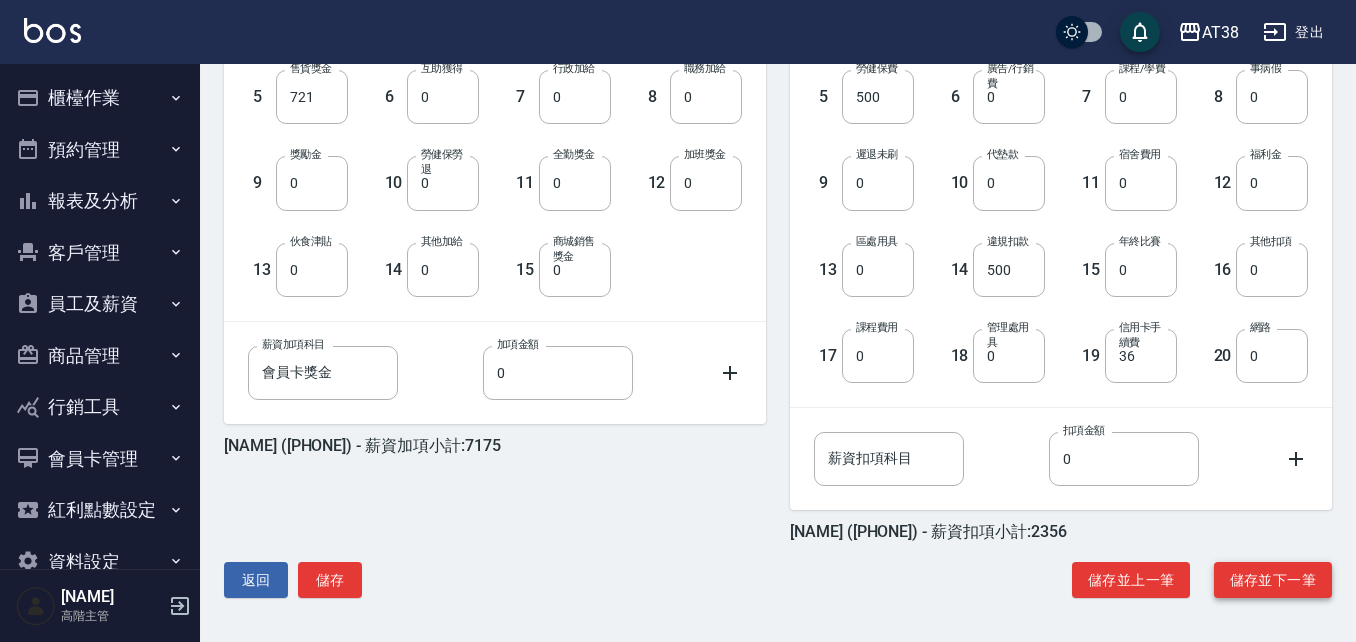 click on "儲存並下一筆" at bounding box center (1273, 580) 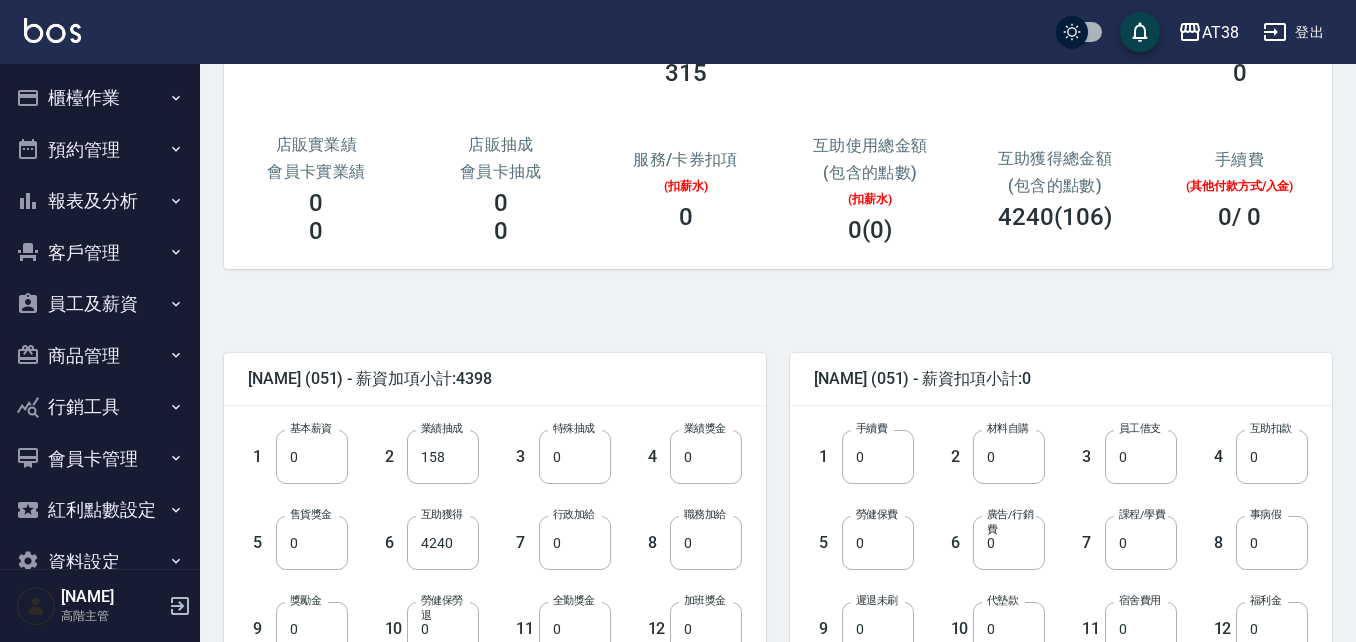 scroll, scrollTop: 300, scrollLeft: 0, axis: vertical 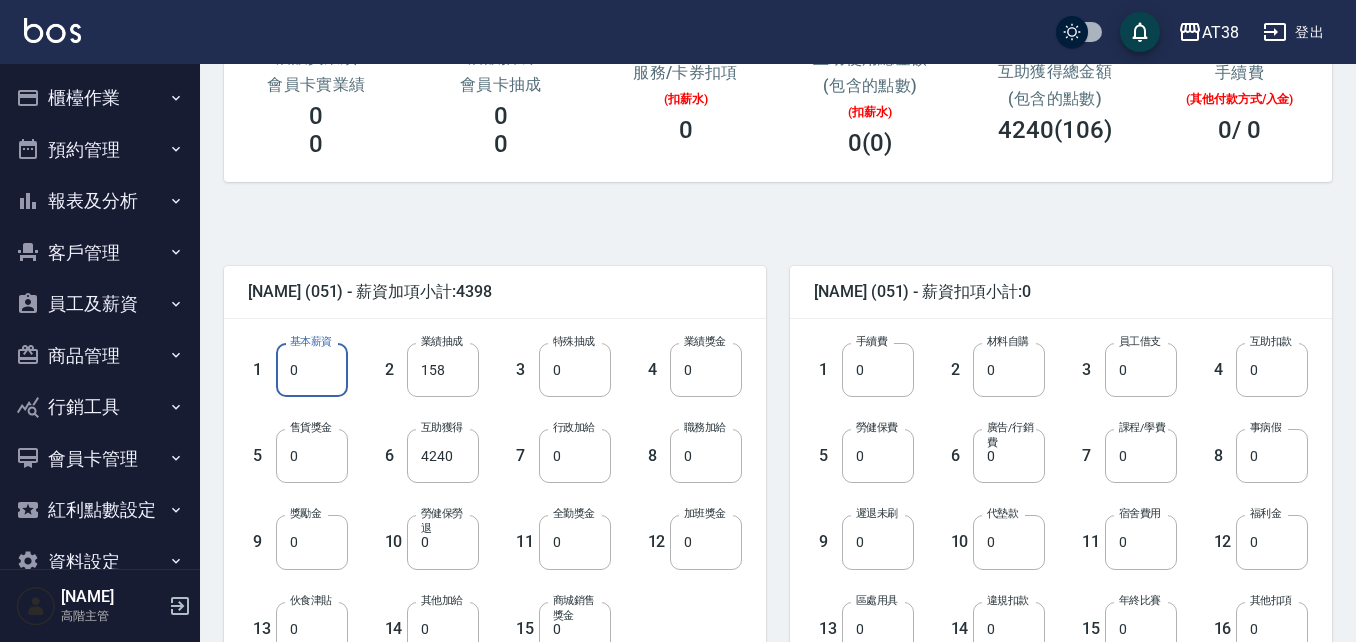 click on "0" at bounding box center (312, 370) 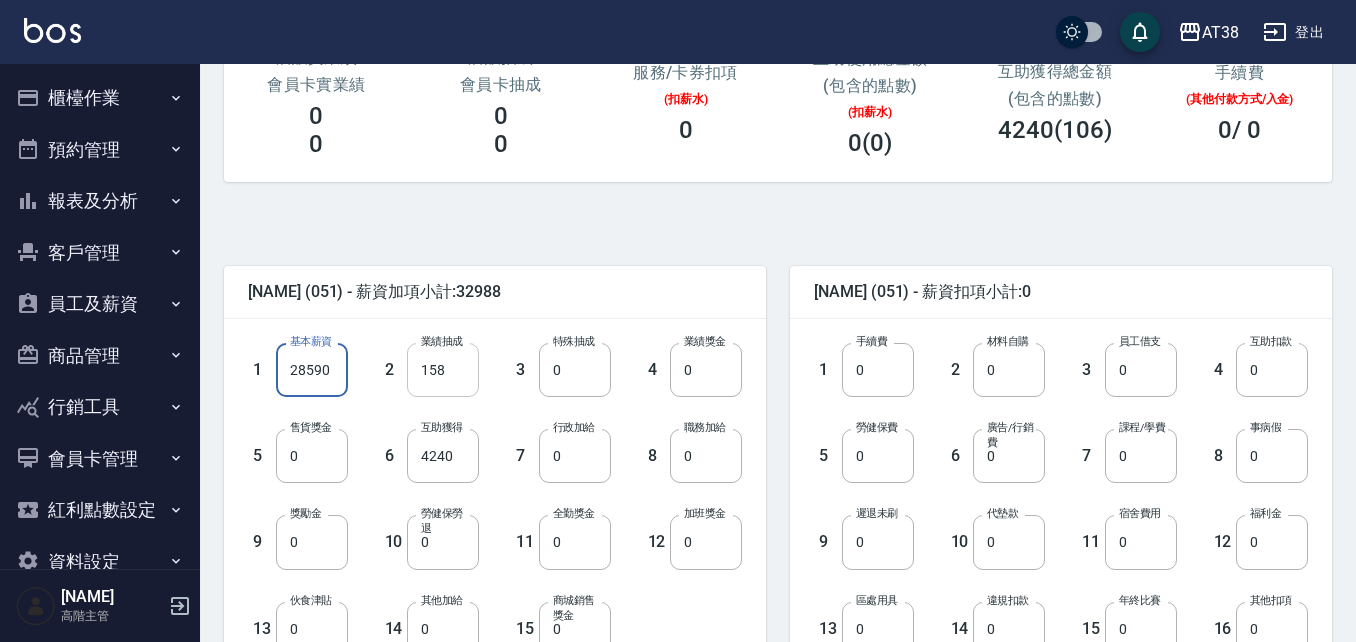type on "28590" 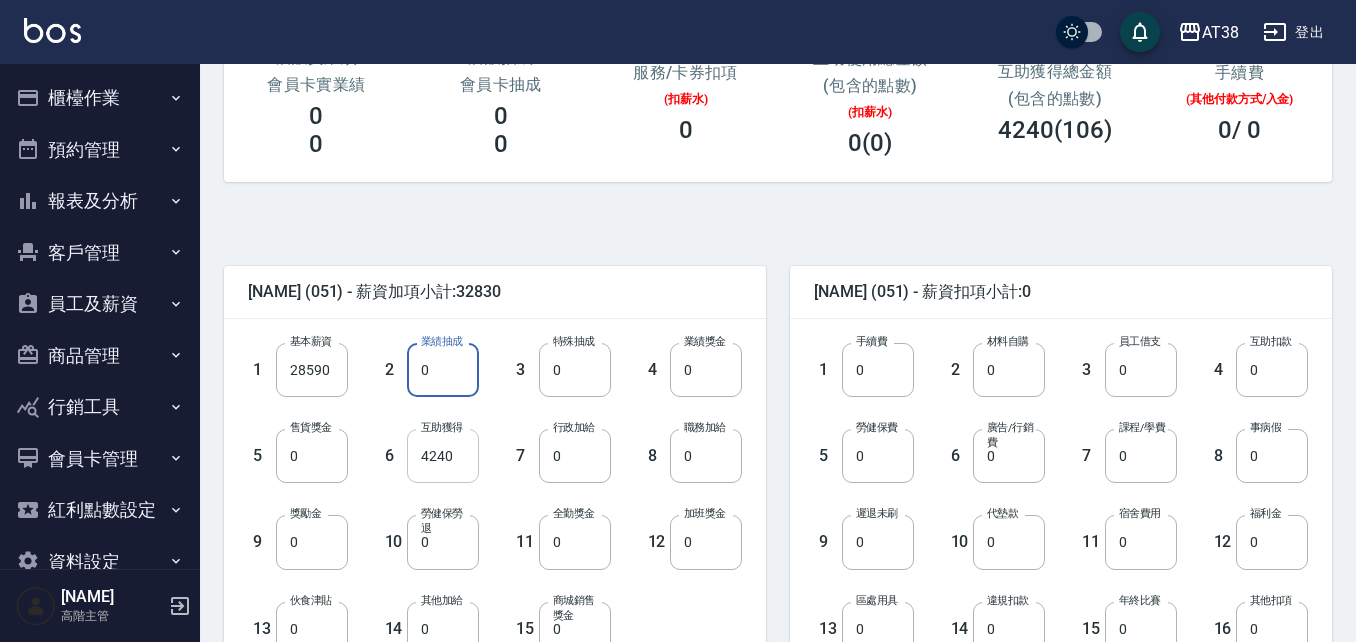 type on "0" 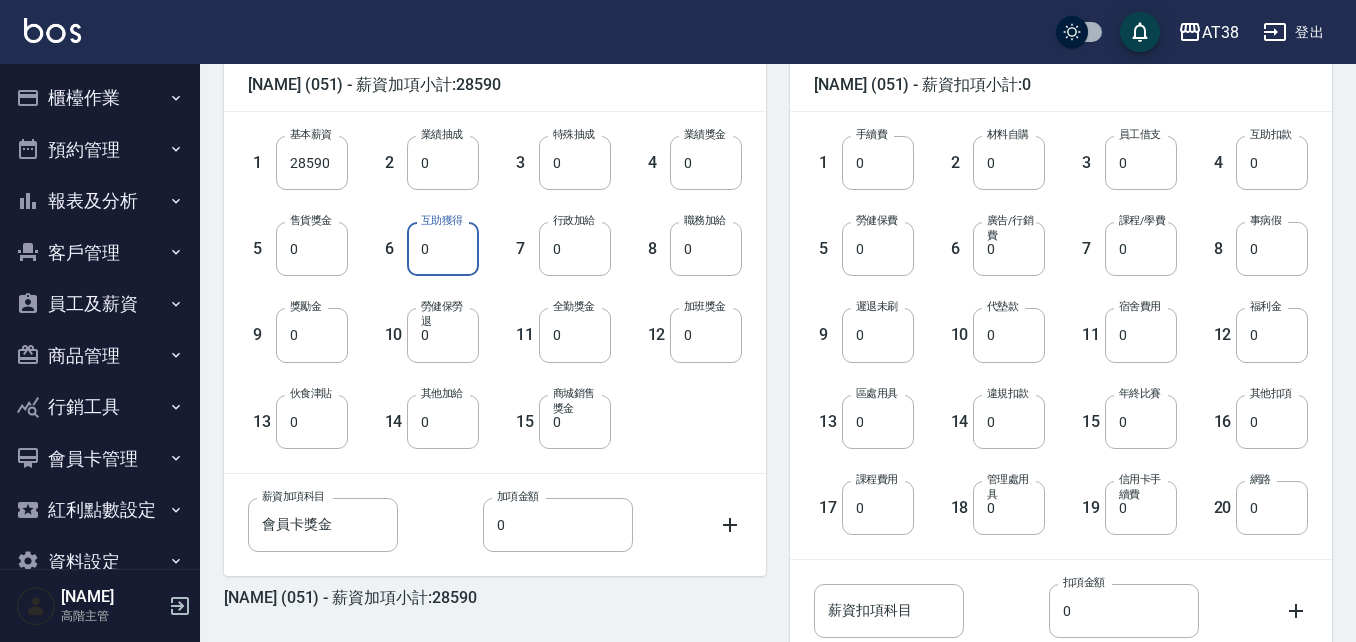 scroll, scrollTop: 459, scrollLeft: 0, axis: vertical 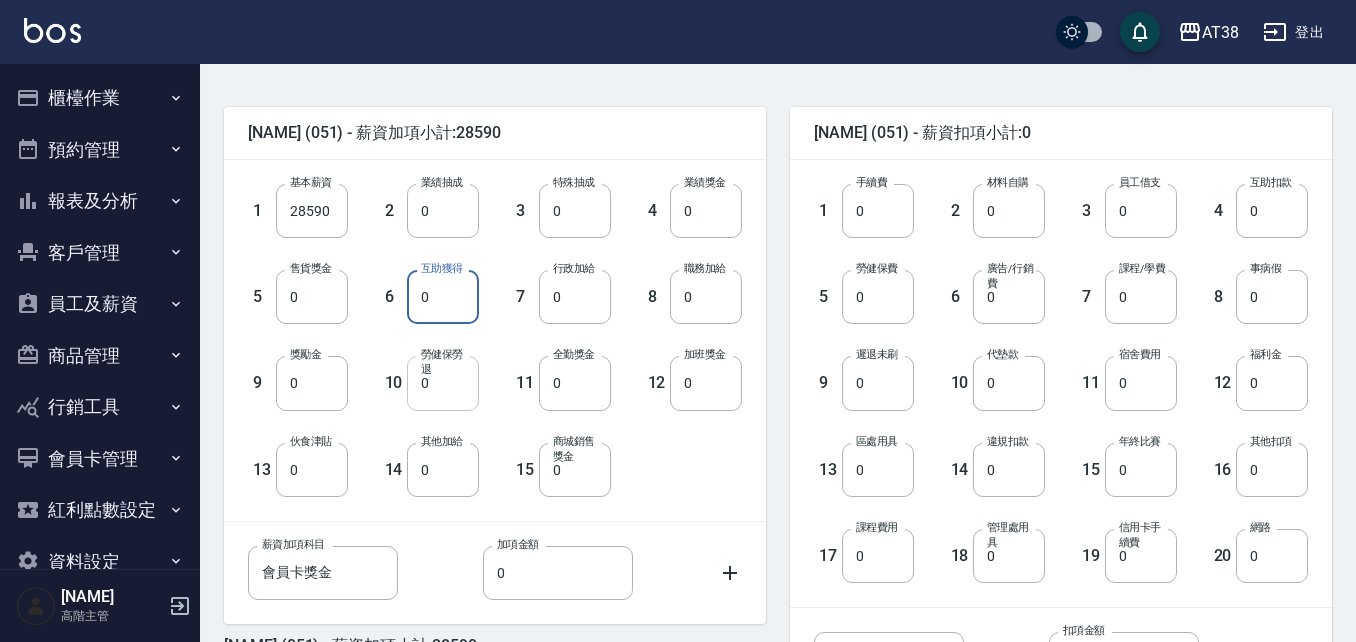 type on "0" 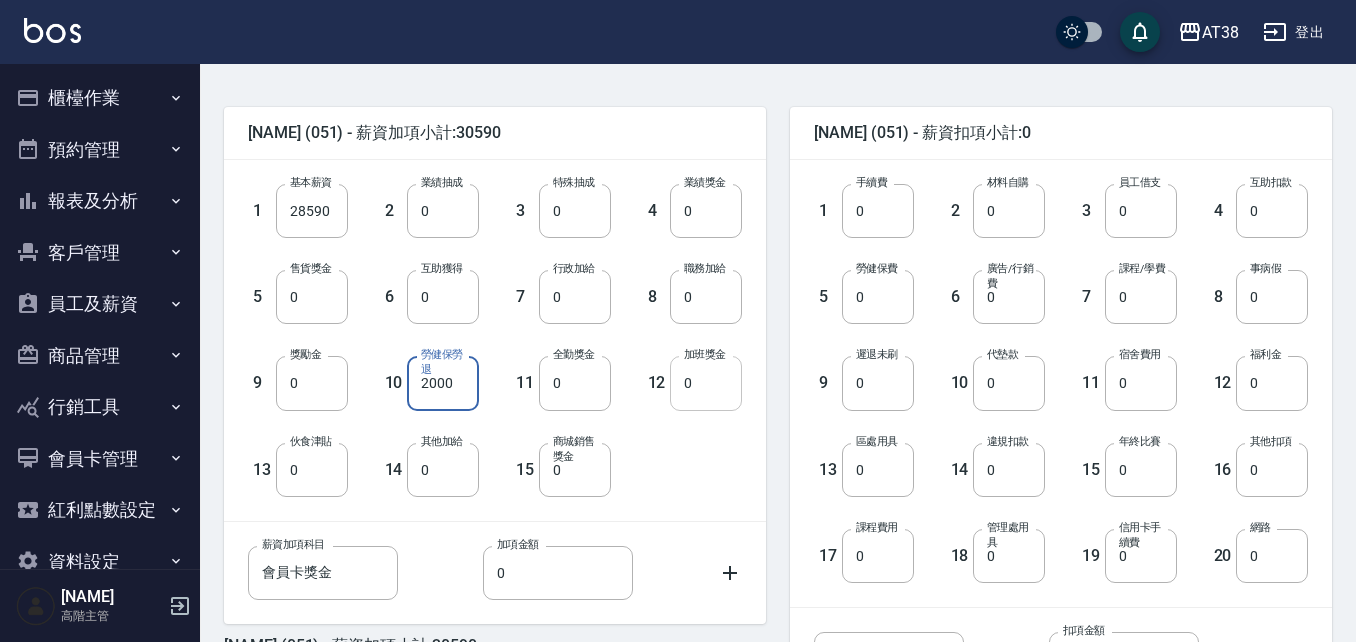 type on "2000" 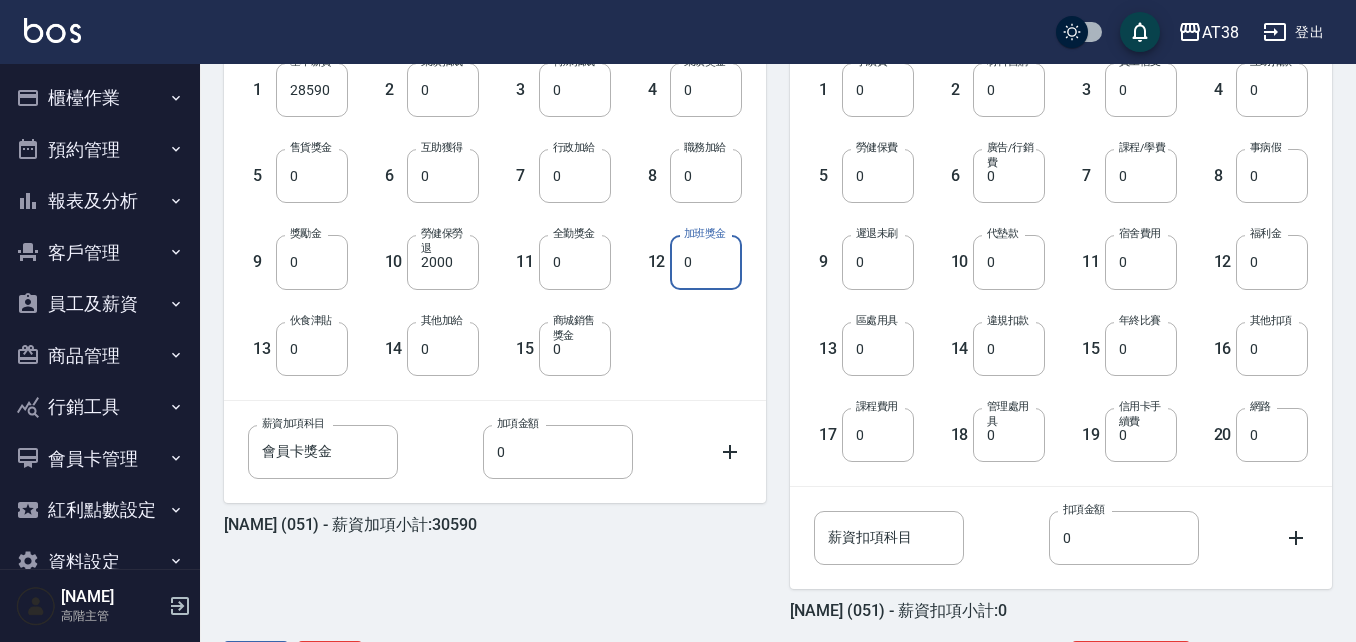 scroll, scrollTop: 659, scrollLeft: 0, axis: vertical 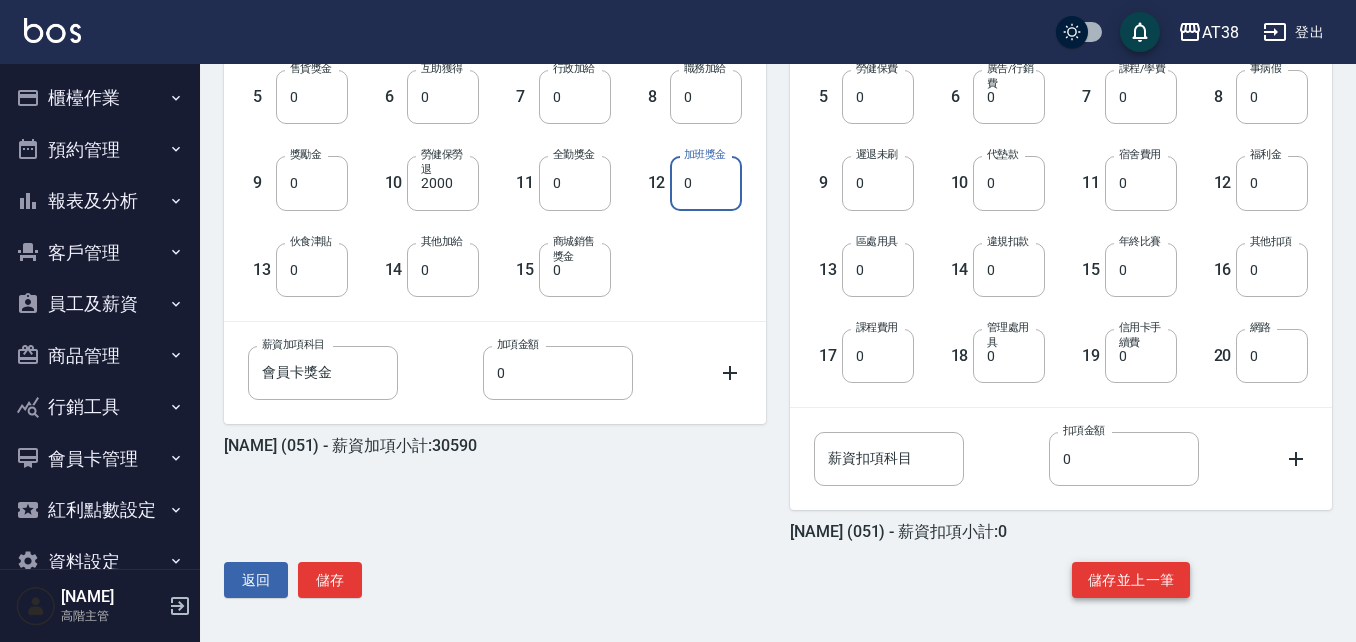 click on "儲存並上一筆" at bounding box center [1131, 580] 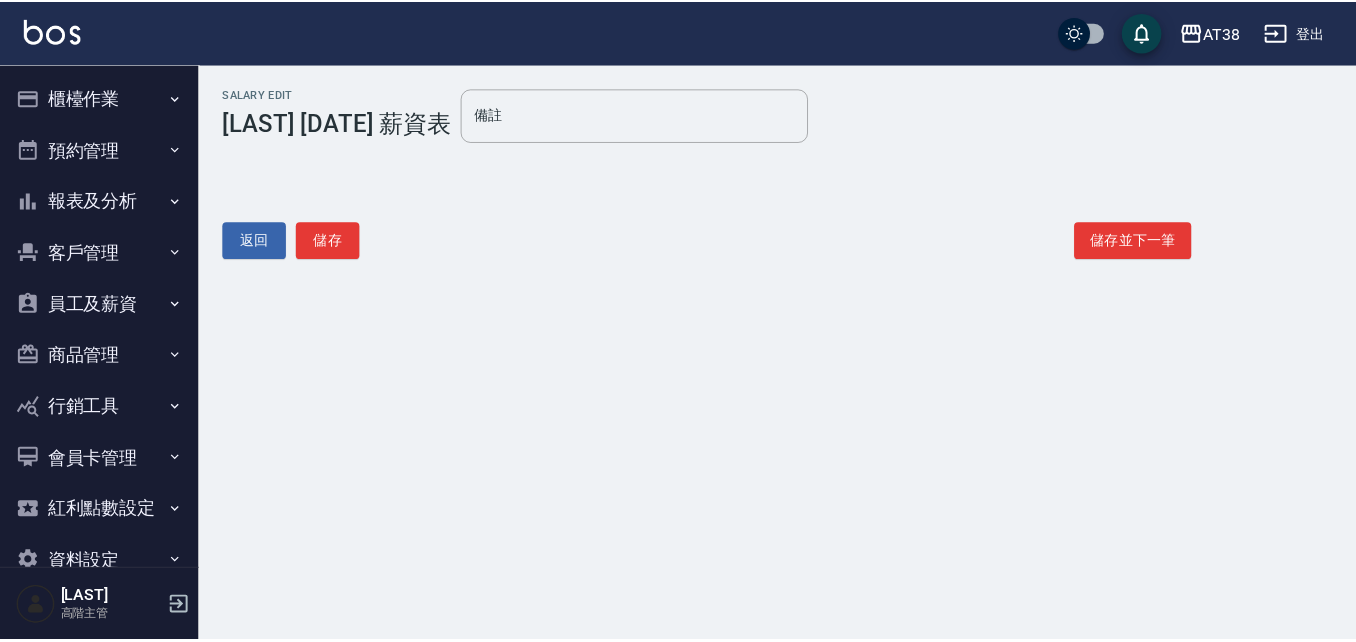 scroll, scrollTop: 0, scrollLeft: 0, axis: both 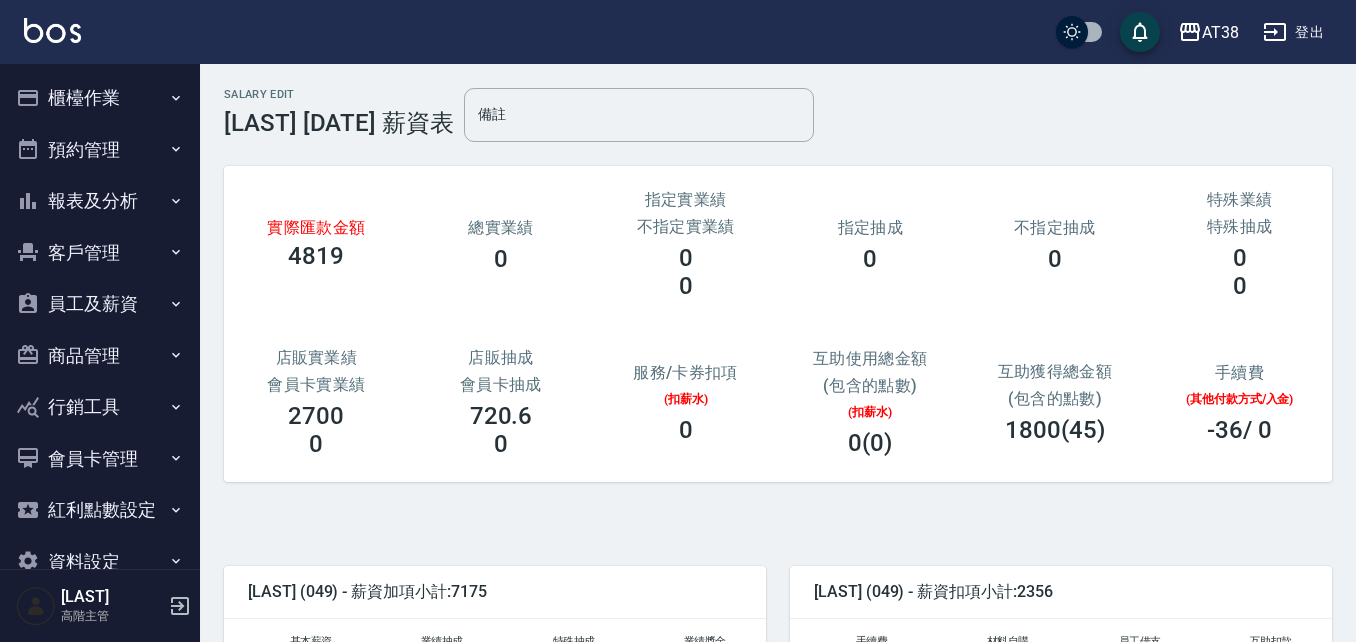 click on "員工及薪資" at bounding box center [100, 304] 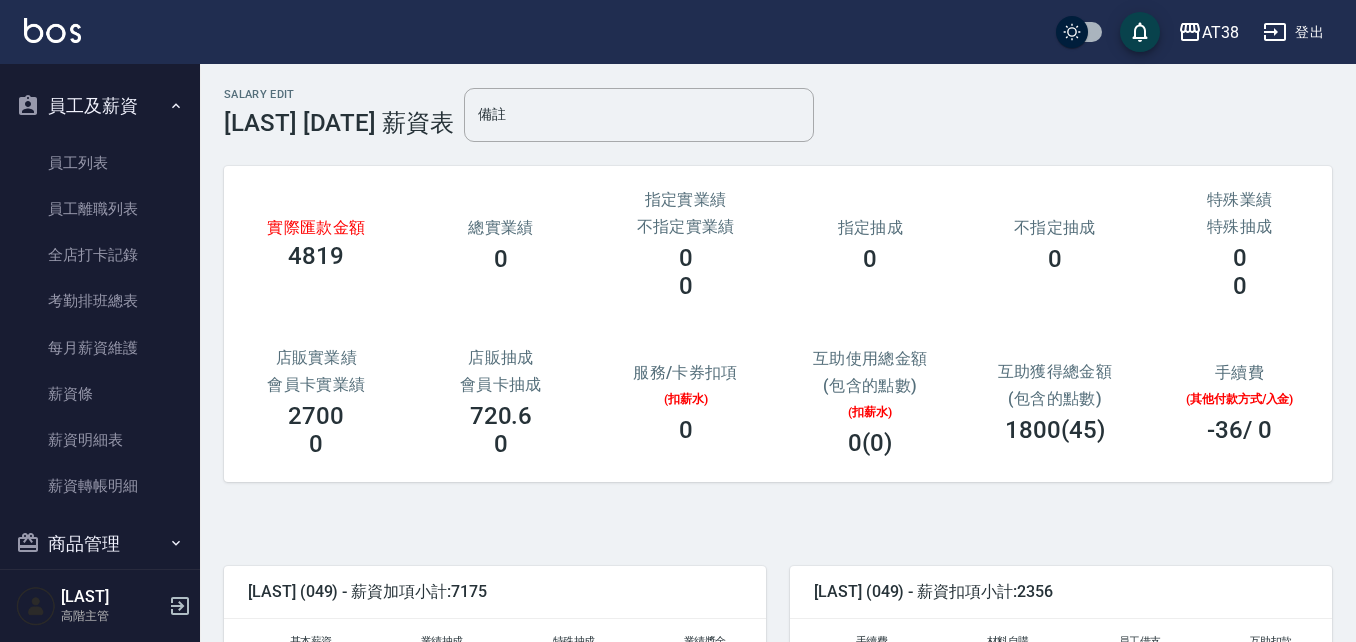 scroll, scrollTop: 200, scrollLeft: 0, axis: vertical 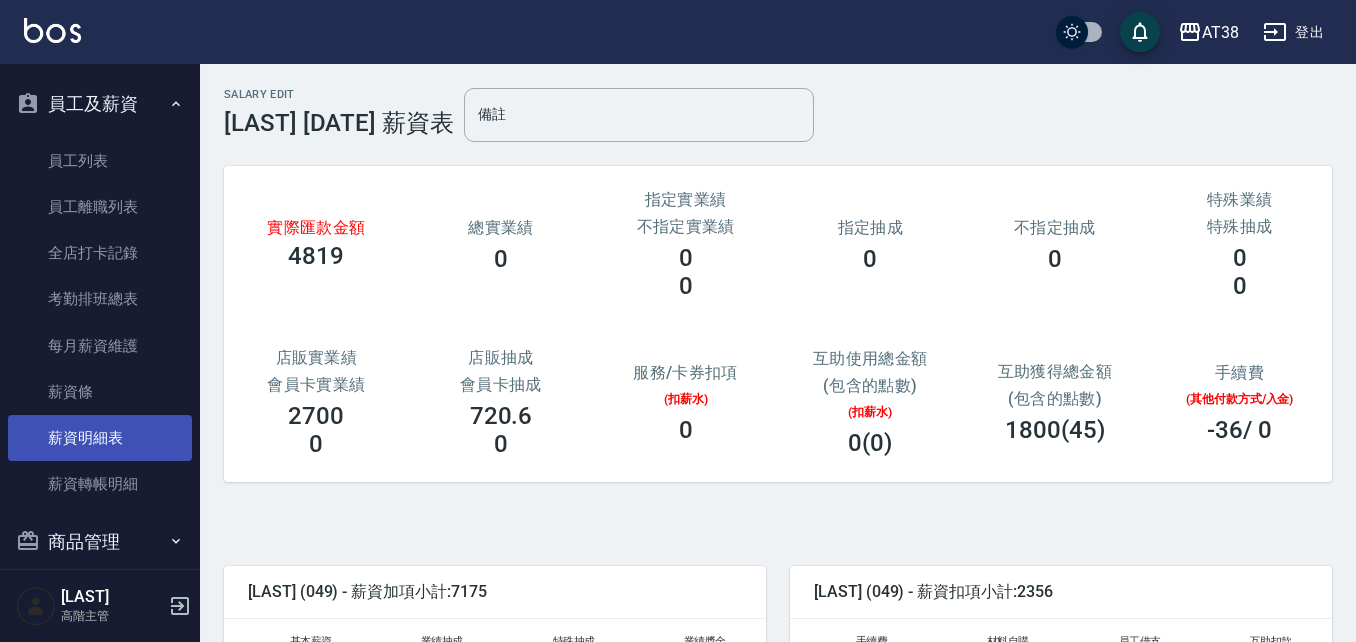 click on "薪資明細表" at bounding box center [100, 438] 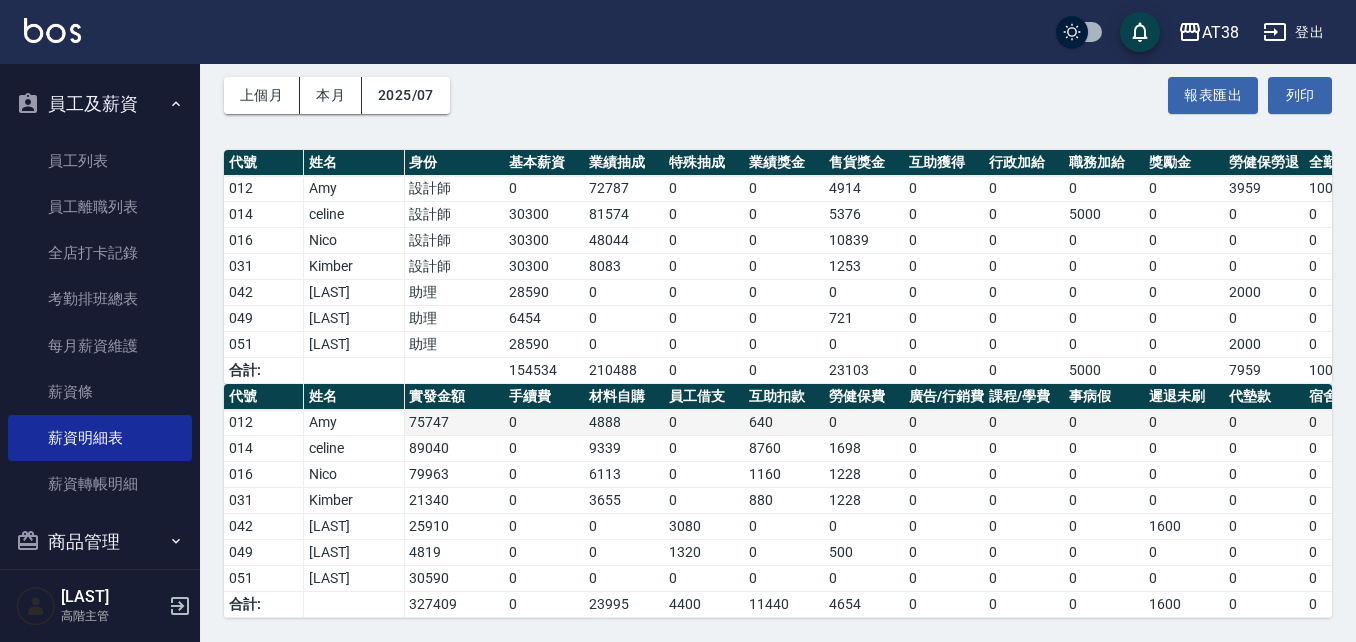 scroll, scrollTop: 114, scrollLeft: 0, axis: vertical 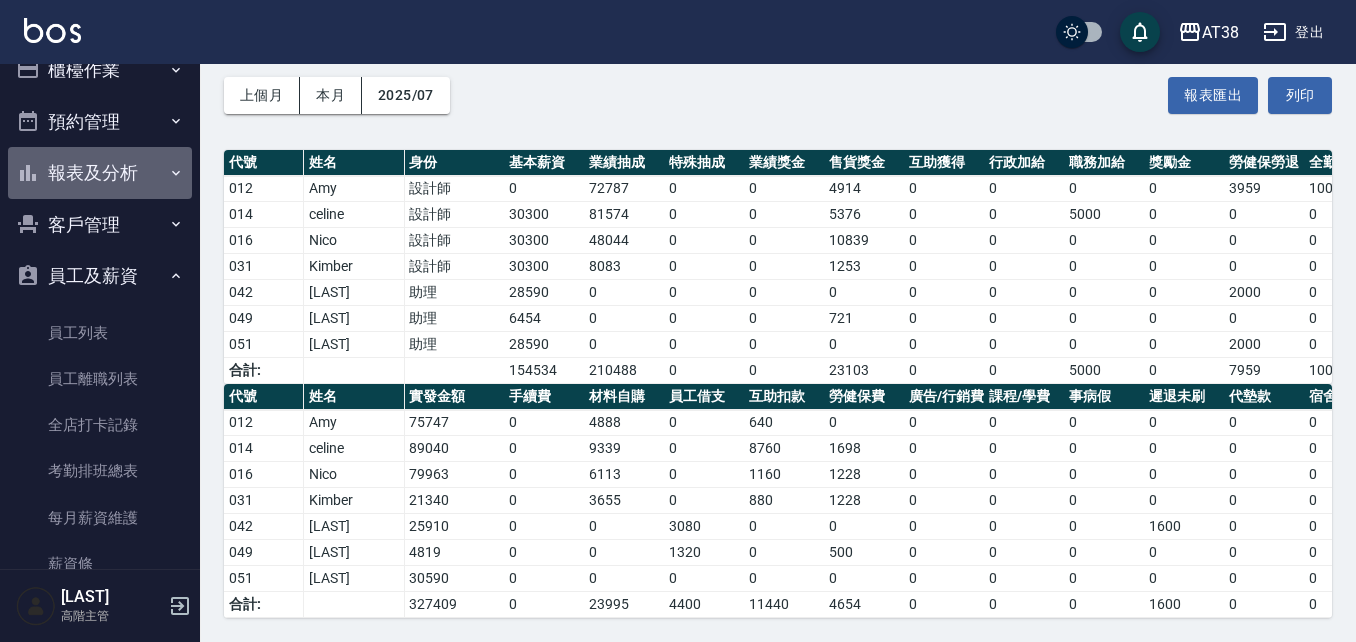 click on "報表及分析" at bounding box center [100, 173] 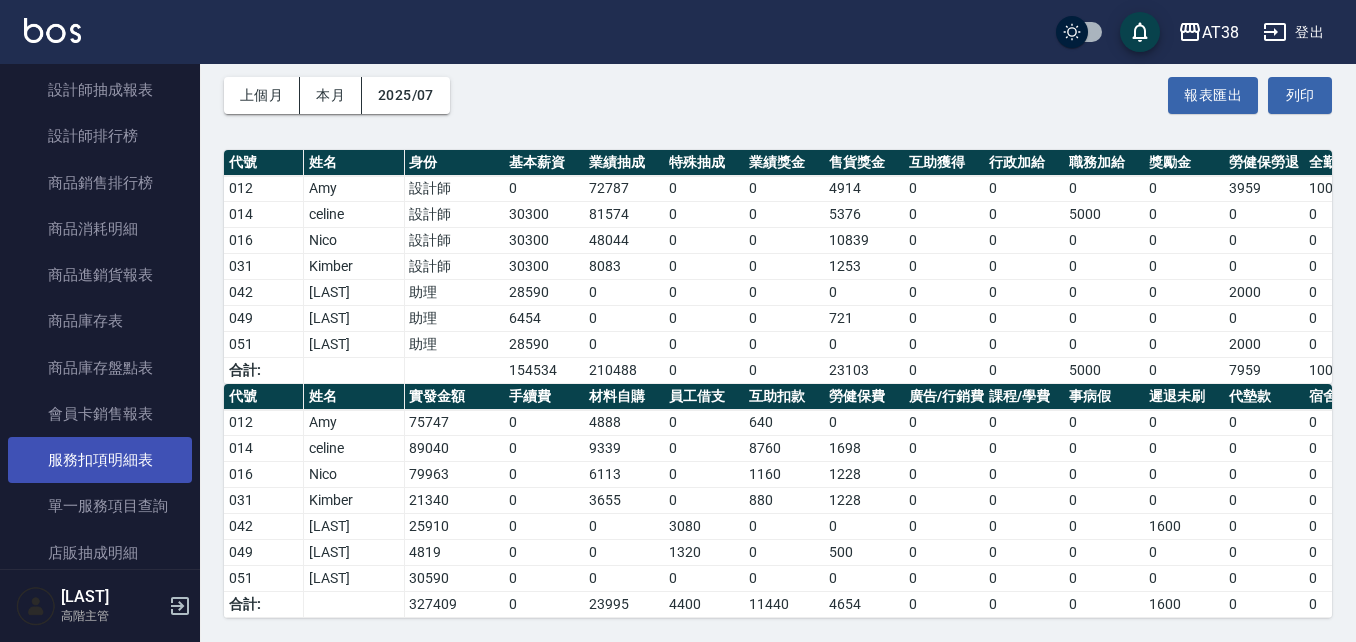 scroll, scrollTop: 900, scrollLeft: 0, axis: vertical 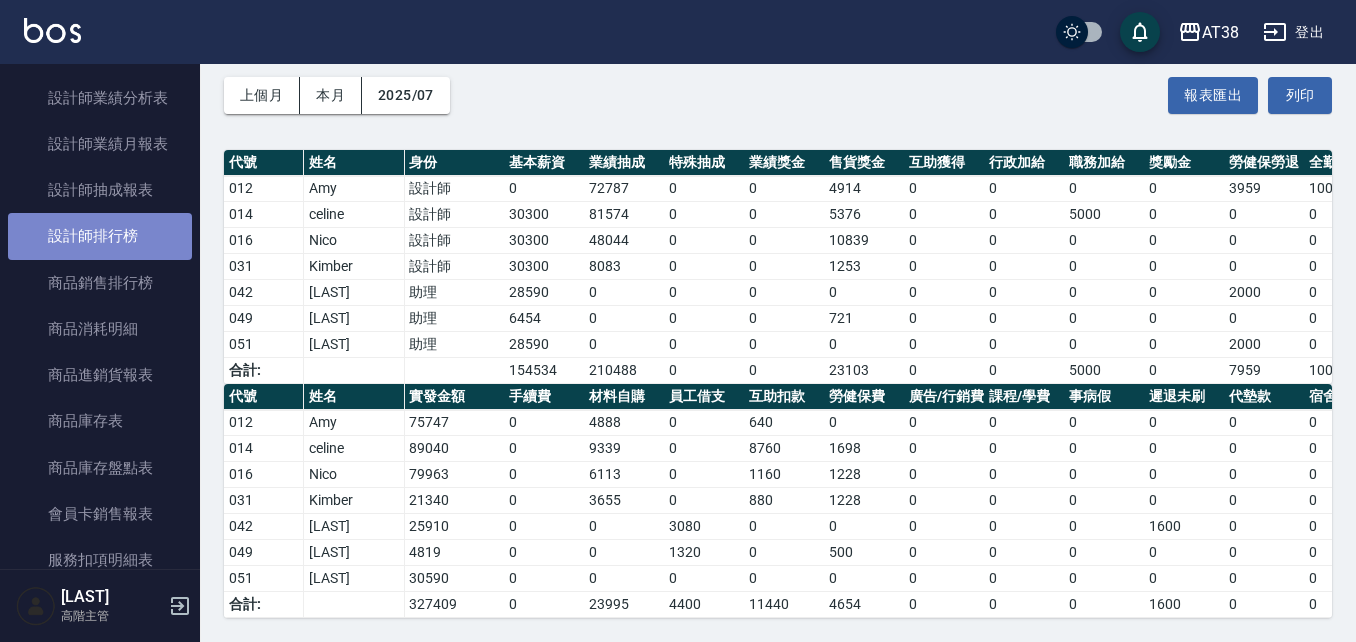 click on "設計師排行榜" at bounding box center [100, 236] 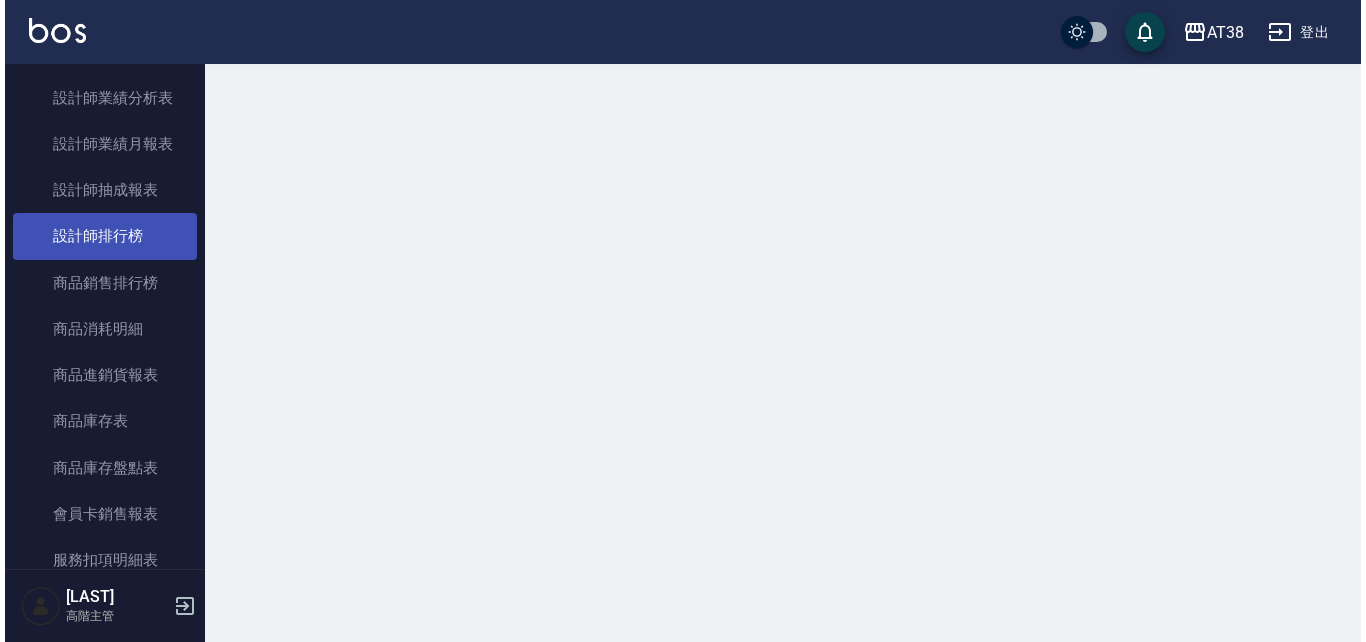 scroll, scrollTop: 0, scrollLeft: 0, axis: both 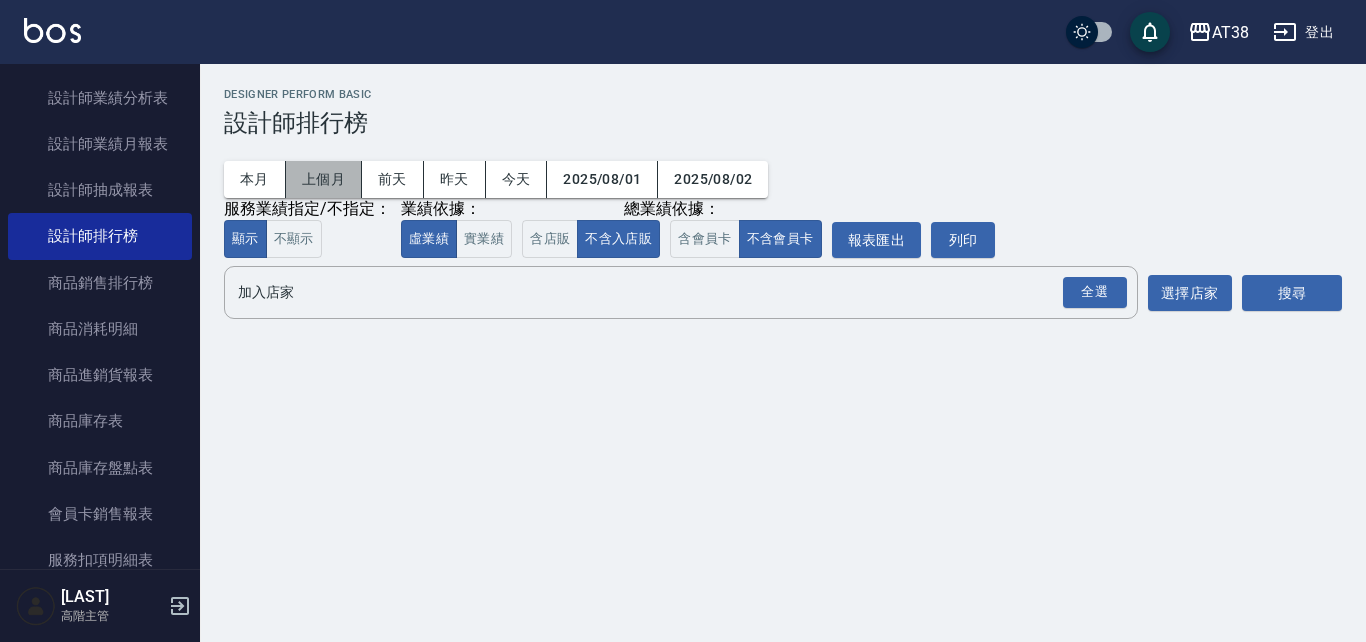 click on "上個月" at bounding box center [324, 179] 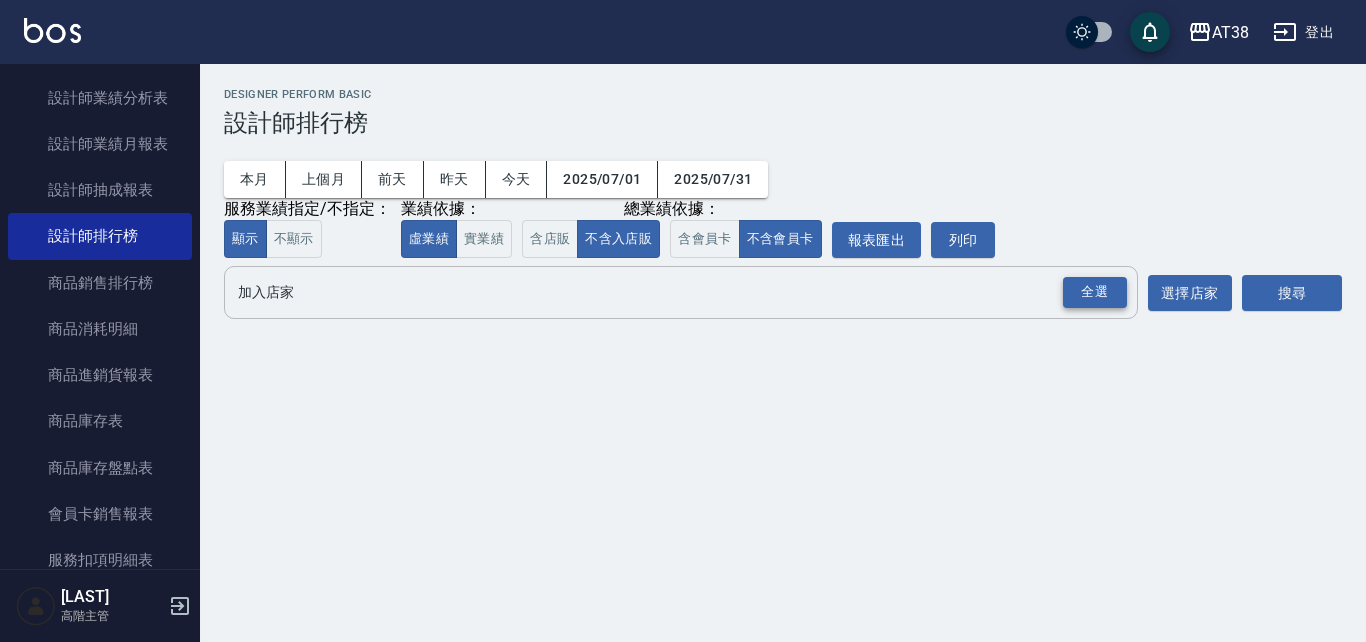 click on "全選" at bounding box center [1095, 292] 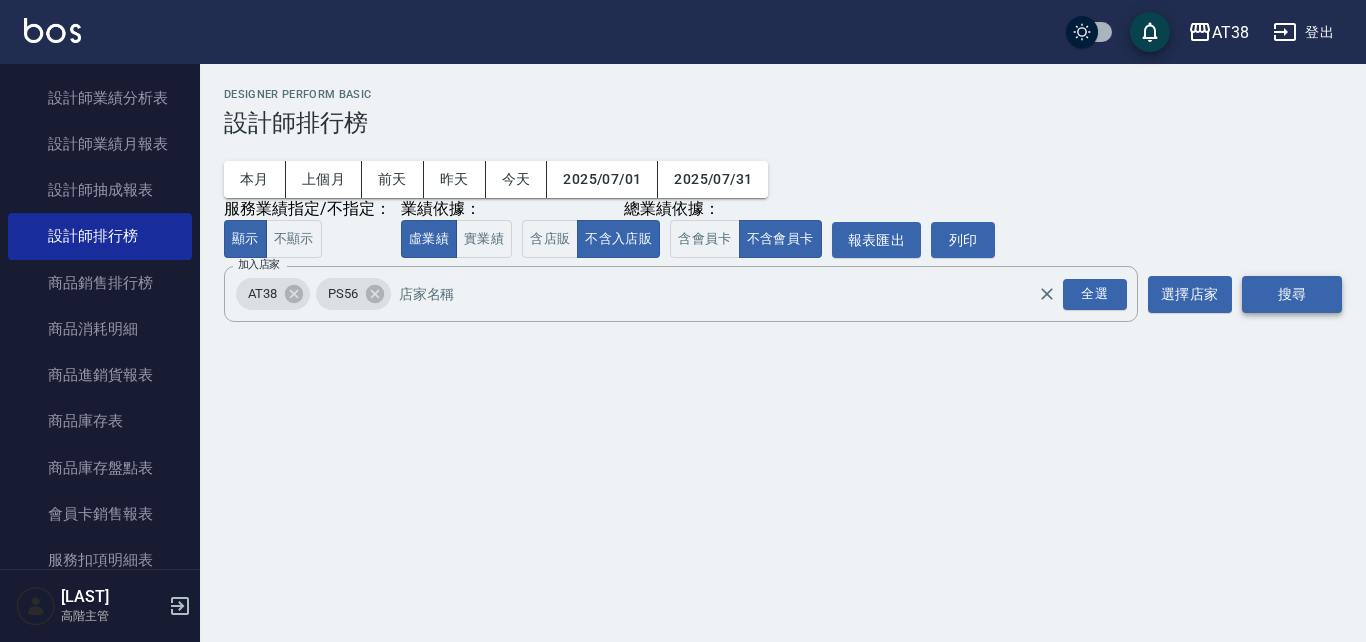 click on "搜尋" at bounding box center (1292, 294) 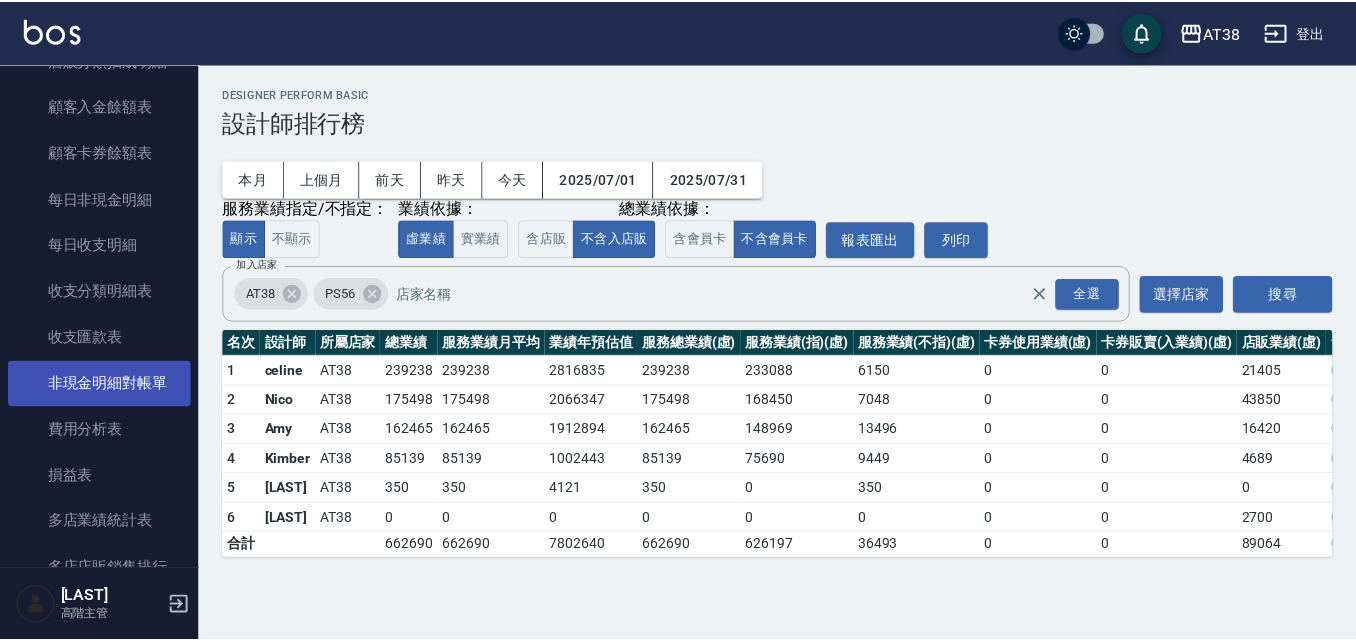 scroll, scrollTop: 1600, scrollLeft: 0, axis: vertical 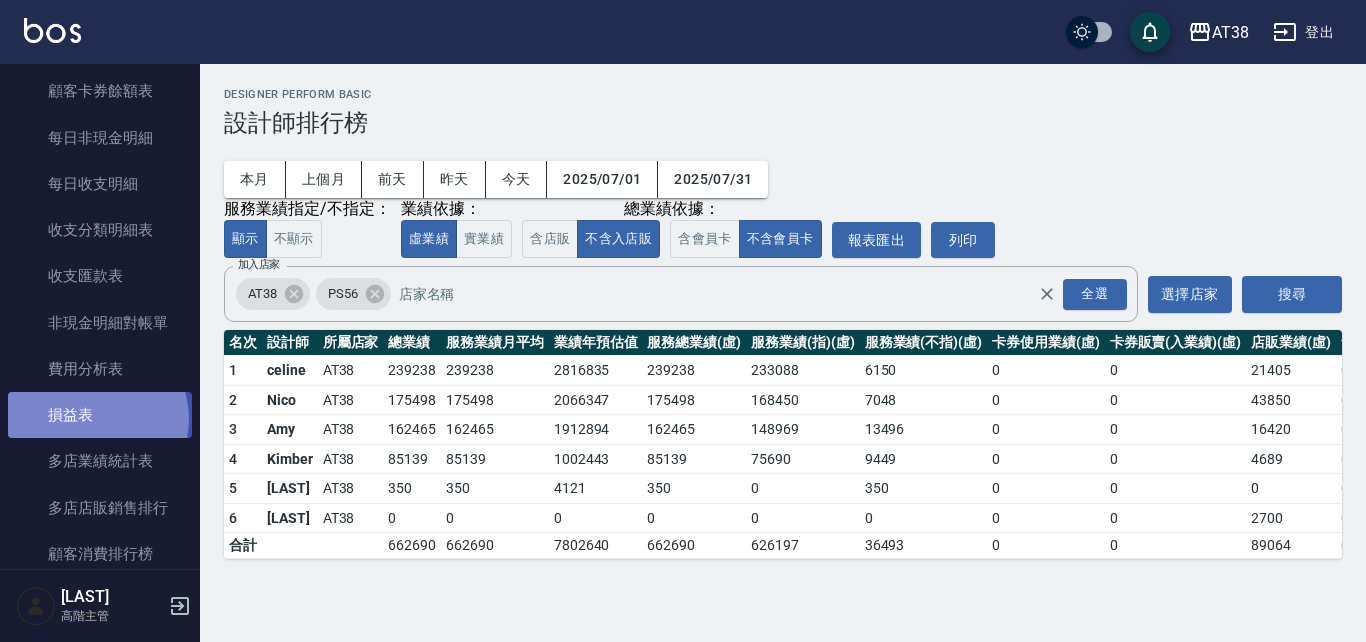 click on "損益表" at bounding box center [100, 415] 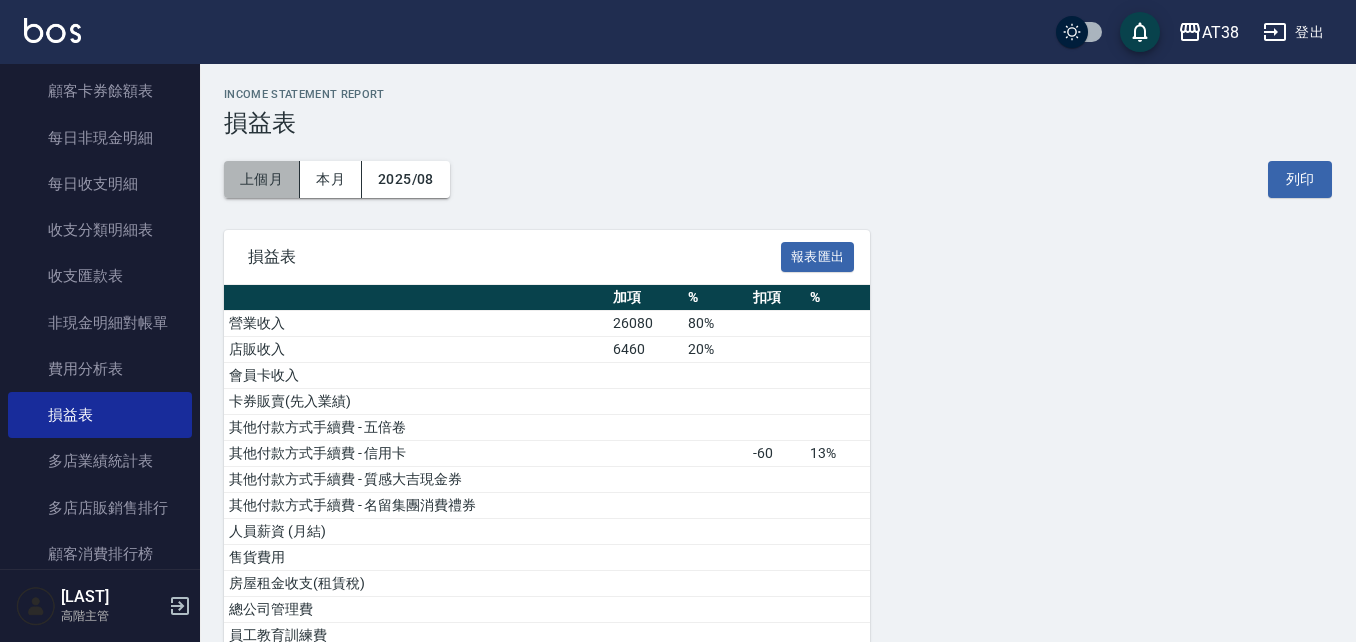 click on "上個月" at bounding box center [262, 179] 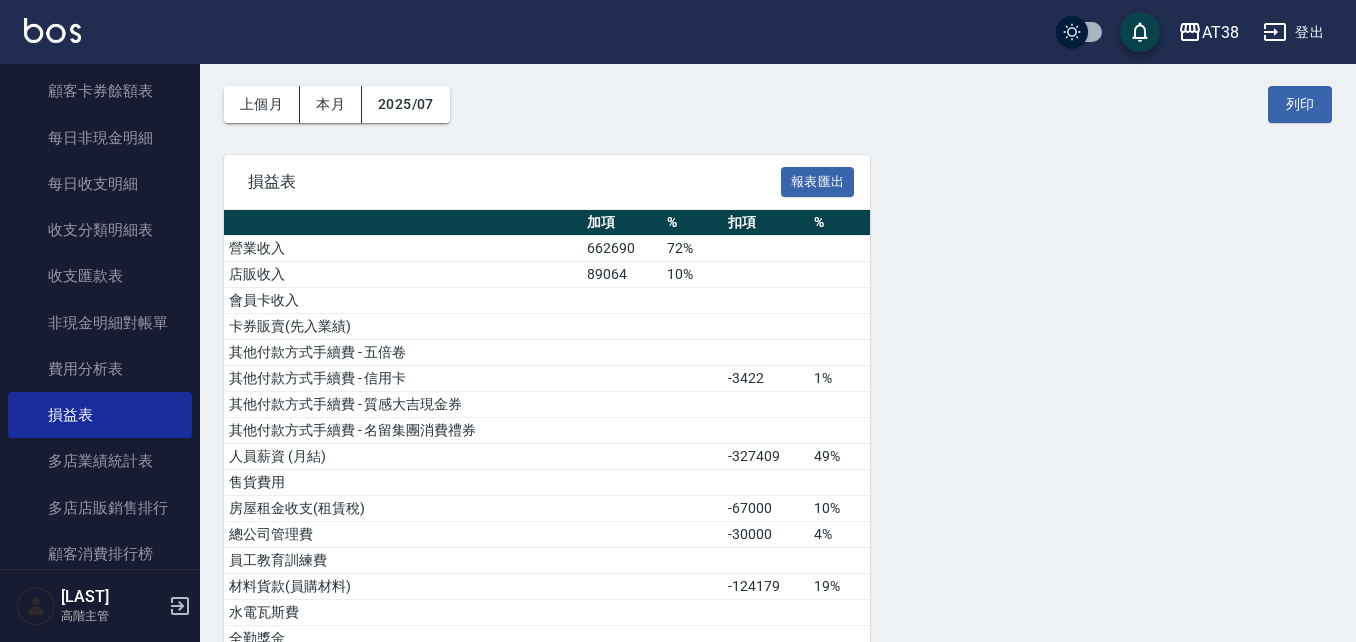 scroll, scrollTop: 73, scrollLeft: 0, axis: vertical 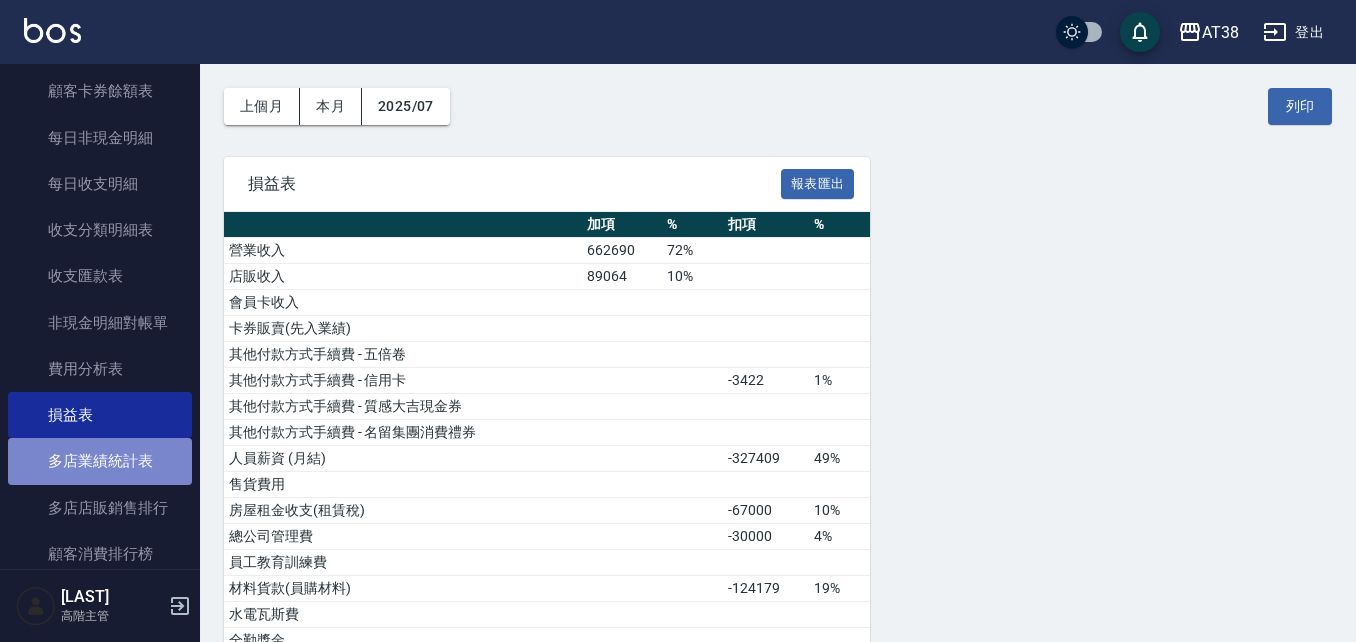click on "多店業績統計表" at bounding box center [100, 461] 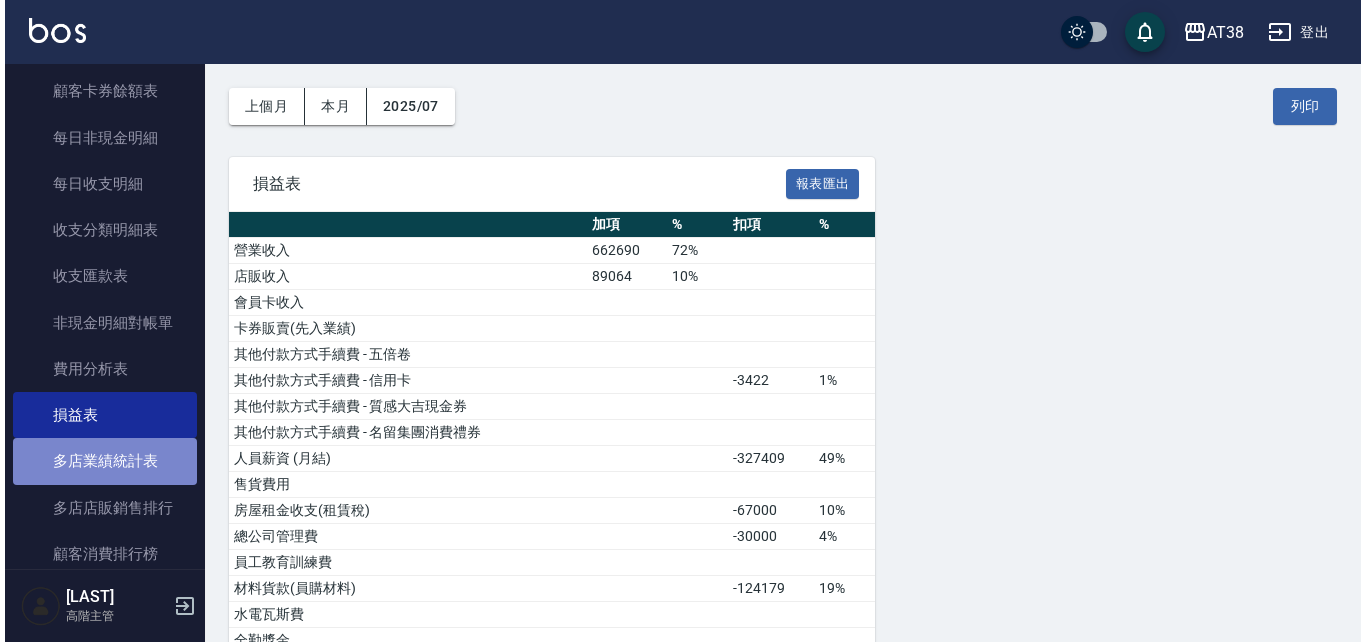 scroll, scrollTop: 0, scrollLeft: 0, axis: both 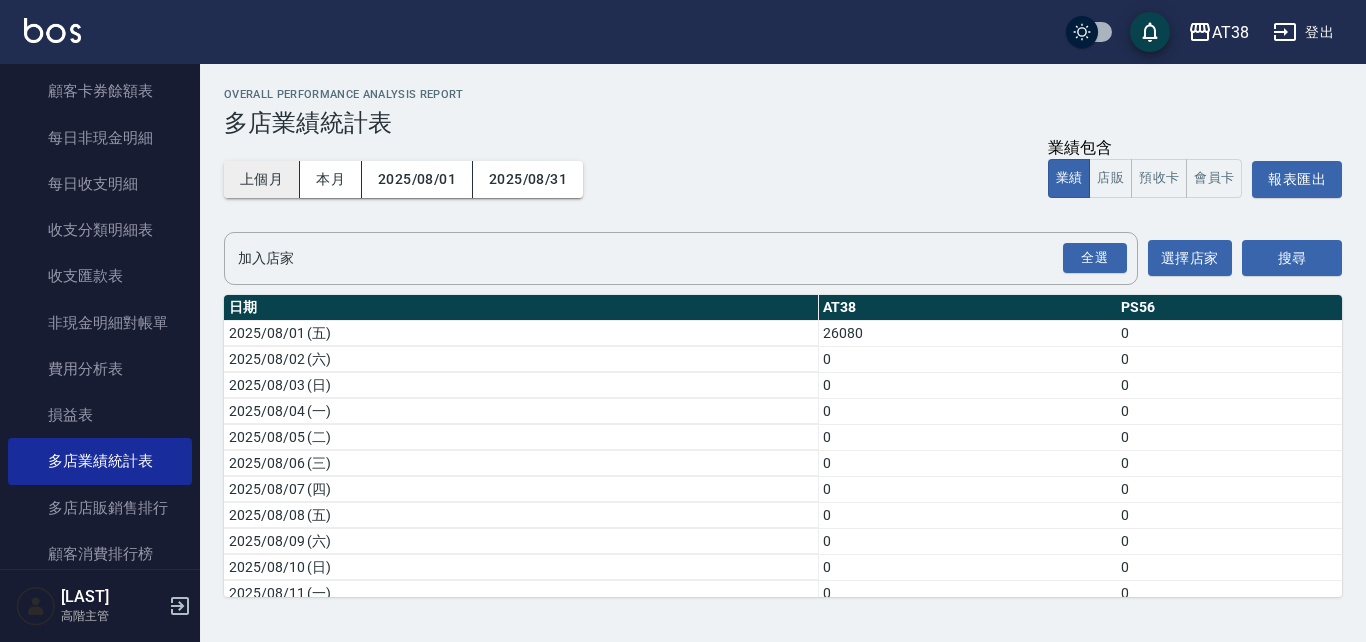 click on "上個月" at bounding box center (262, 179) 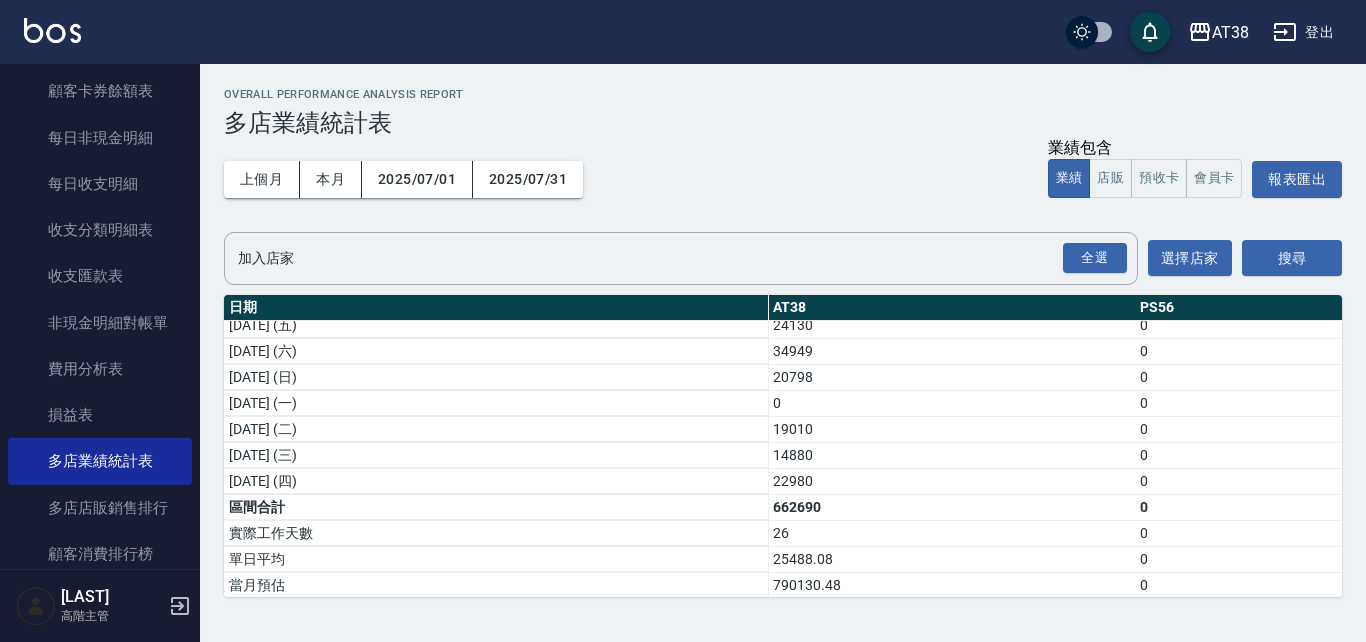 scroll, scrollTop: 649, scrollLeft: 0, axis: vertical 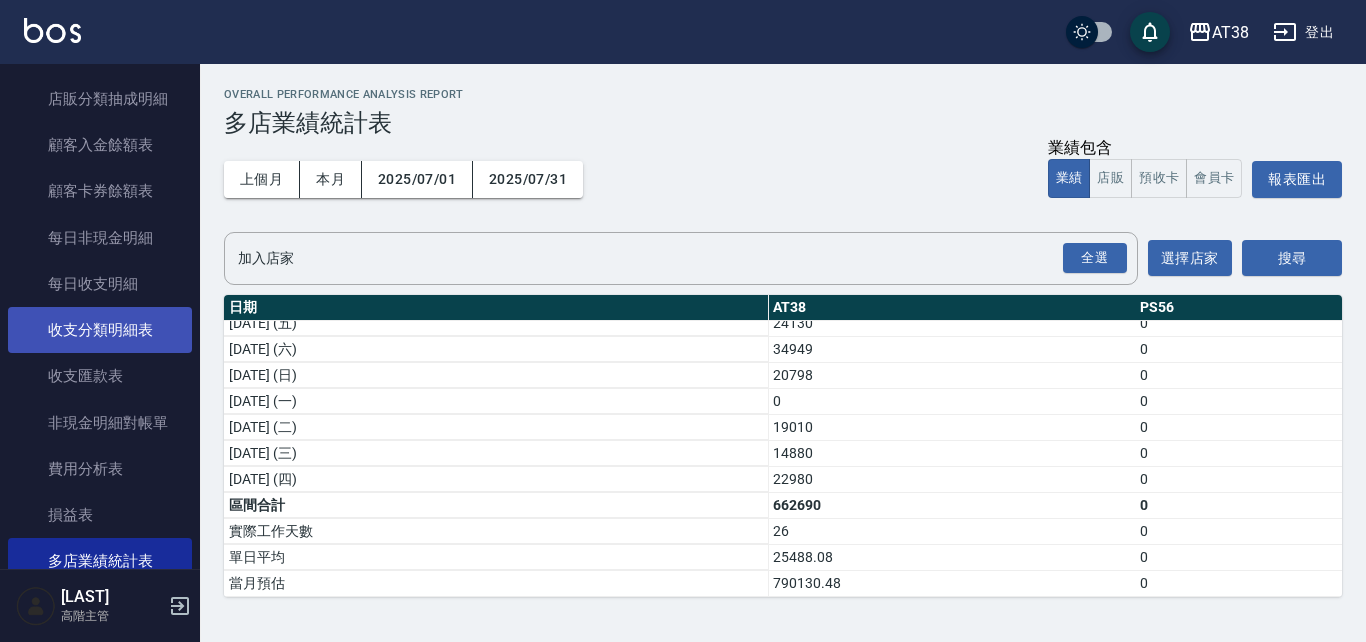 click on "收支分類明細表" at bounding box center (100, 330) 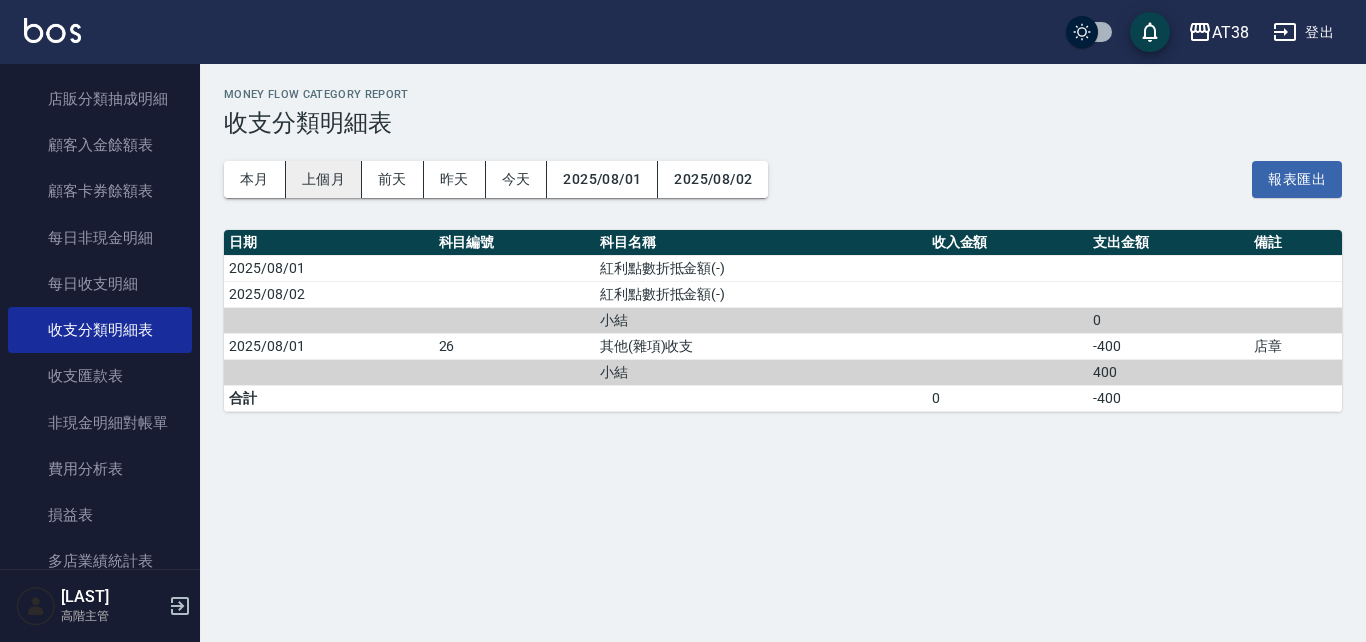 click on "上個月" at bounding box center [324, 179] 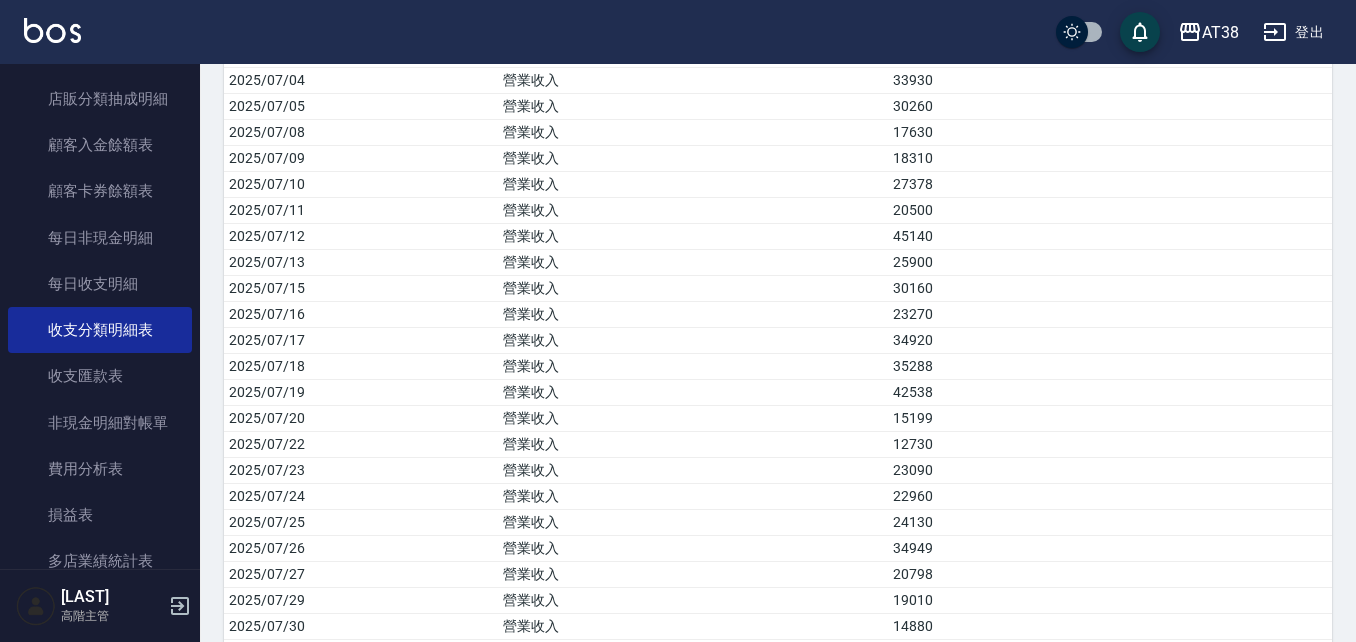 scroll, scrollTop: 0, scrollLeft: 0, axis: both 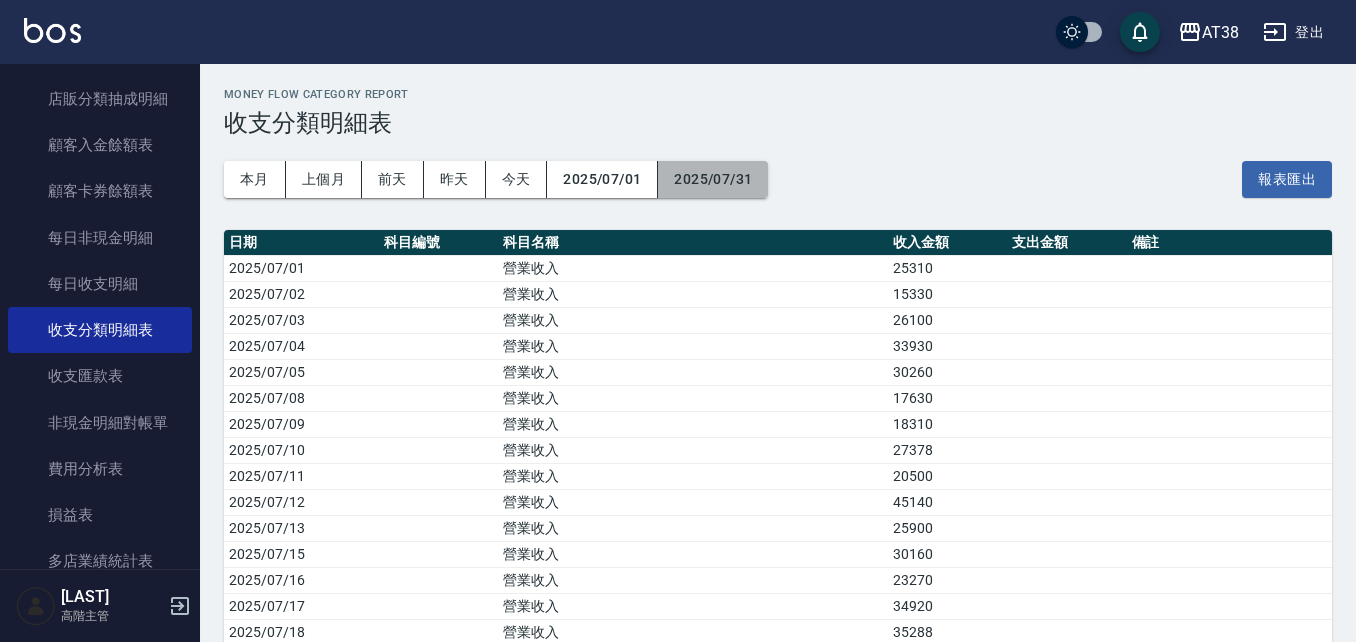 click on "2025/07/31" at bounding box center (713, 179) 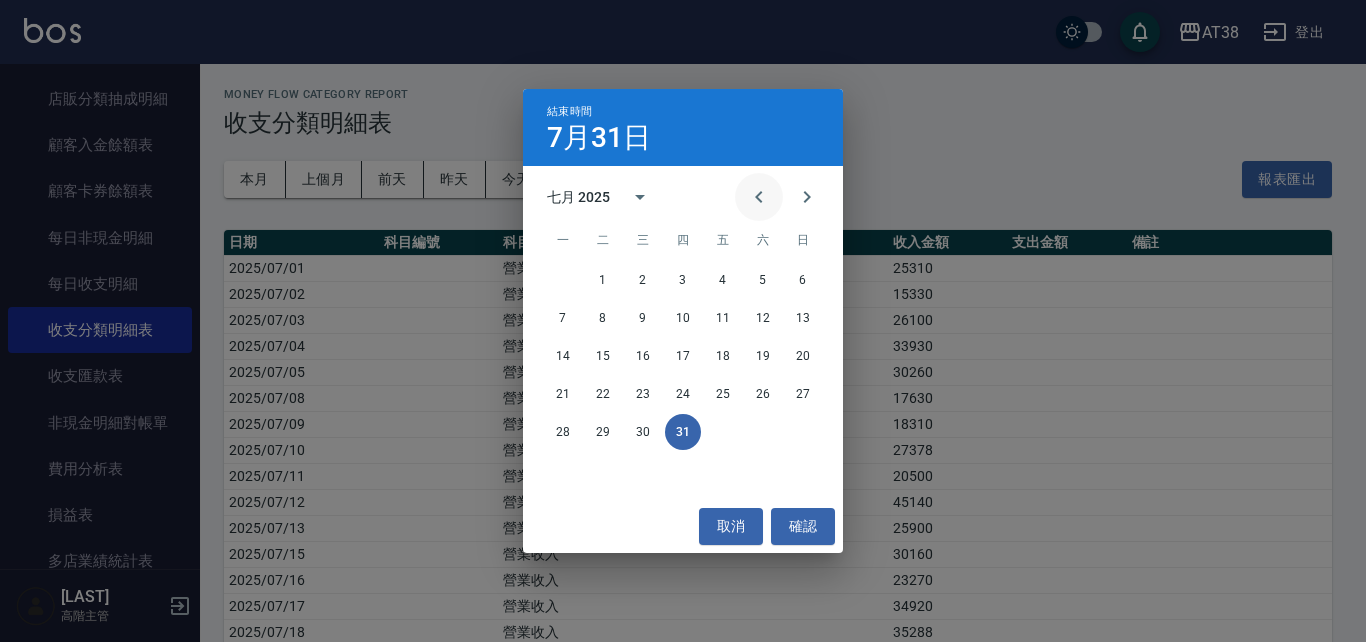 click 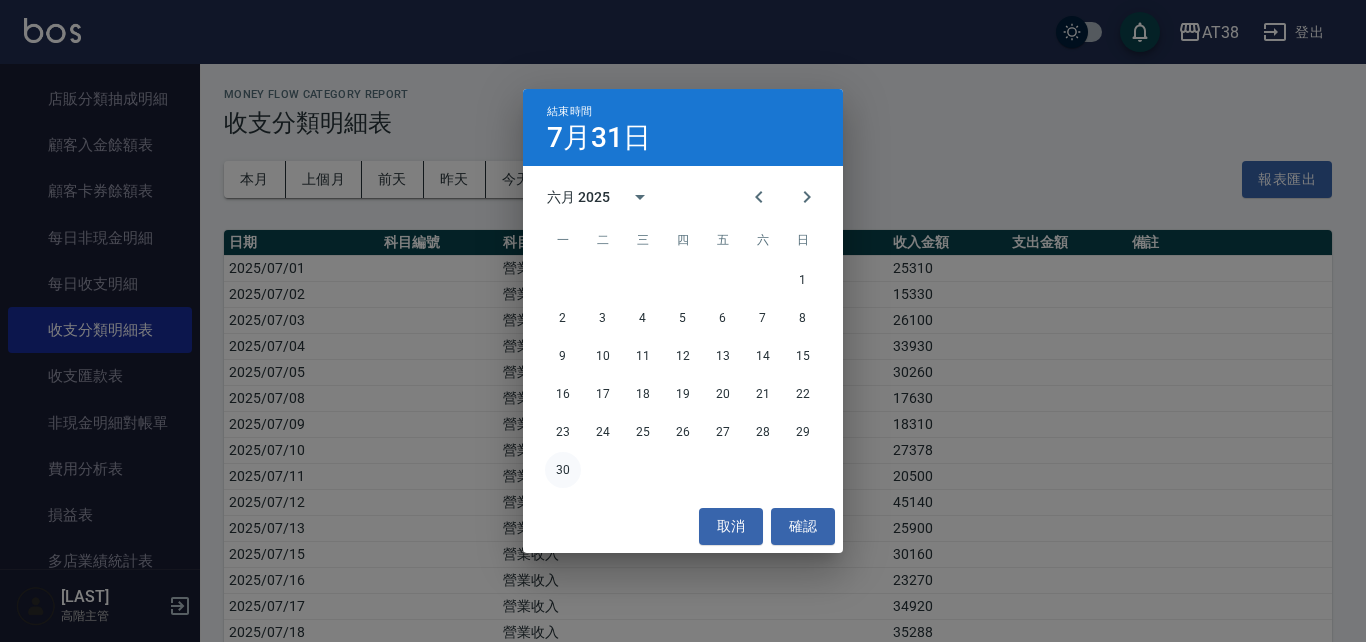 click on "30" at bounding box center (563, 470) 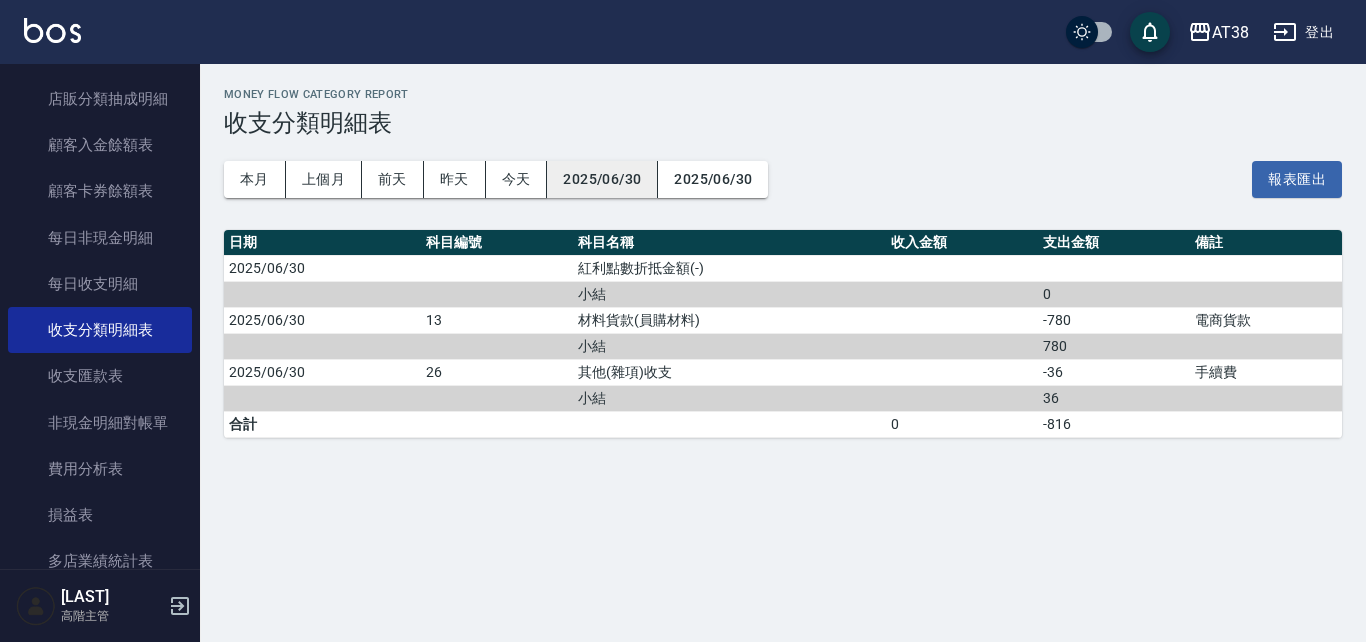 click on "2025/06/30" at bounding box center (602, 179) 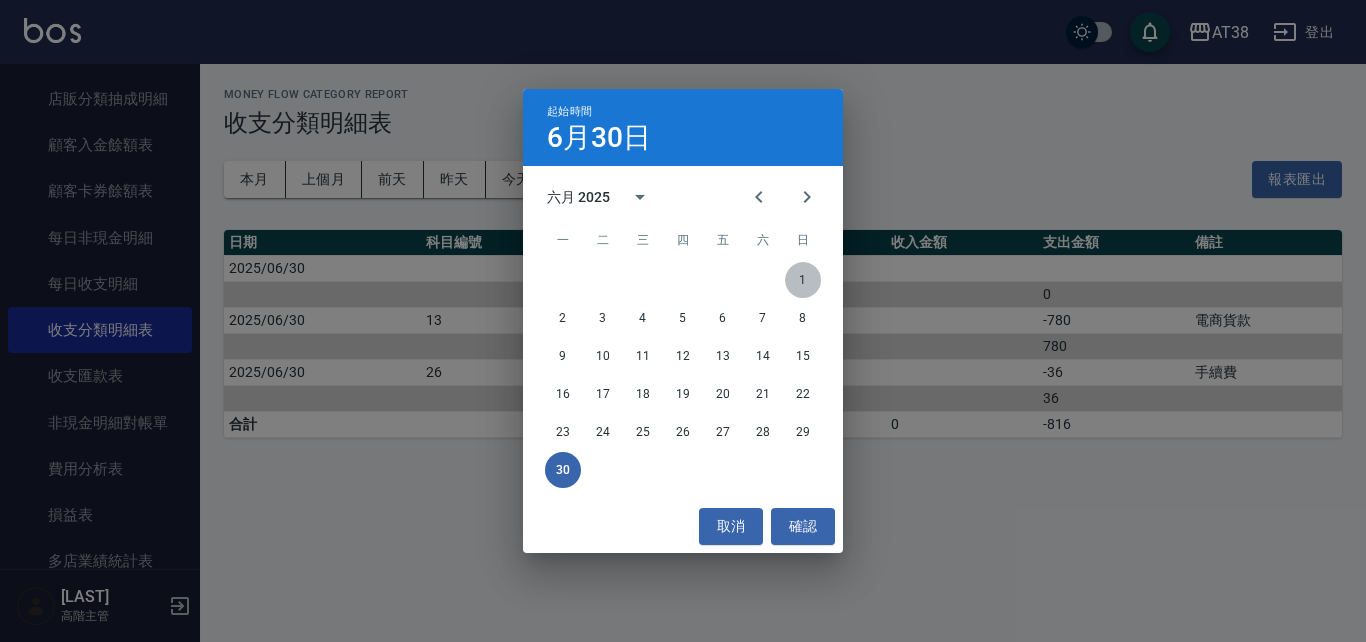 click on "1" at bounding box center [803, 280] 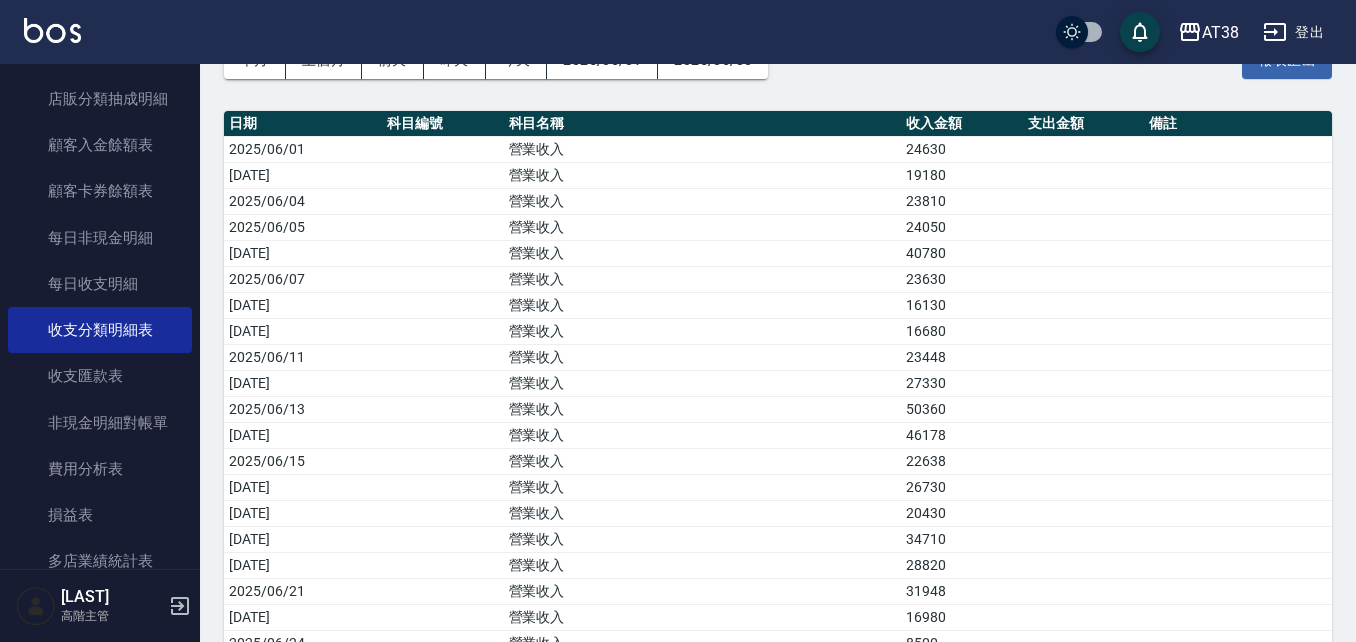 scroll, scrollTop: 0, scrollLeft: 0, axis: both 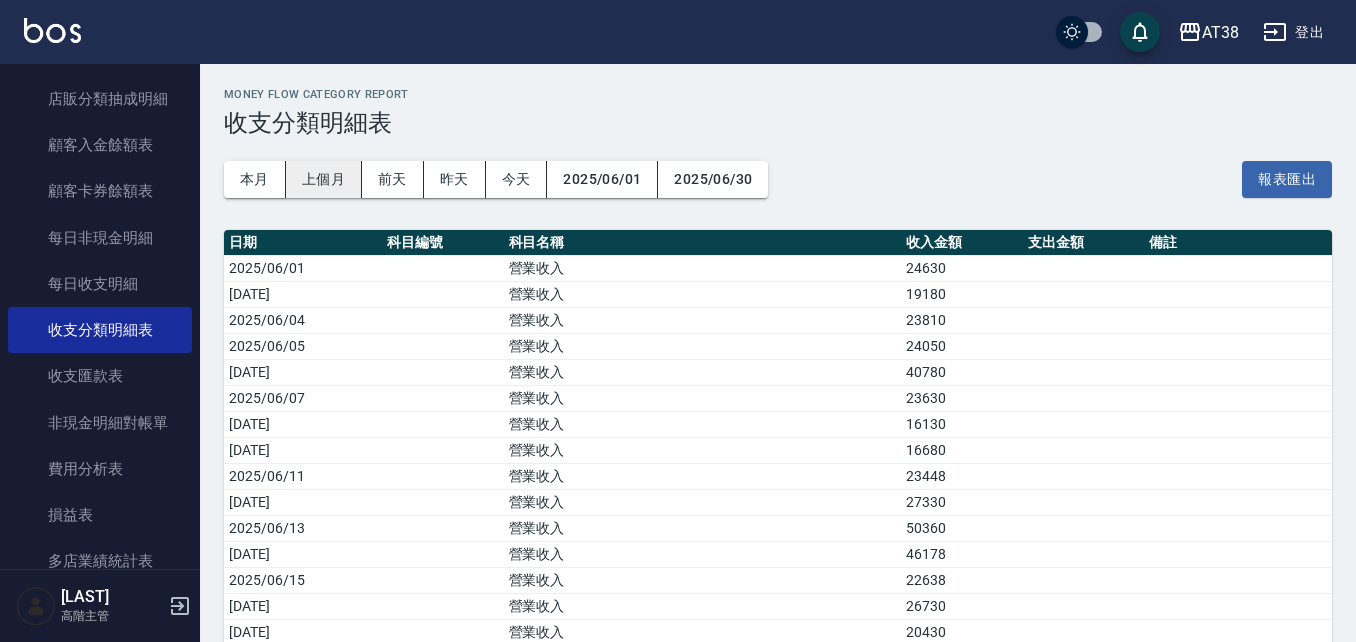 click on "上個月" at bounding box center (324, 179) 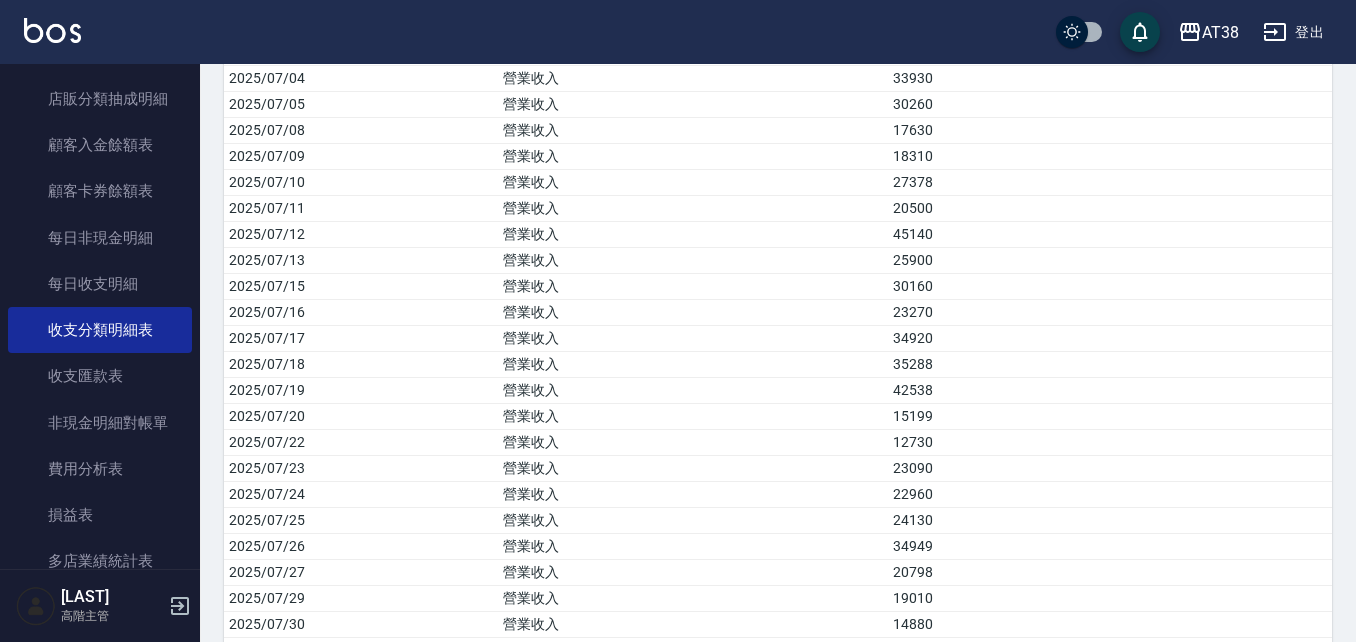scroll, scrollTop: 0, scrollLeft: 0, axis: both 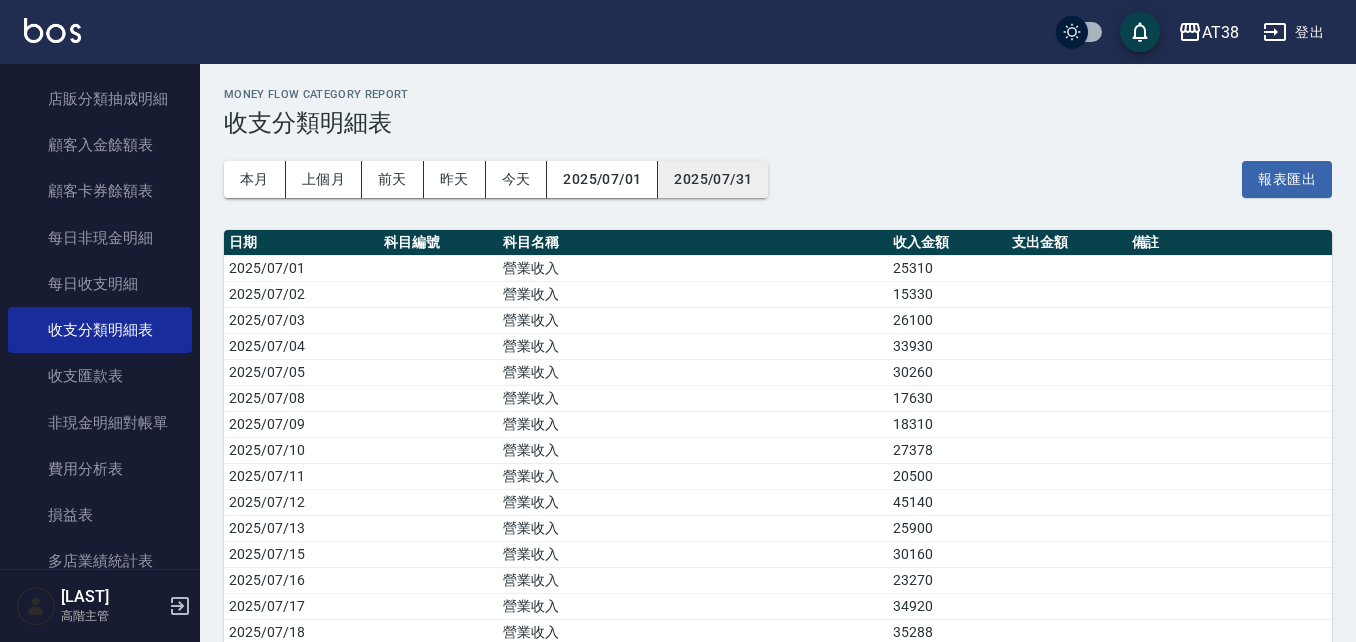click on "2025/07/31" at bounding box center [713, 179] 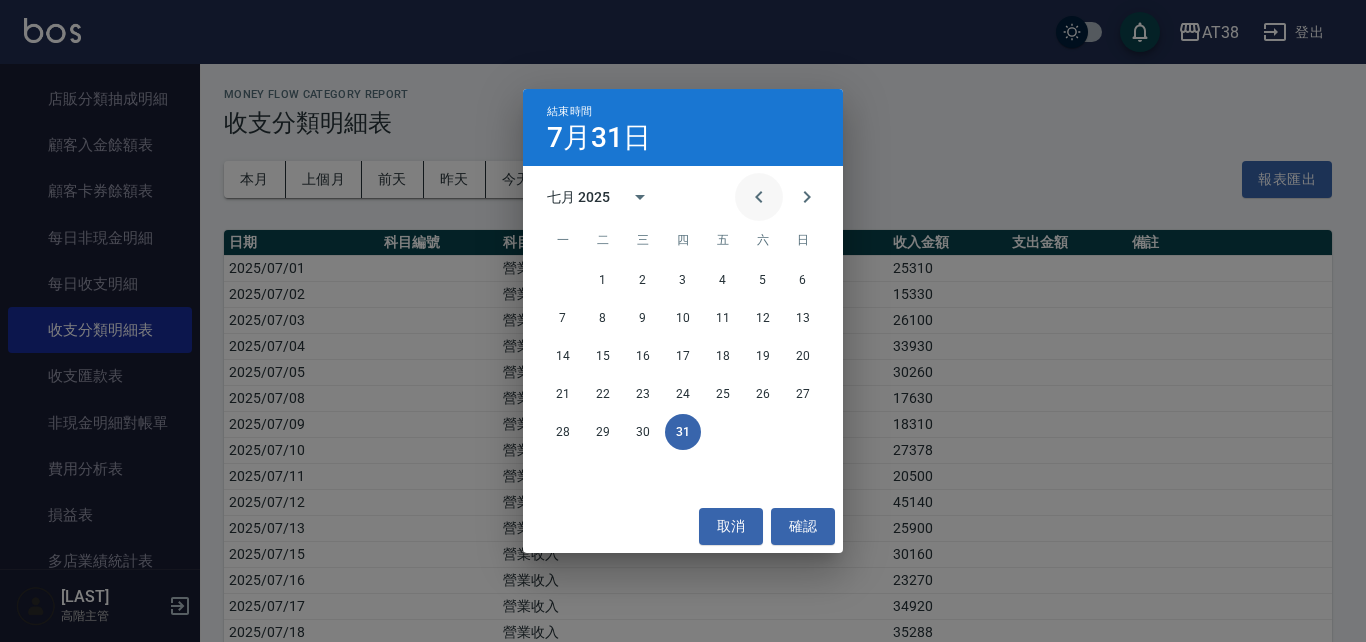 click 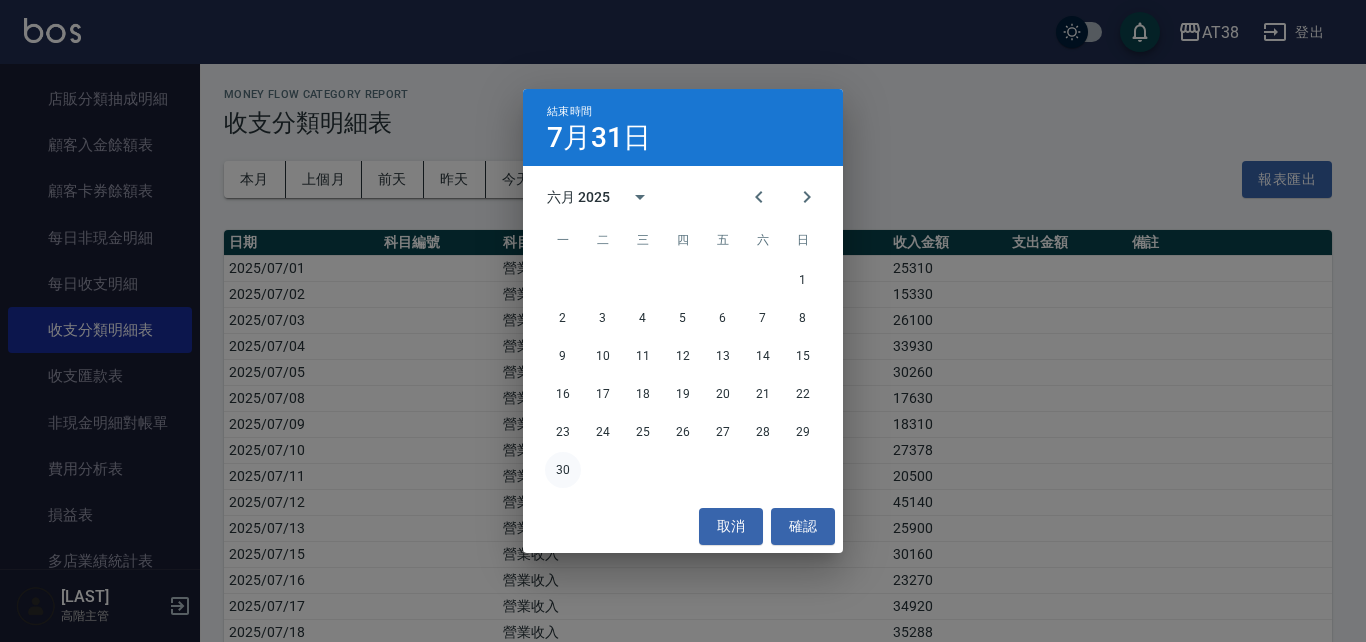 click on "30" at bounding box center (563, 470) 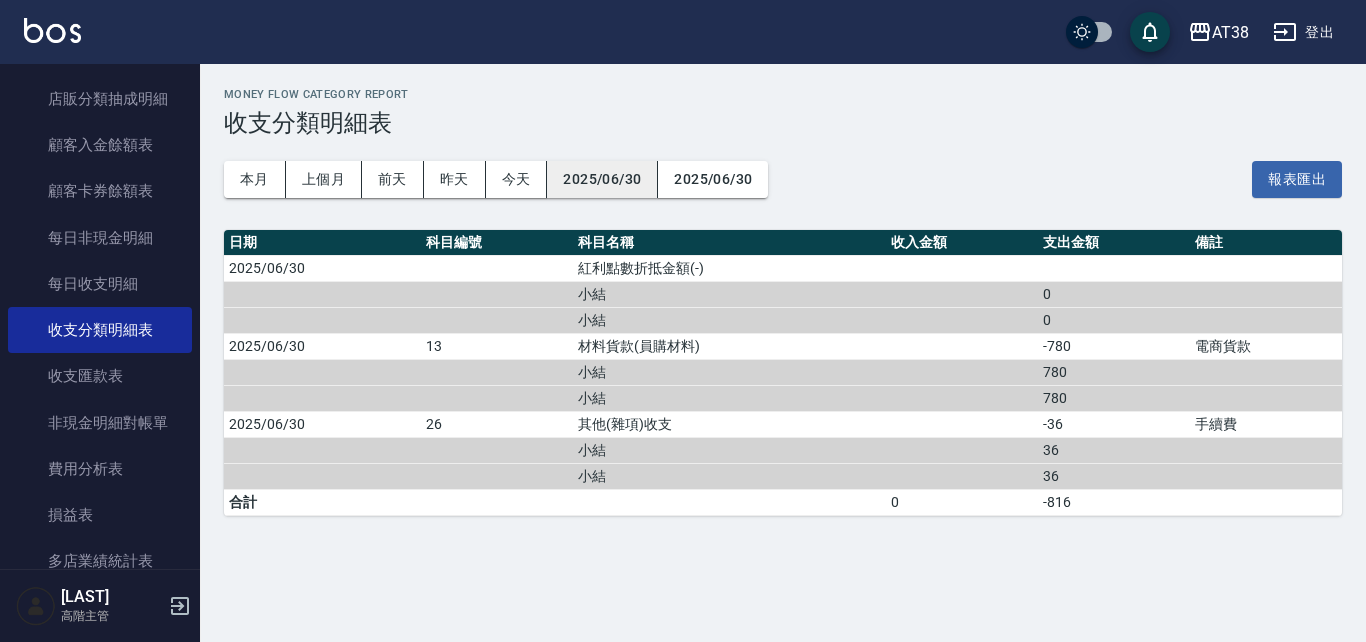 click on "2025/06/30" at bounding box center (602, 179) 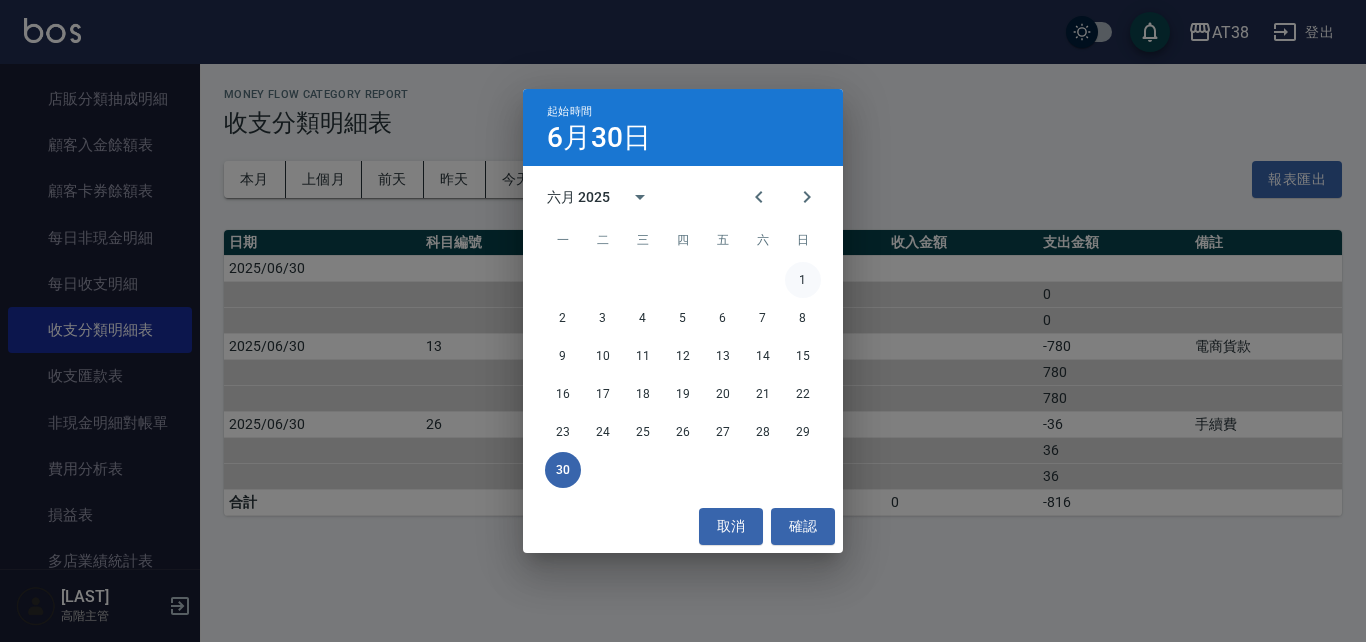 click on "1" at bounding box center (803, 280) 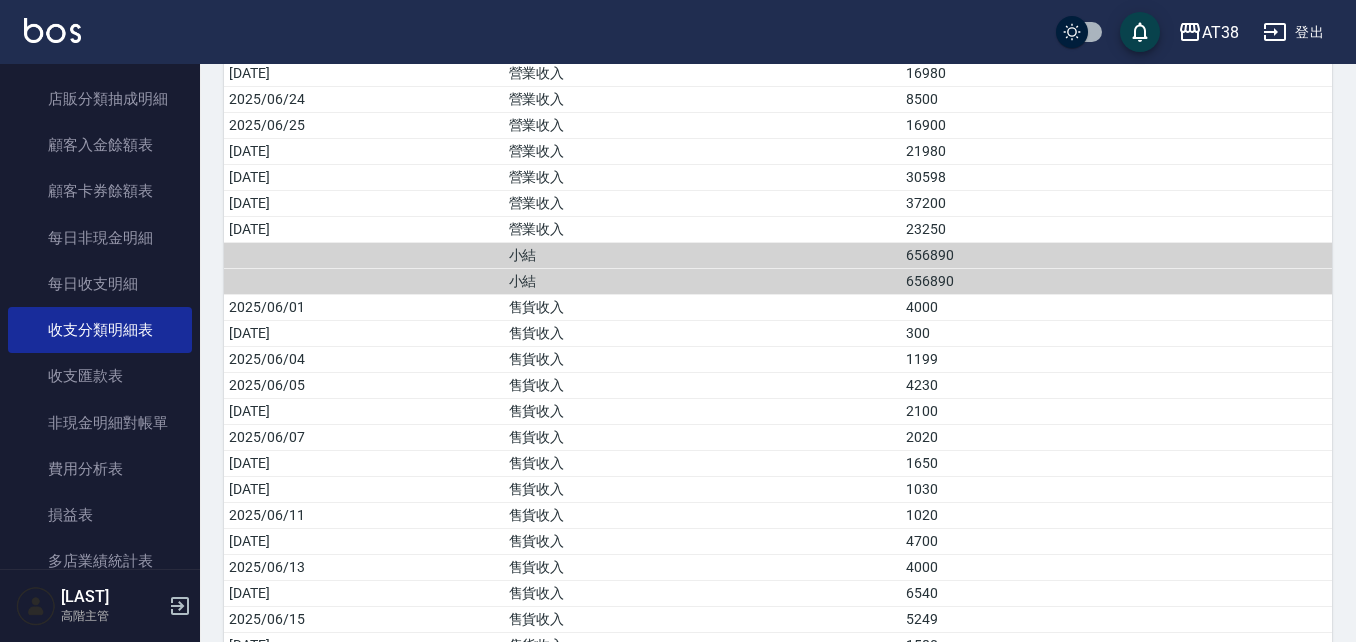 scroll, scrollTop: 0, scrollLeft: 0, axis: both 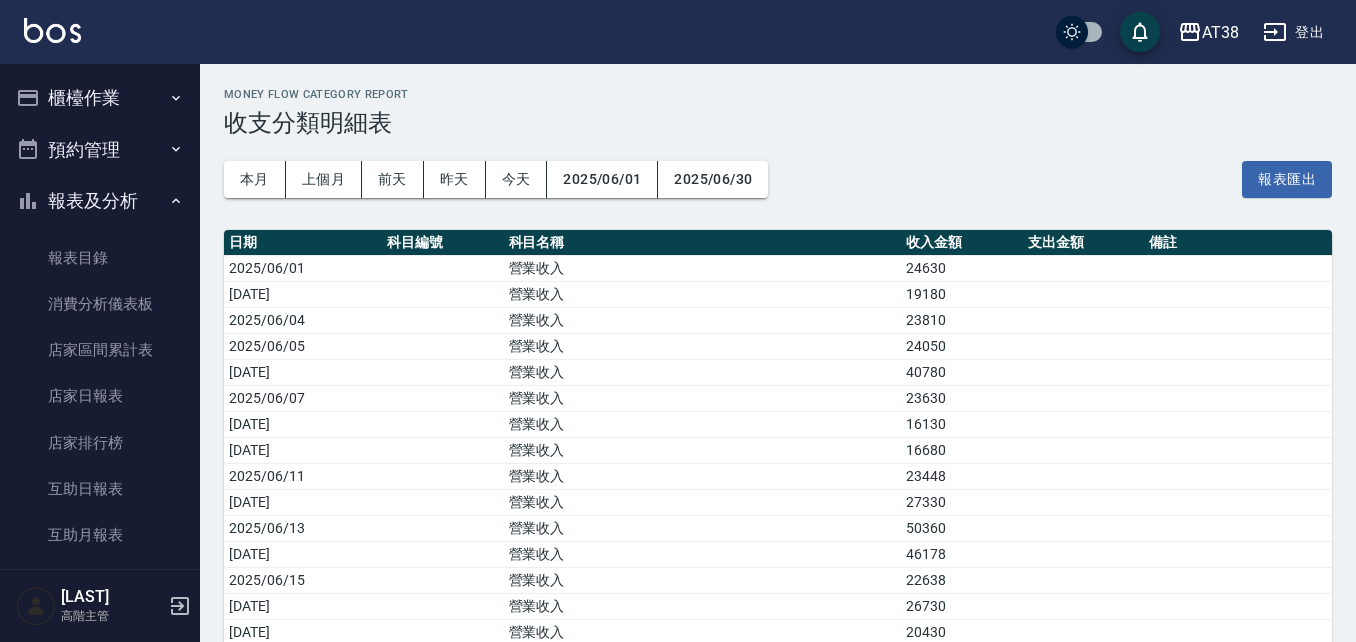 click on "櫃檯作業" at bounding box center (100, 98) 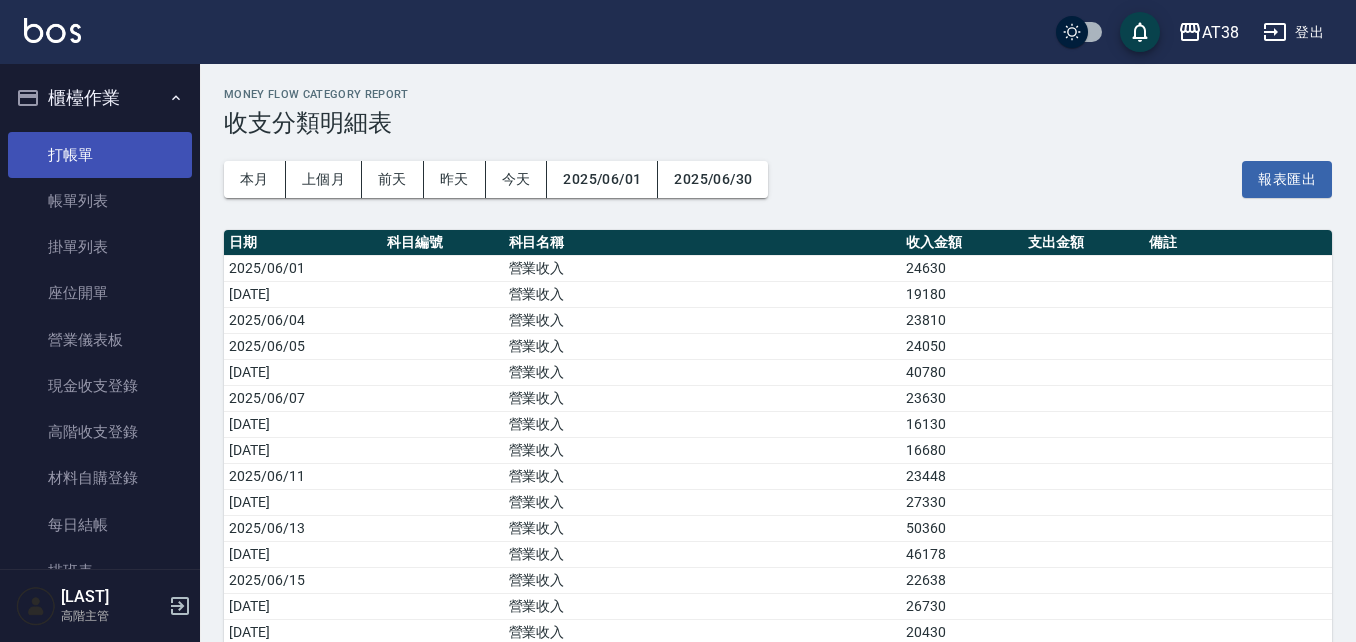 click on "打帳單" at bounding box center (100, 155) 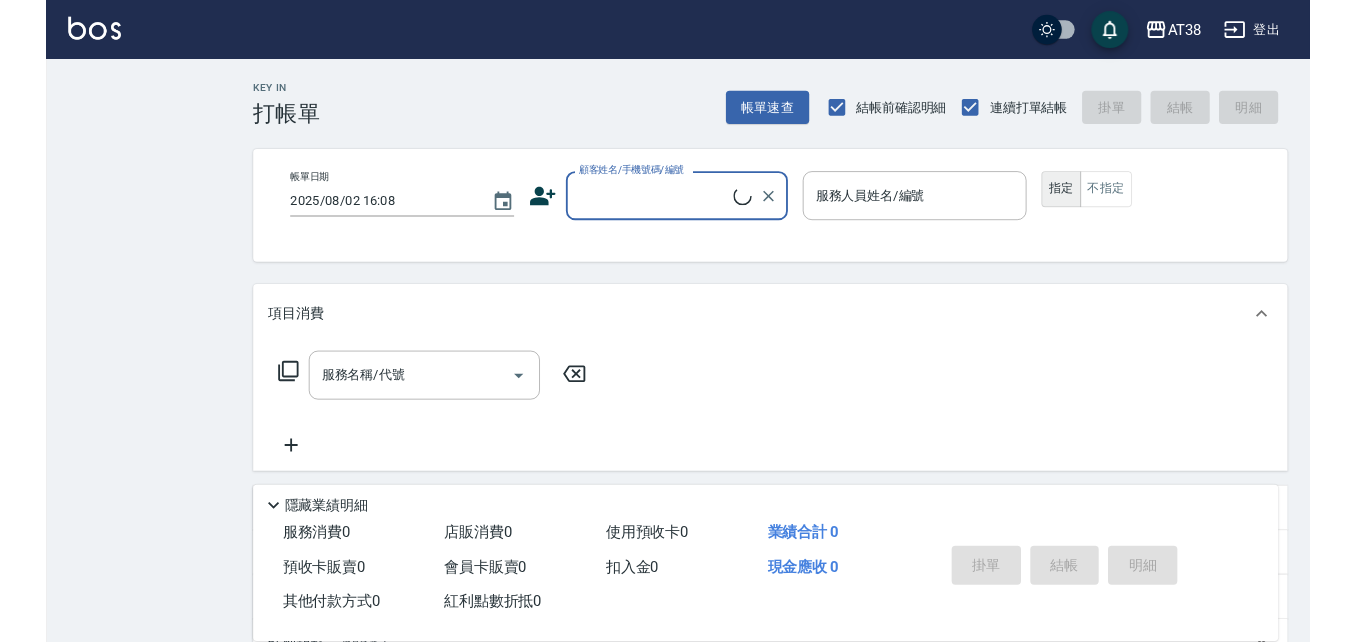 scroll, scrollTop: 0, scrollLeft: 0, axis: both 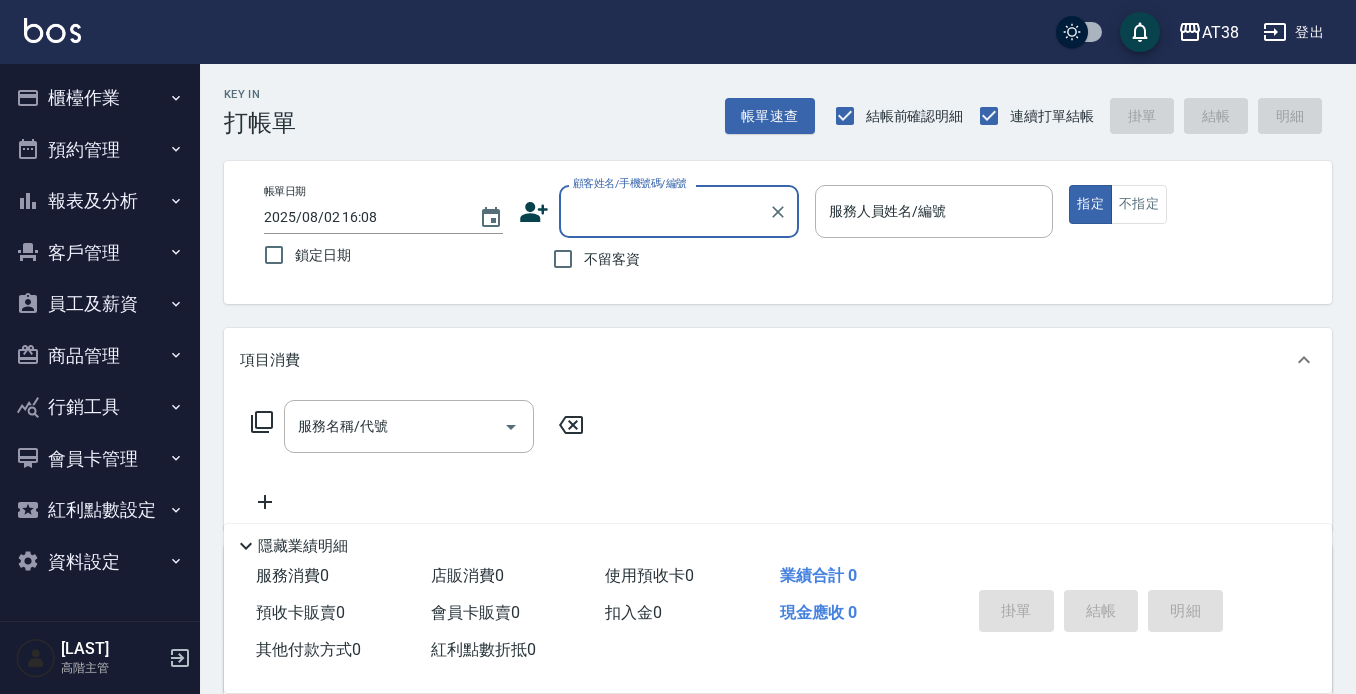 click on "員工及薪資" at bounding box center (100, 304) 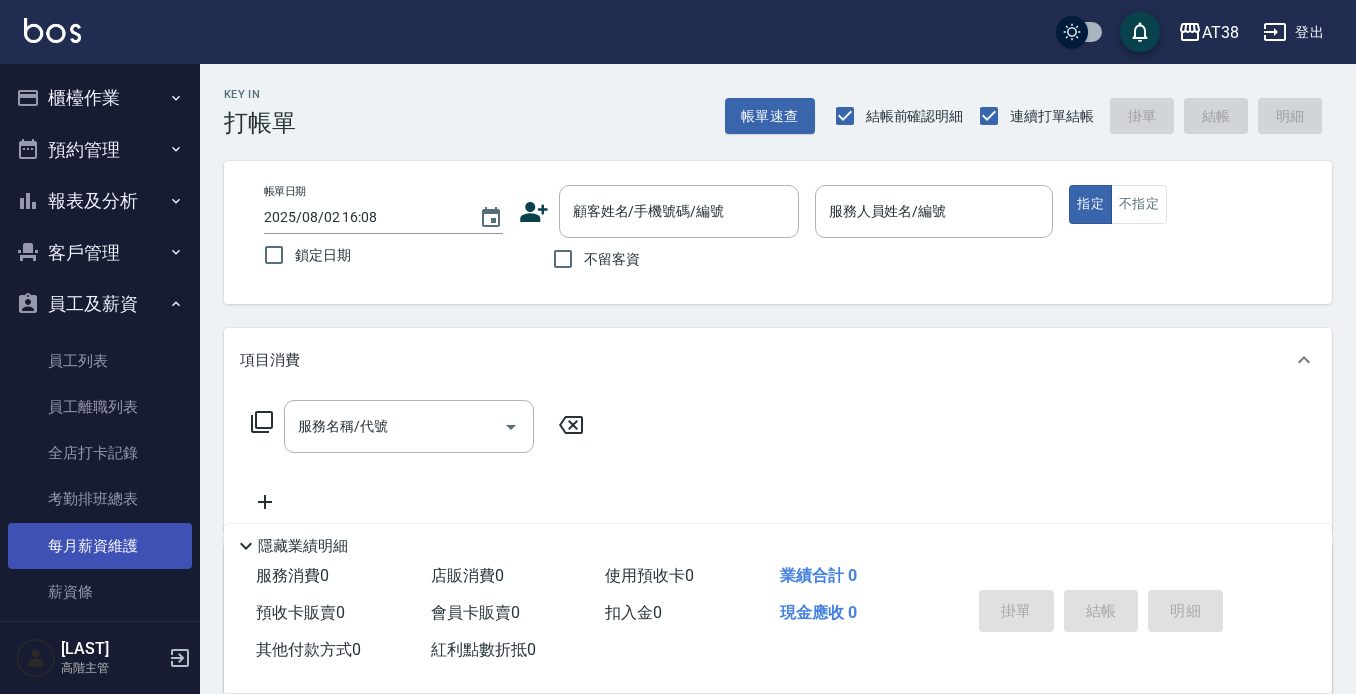 drag, startPoint x: 118, startPoint y: 551, endPoint x: 118, endPoint y: 522, distance: 29 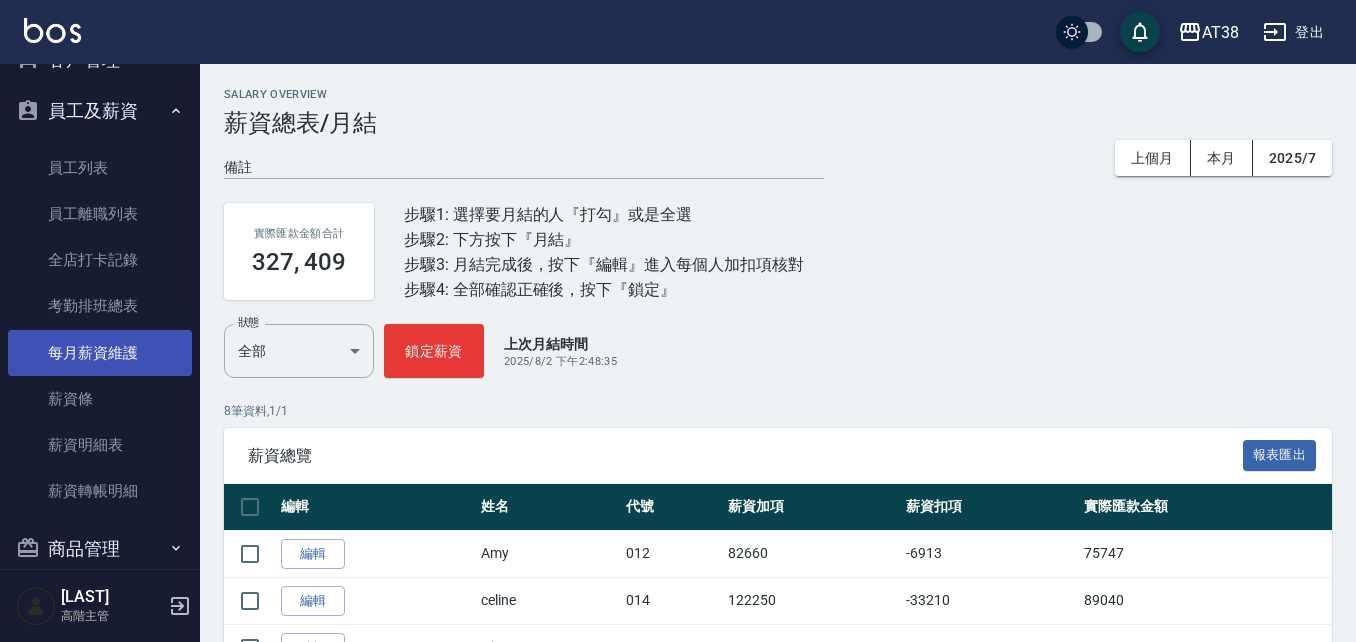 scroll, scrollTop: 200, scrollLeft: 0, axis: vertical 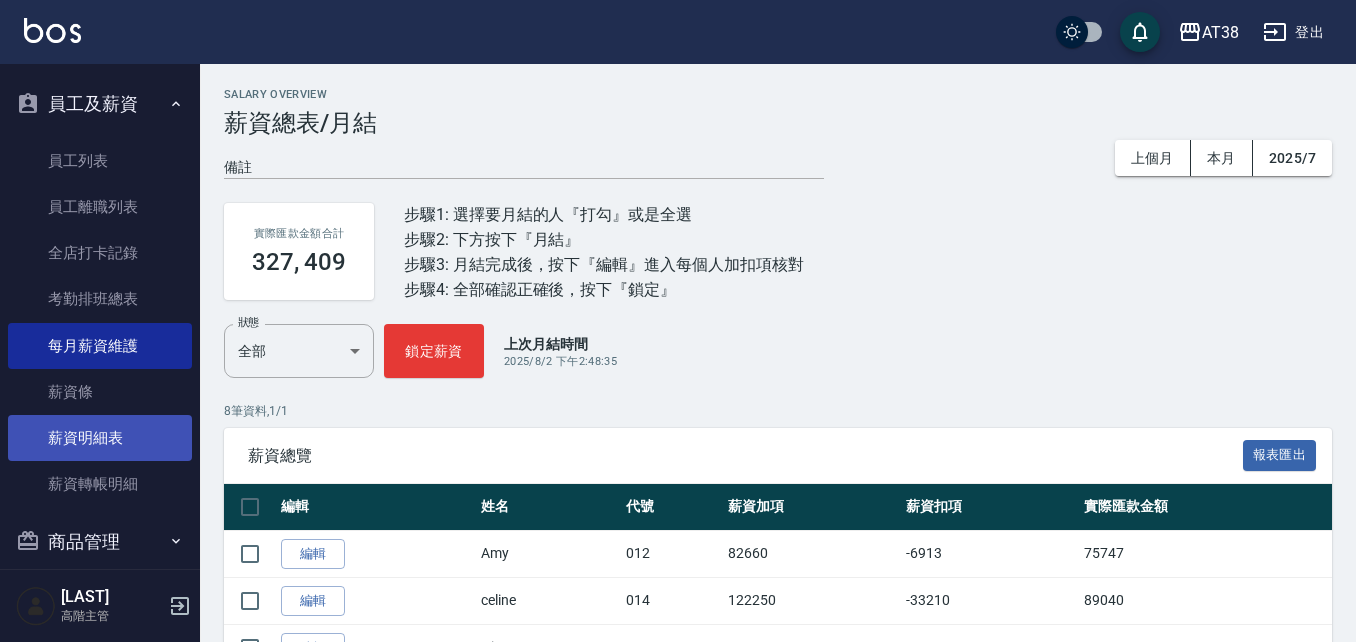 click on "薪資明細表" at bounding box center [100, 438] 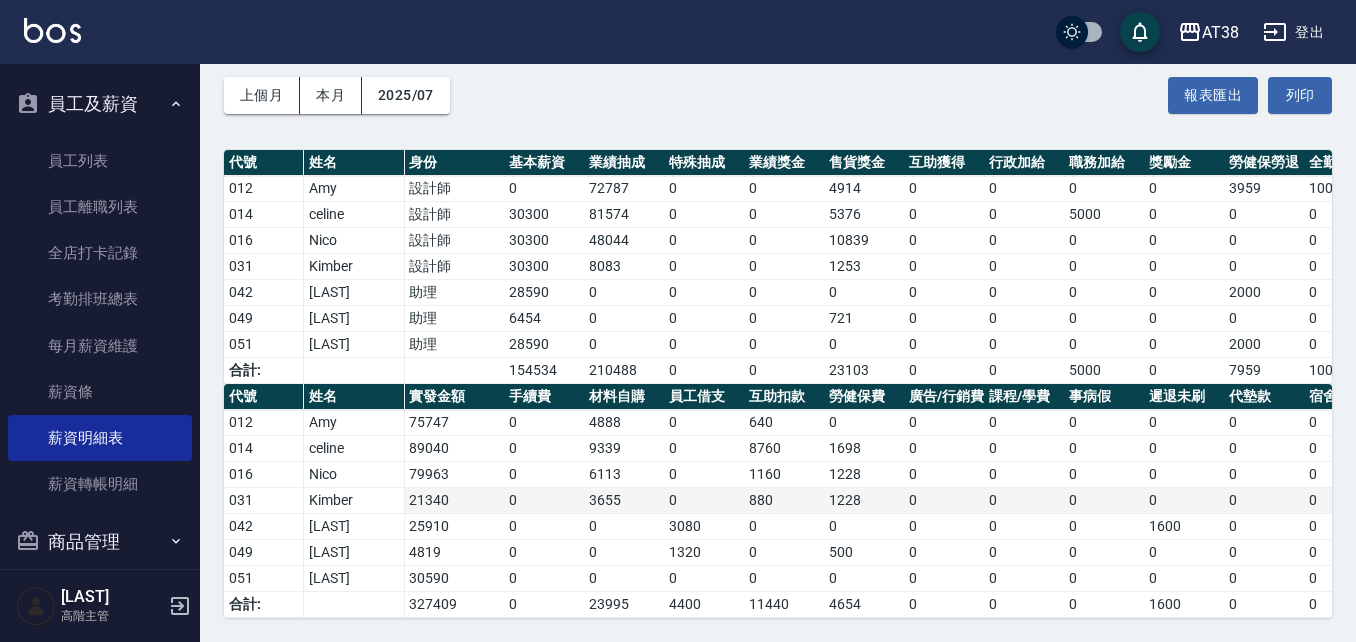 scroll, scrollTop: 114, scrollLeft: 0, axis: vertical 